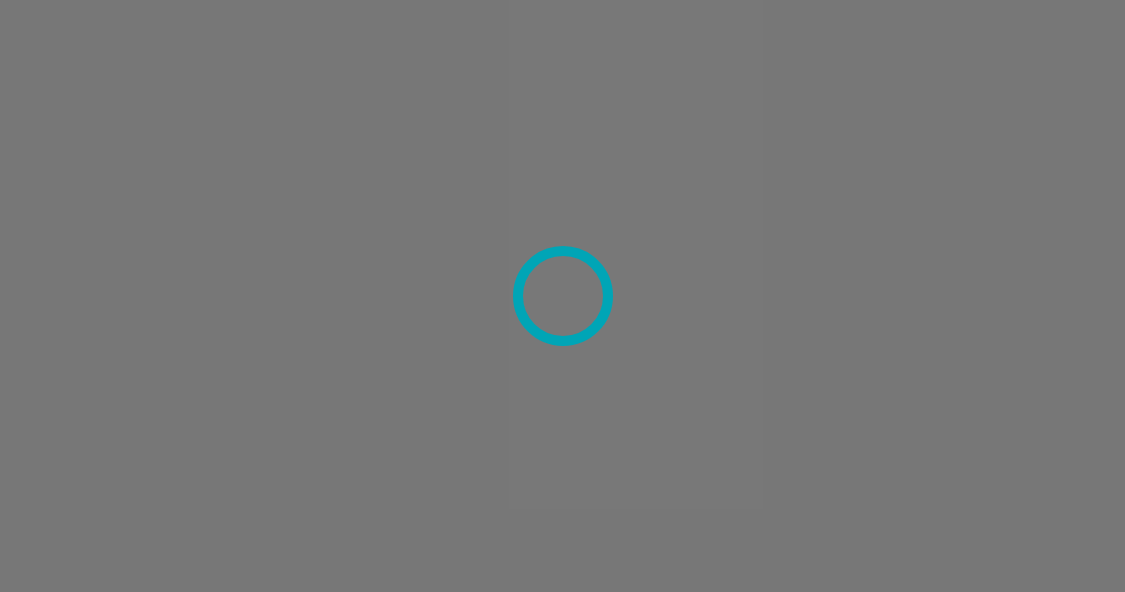 scroll, scrollTop: 0, scrollLeft: 0, axis: both 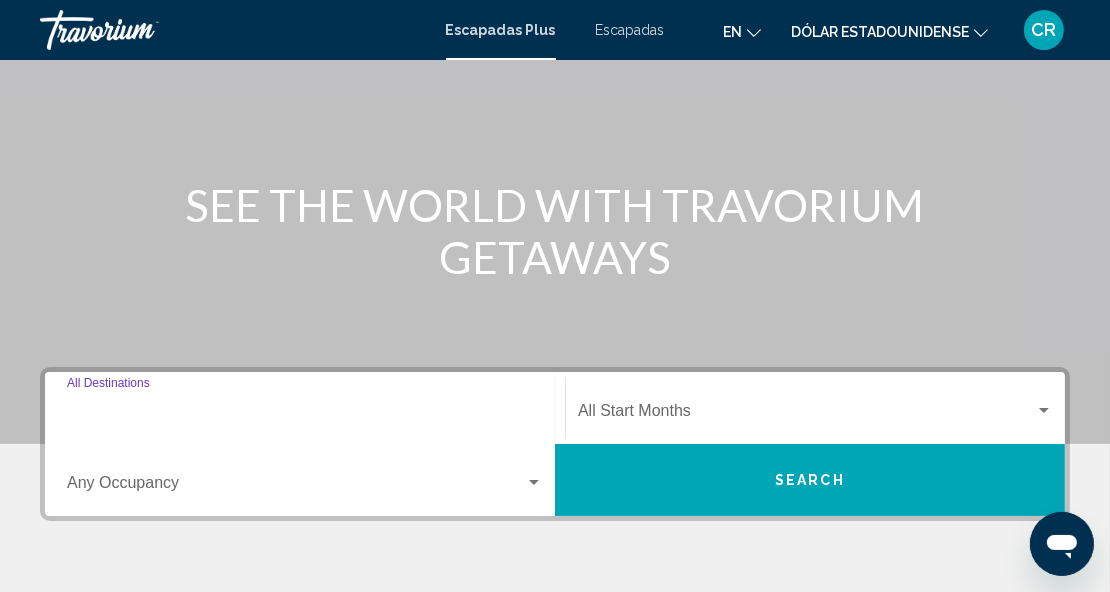 click on "Destination All Destinations" at bounding box center (305, 415) 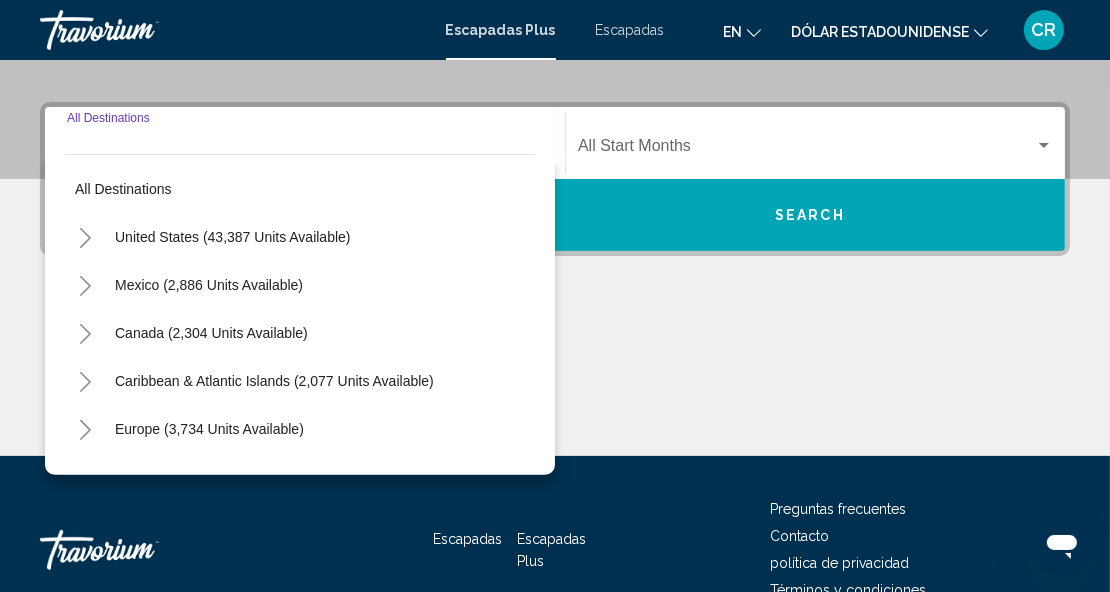 scroll, scrollTop: 457, scrollLeft: 0, axis: vertical 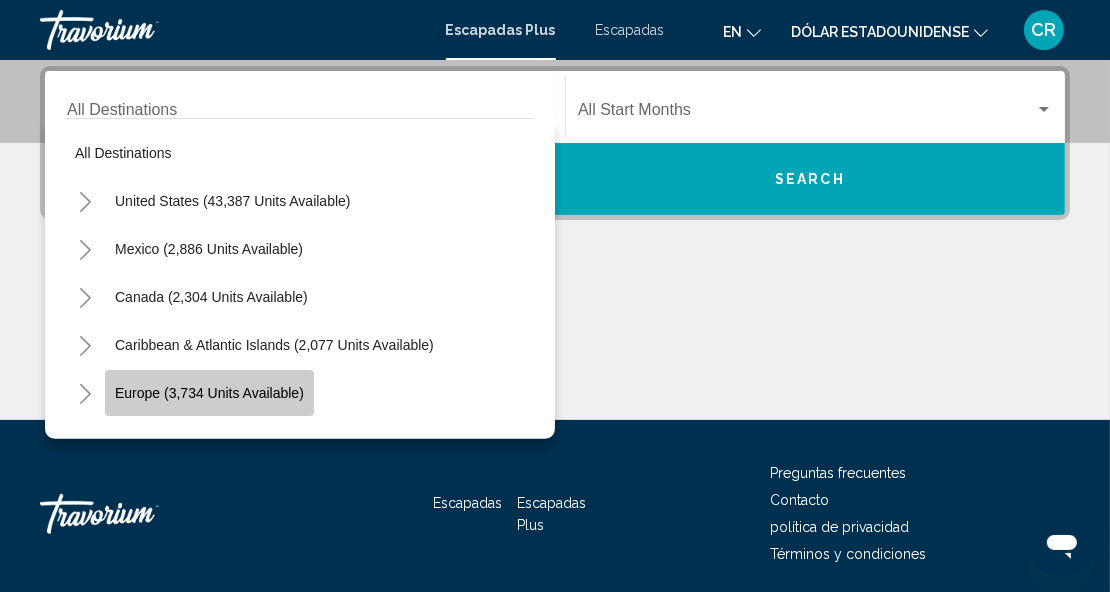 click on "Europe (3,734 units available)" 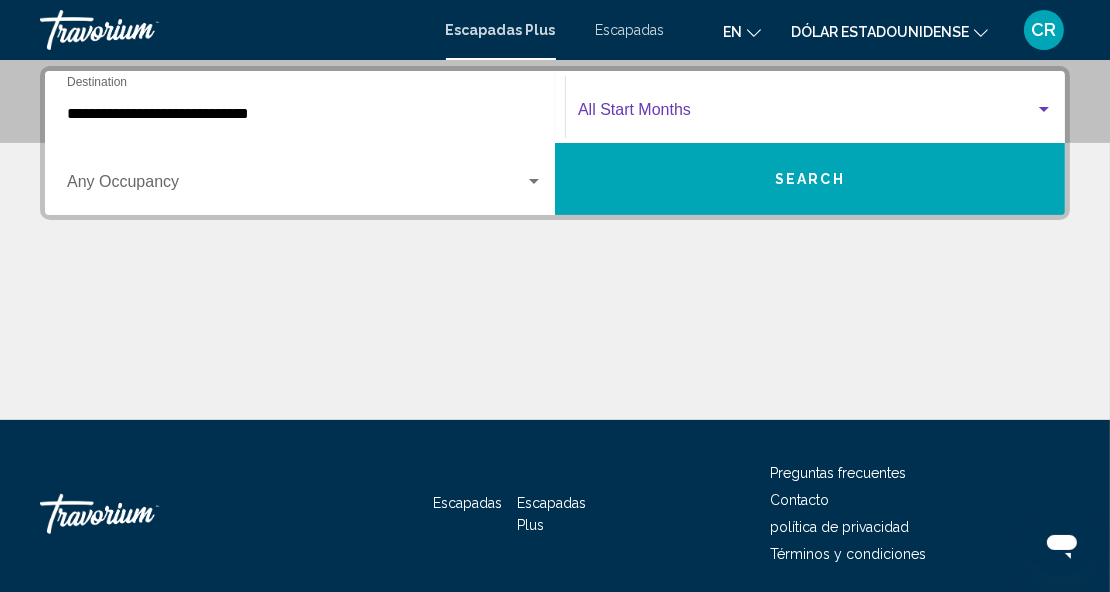 click at bounding box center [1044, 109] 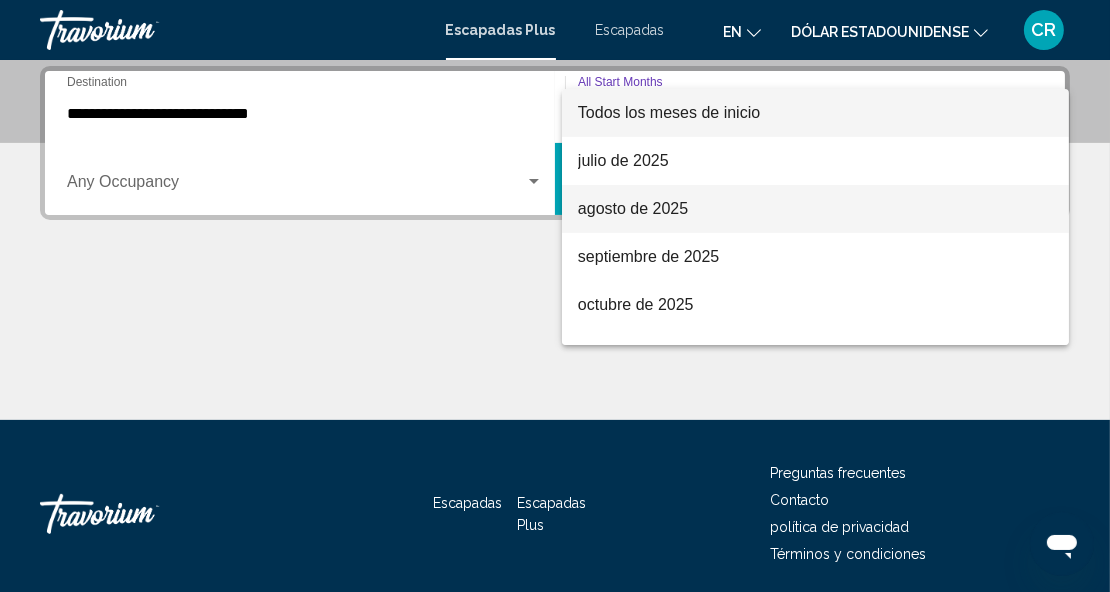 click on "agosto de 2025" at bounding box center (633, 208) 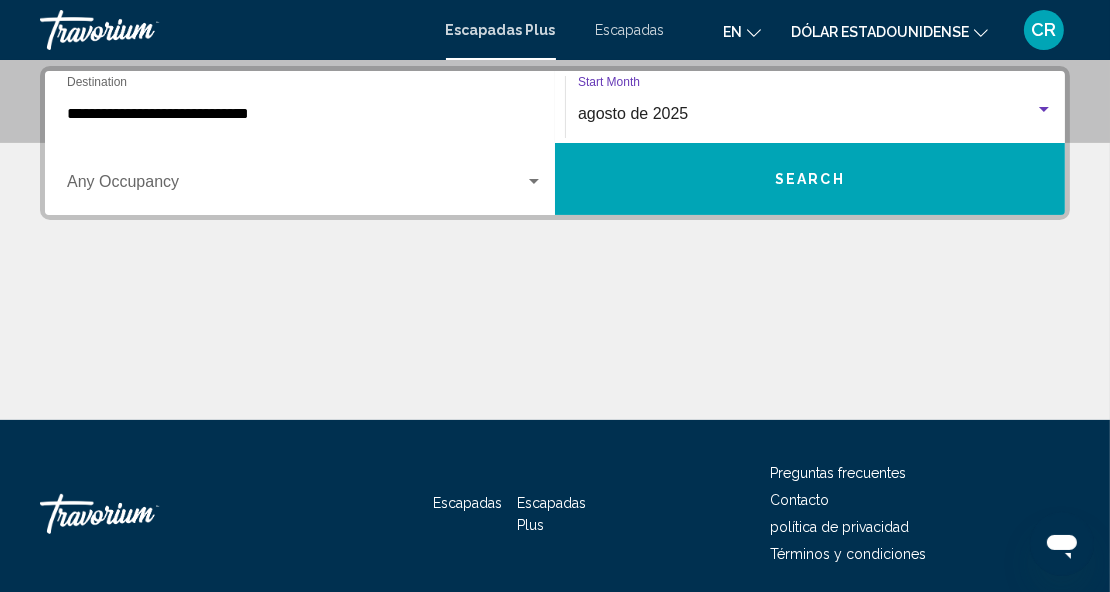 click at bounding box center (534, 181) 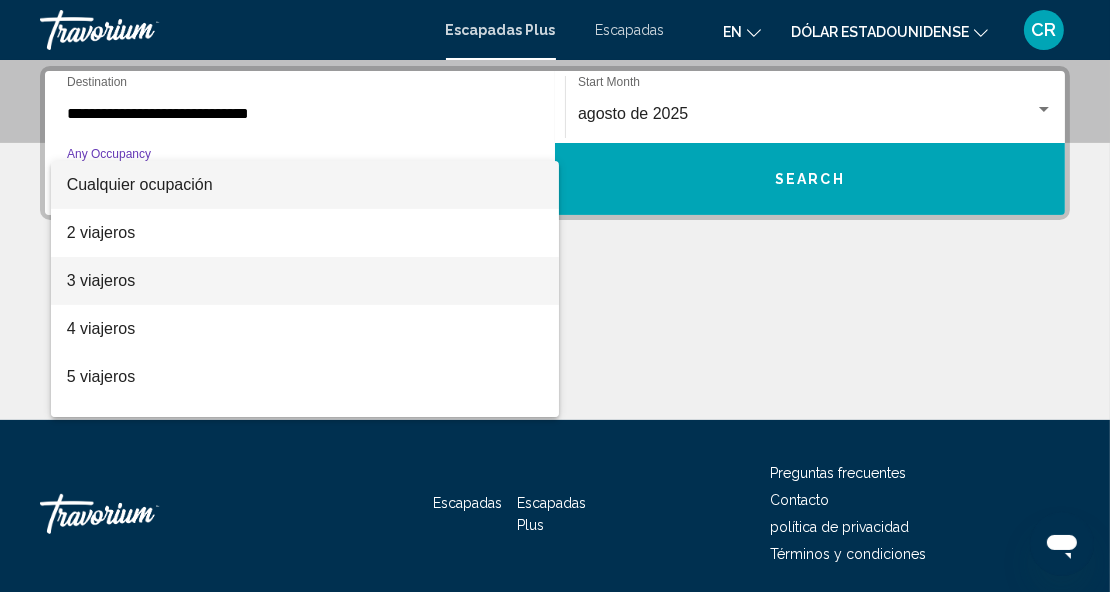 click on "3 viajeros" at bounding box center (101, 280) 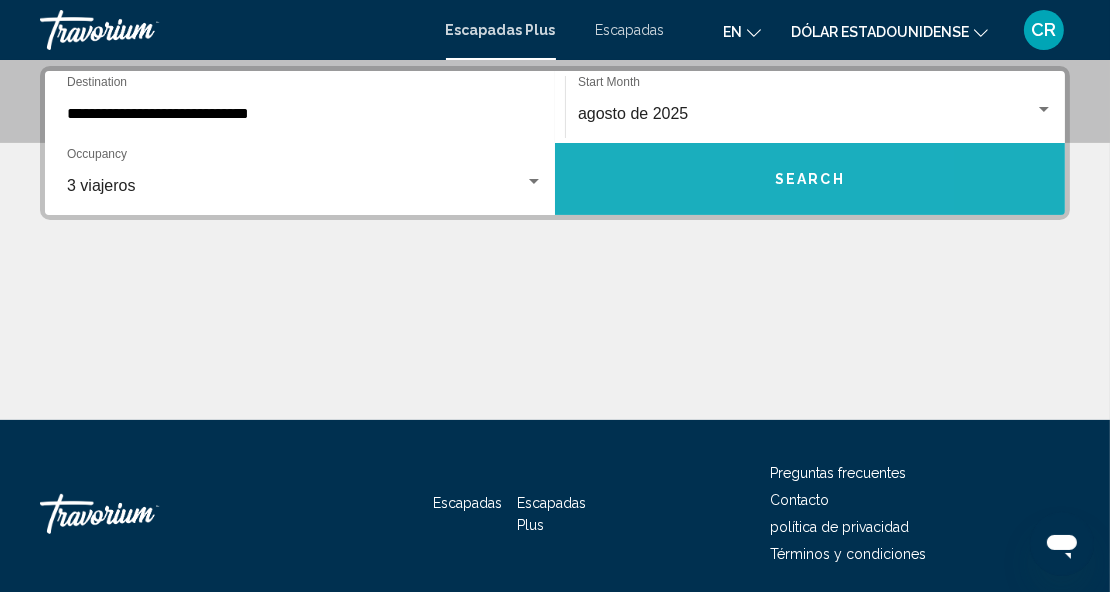 click on "Search" at bounding box center [810, 179] 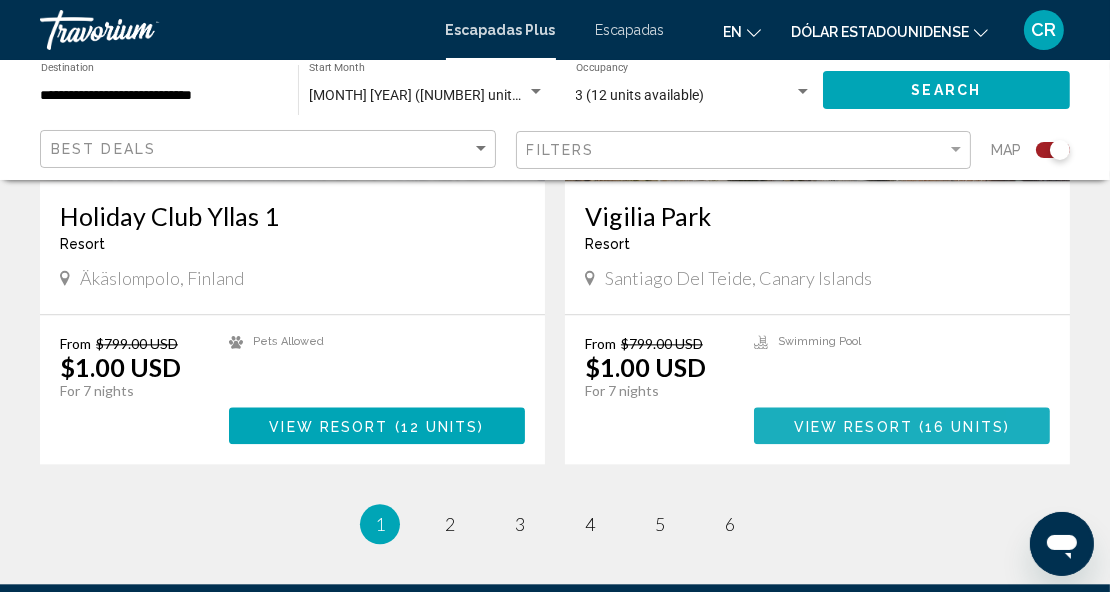 scroll, scrollTop: 4255, scrollLeft: 0, axis: vertical 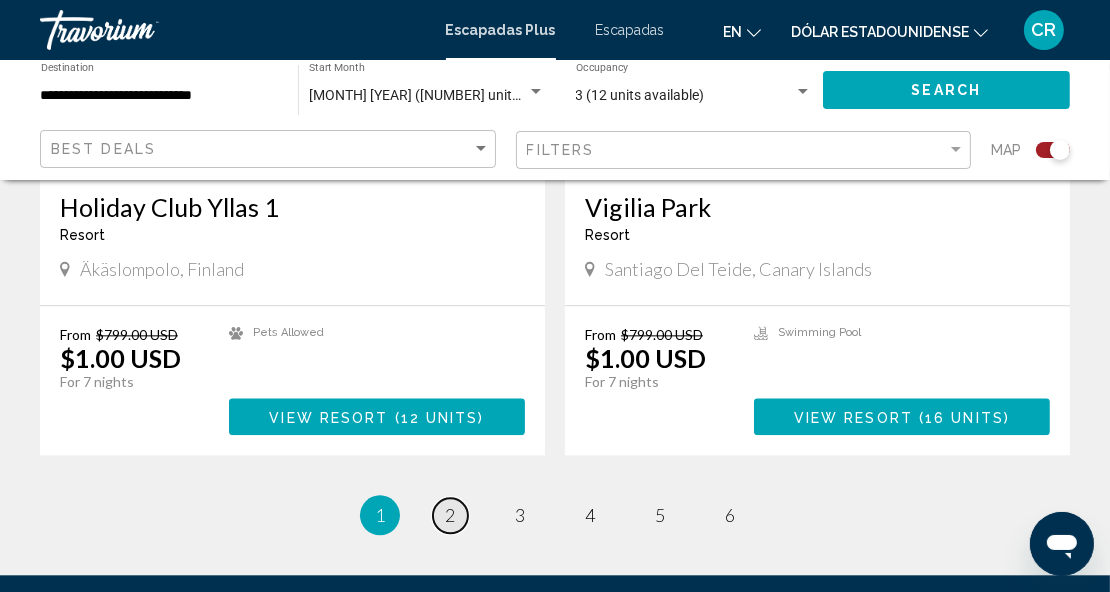 click on "2" at bounding box center (450, 515) 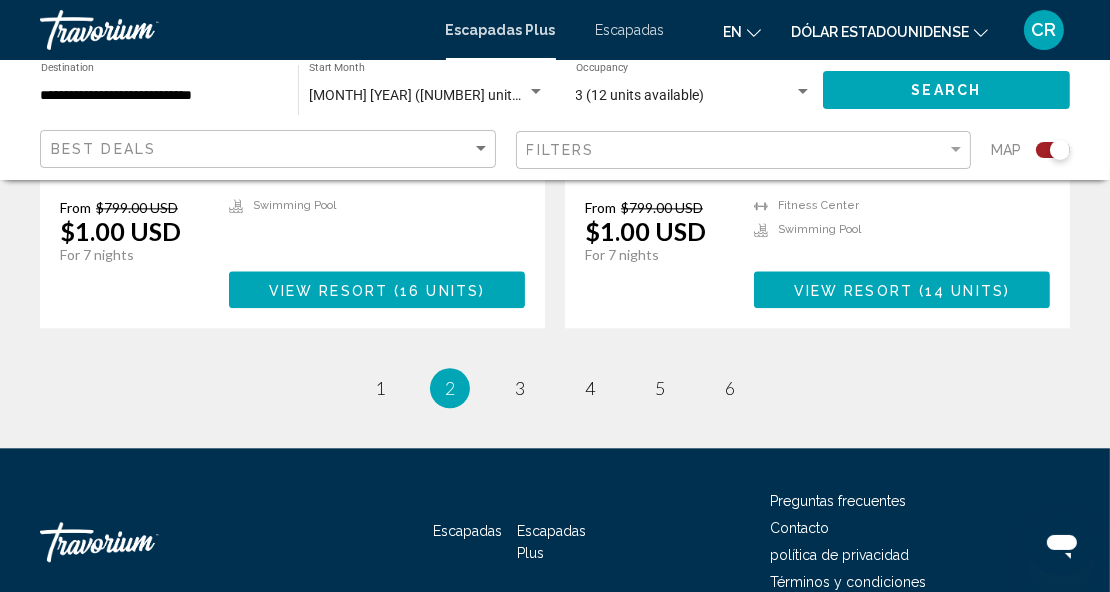 scroll, scrollTop: 4382, scrollLeft: 0, axis: vertical 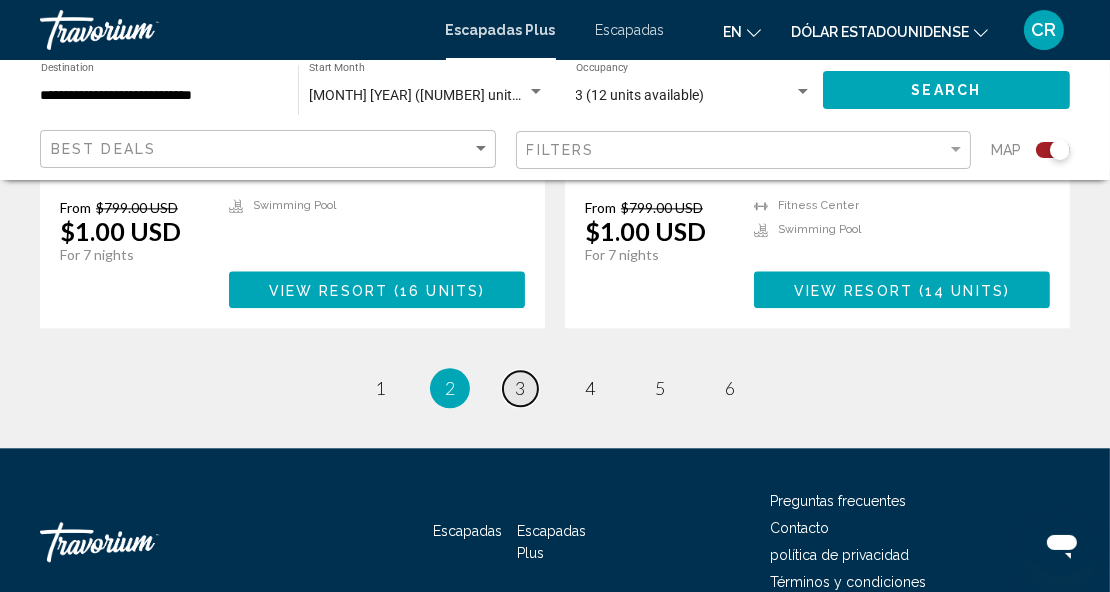 click on "3" at bounding box center [520, 388] 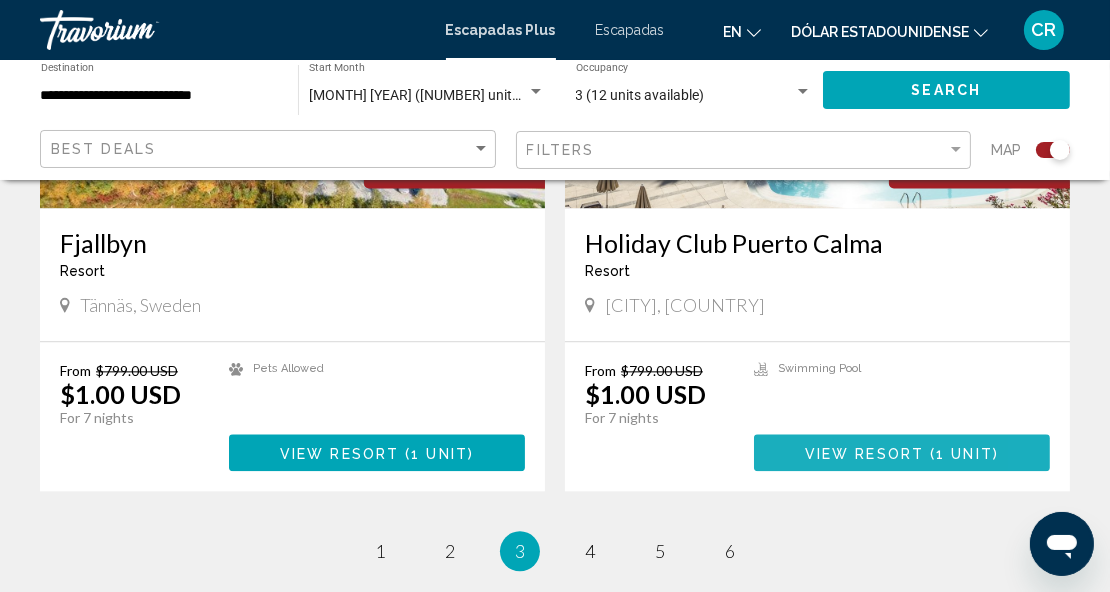 scroll, scrollTop: 4253, scrollLeft: 0, axis: vertical 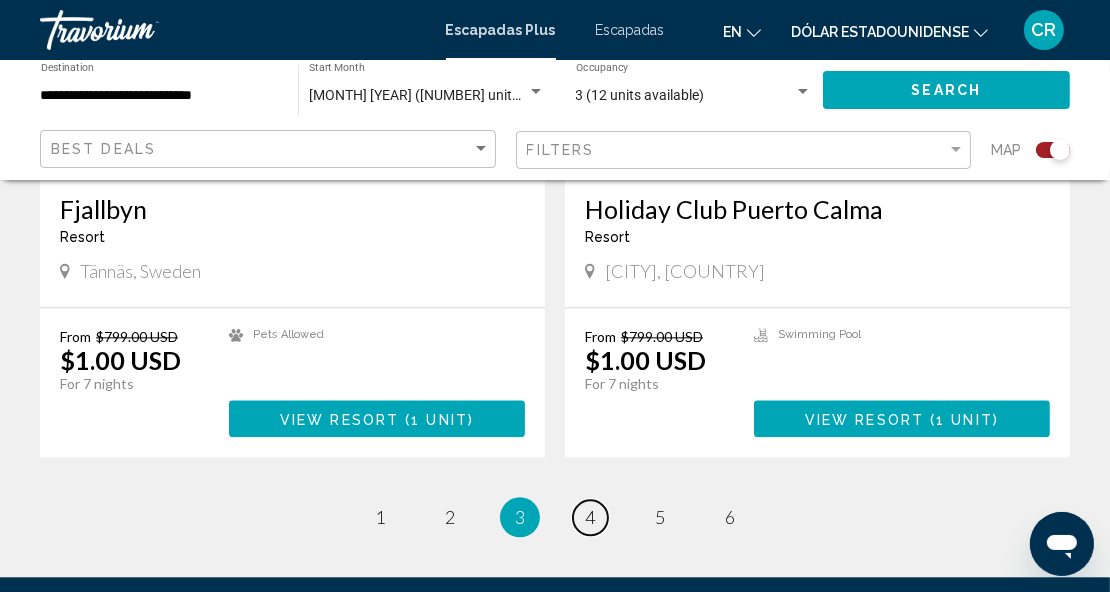 click on "4" at bounding box center (590, 517) 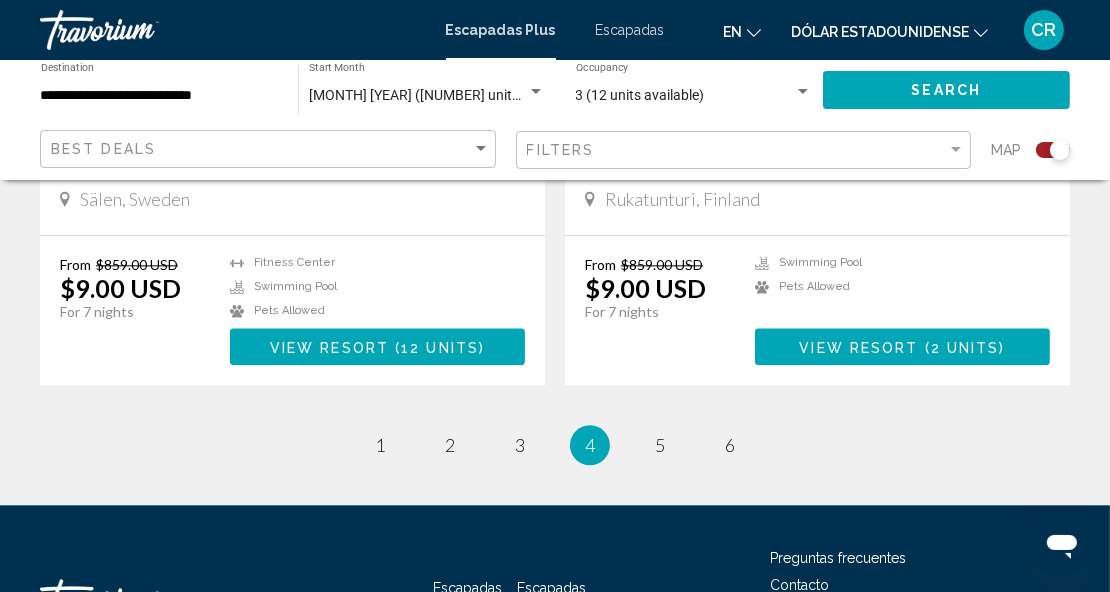 scroll, scrollTop: 4340, scrollLeft: 0, axis: vertical 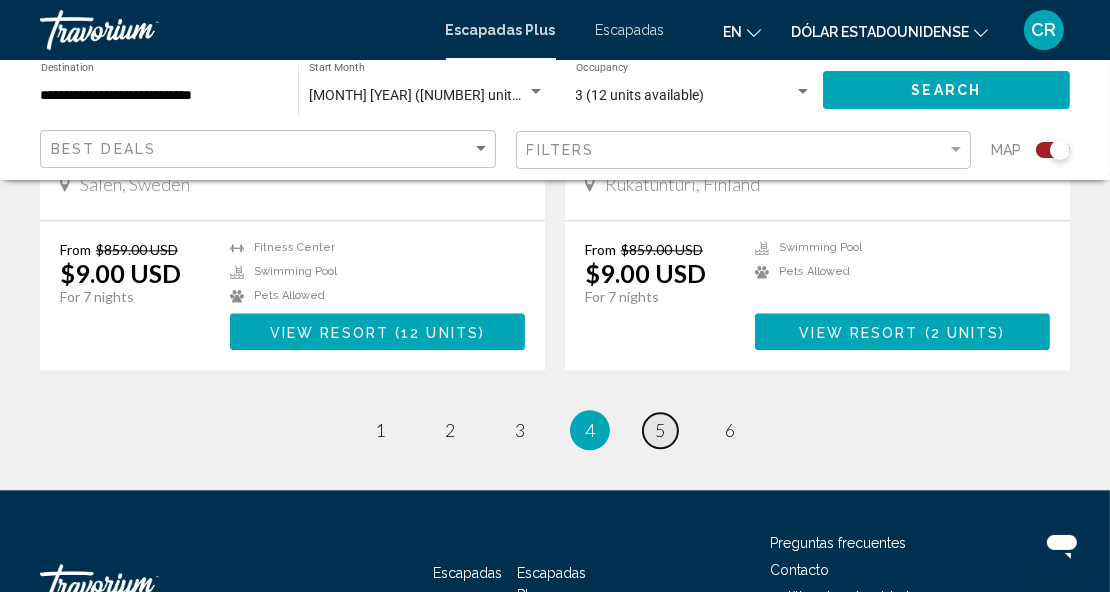 click on "5" at bounding box center (660, 430) 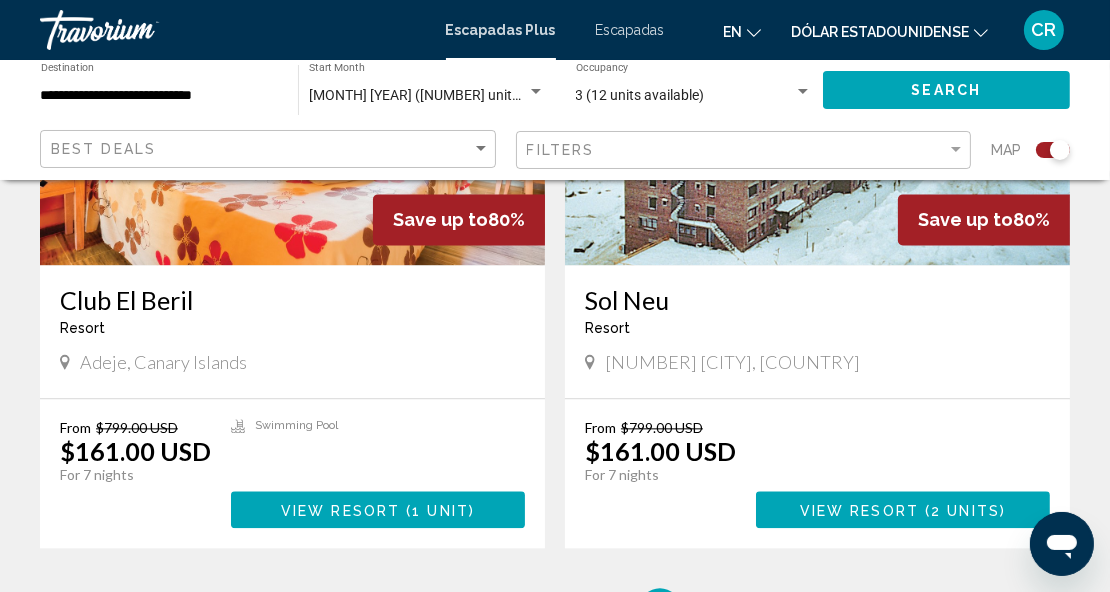 scroll, scrollTop: 4172, scrollLeft: 0, axis: vertical 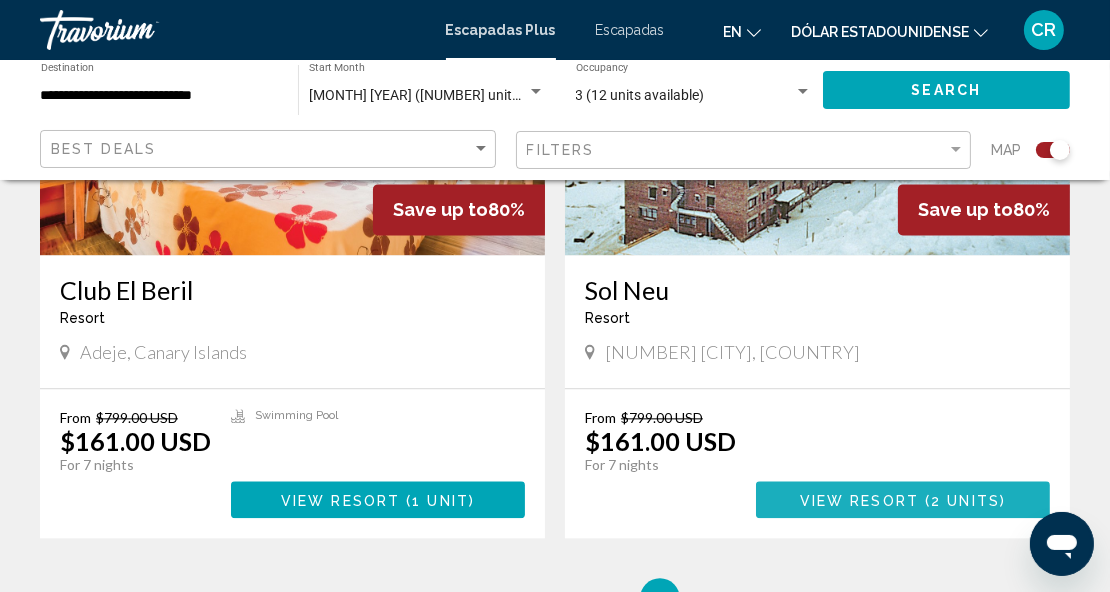 click on "View Resort" at bounding box center [859, 500] 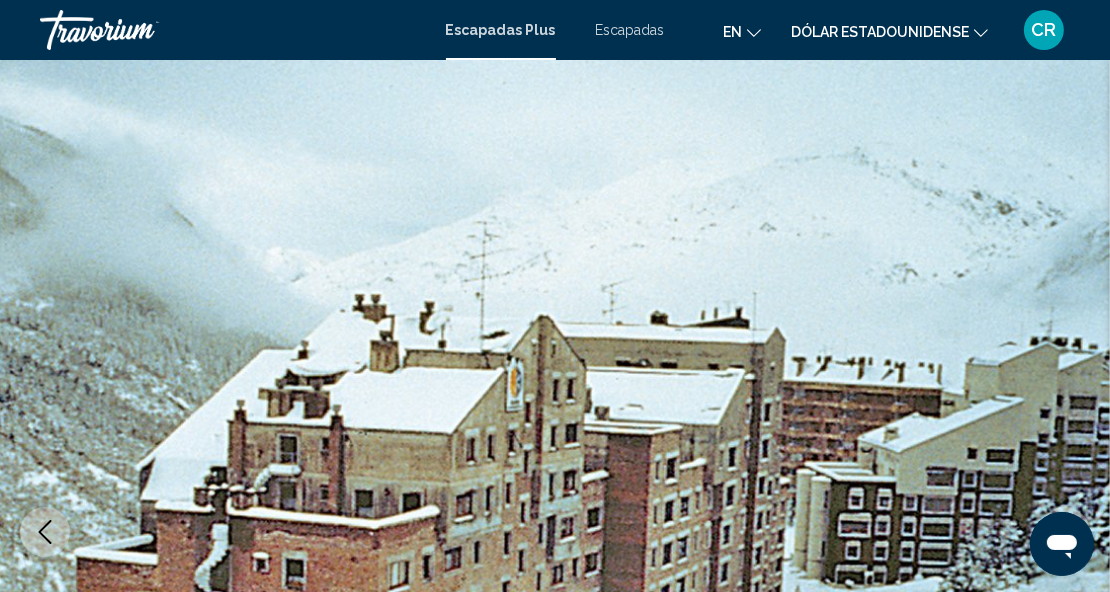 scroll, scrollTop: 0, scrollLeft: 0, axis: both 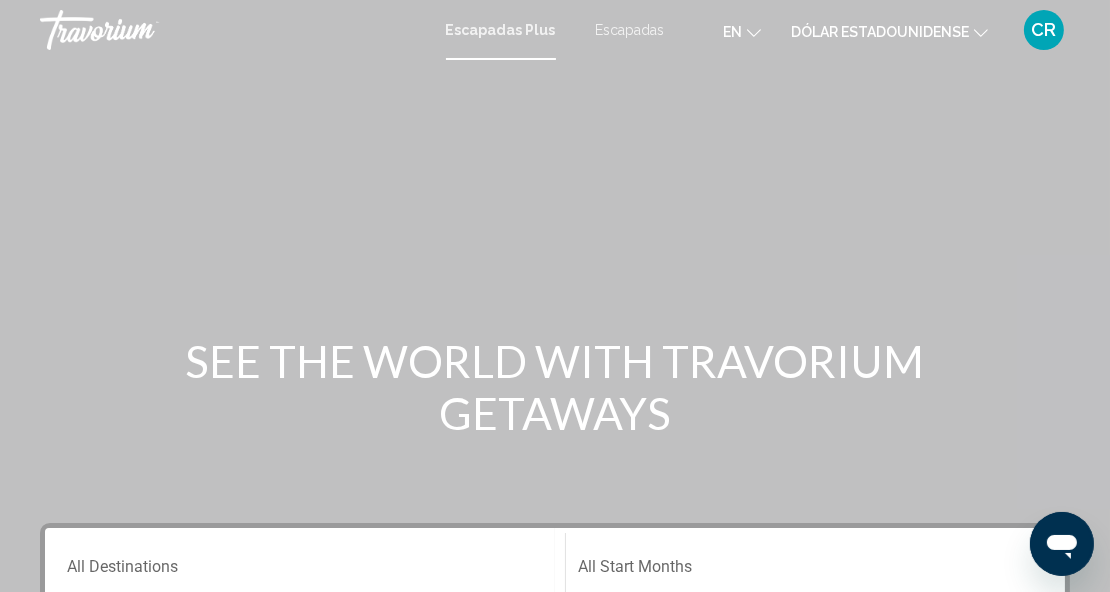 click on "Escapadas Plus" at bounding box center (501, 30) 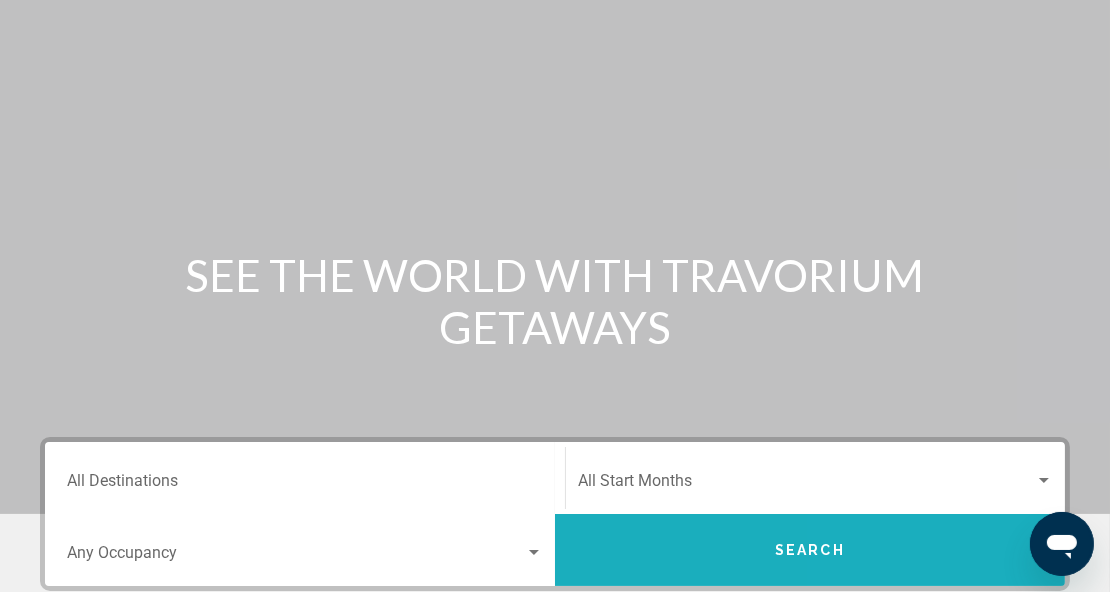 scroll, scrollTop: 0, scrollLeft: 0, axis: both 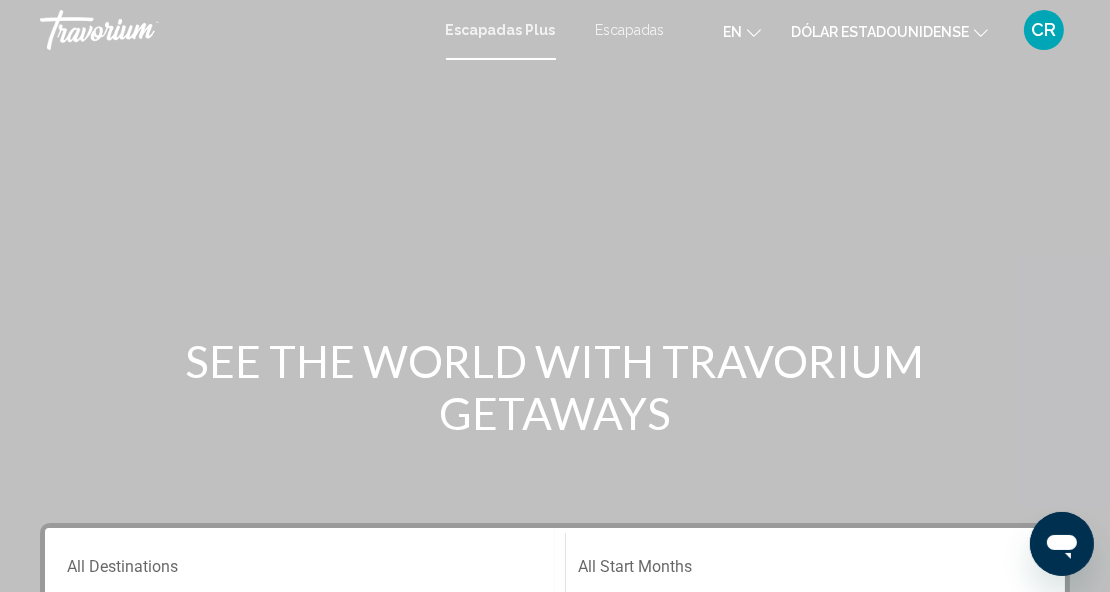 click on "Escapadas" at bounding box center (630, 30) 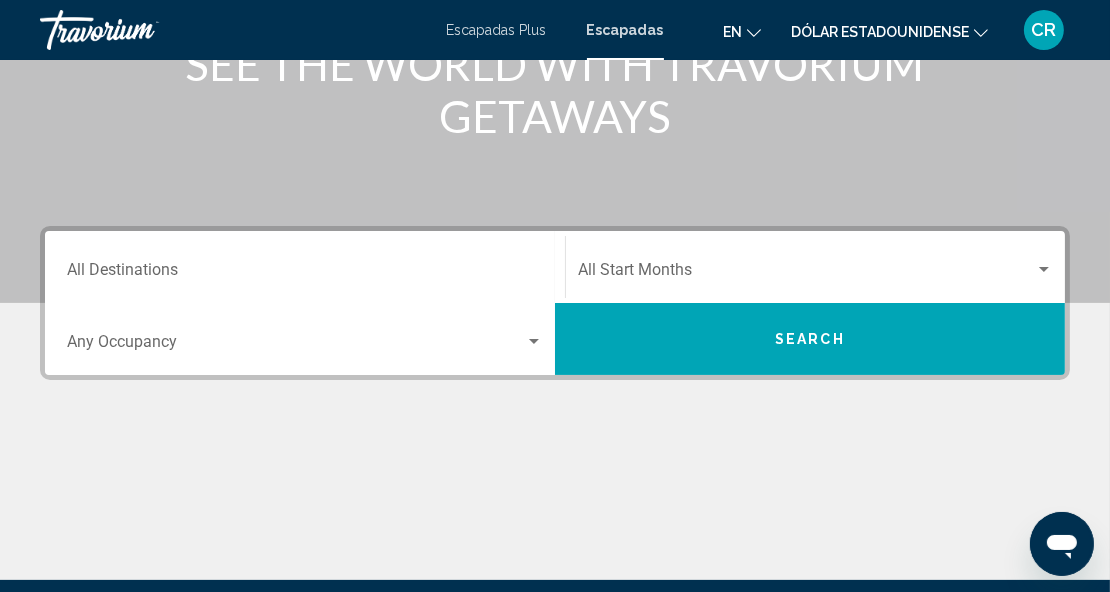 scroll, scrollTop: 298, scrollLeft: 0, axis: vertical 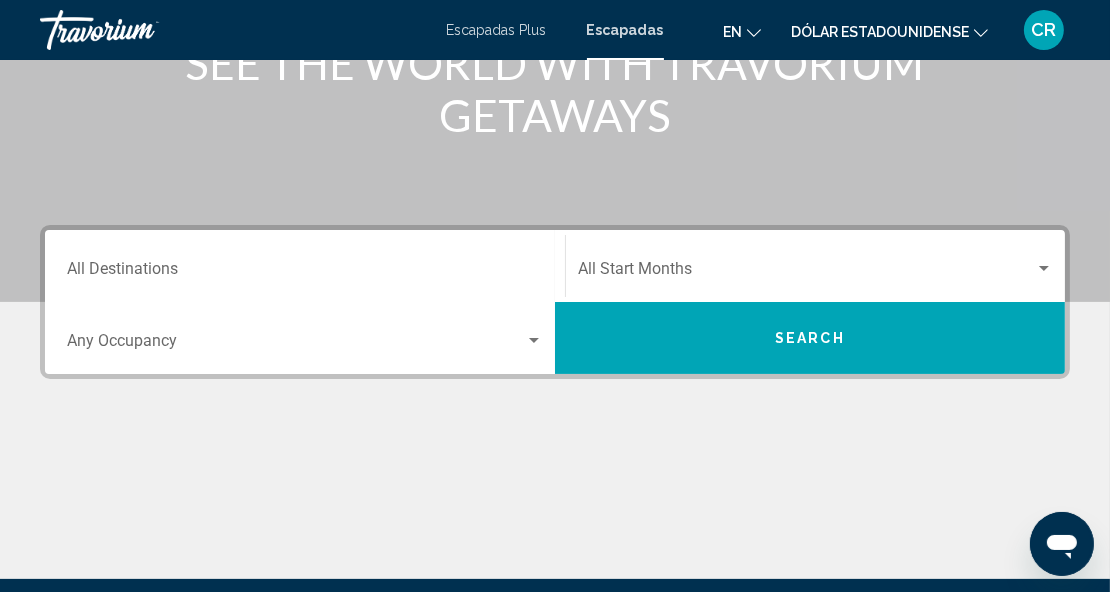 click on "Destination All Destinations" at bounding box center [305, 273] 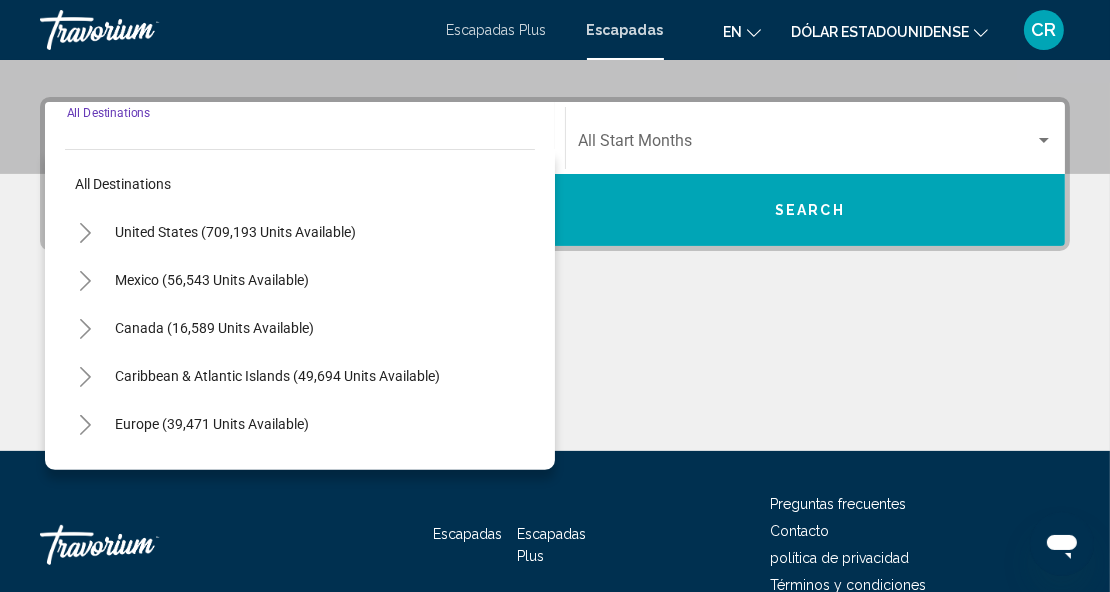 scroll, scrollTop: 457, scrollLeft: 0, axis: vertical 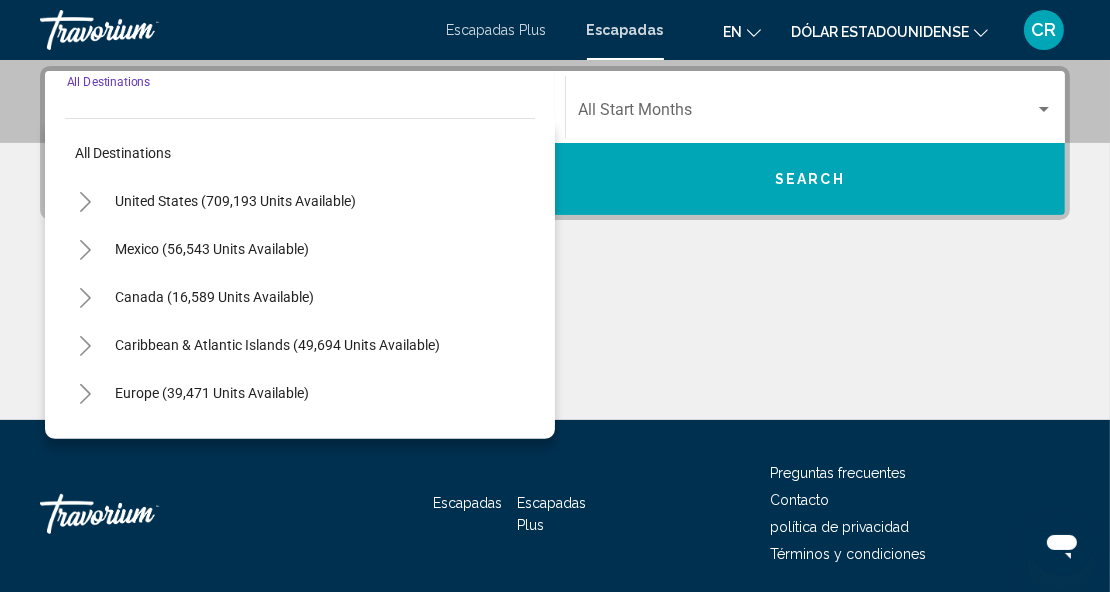 click 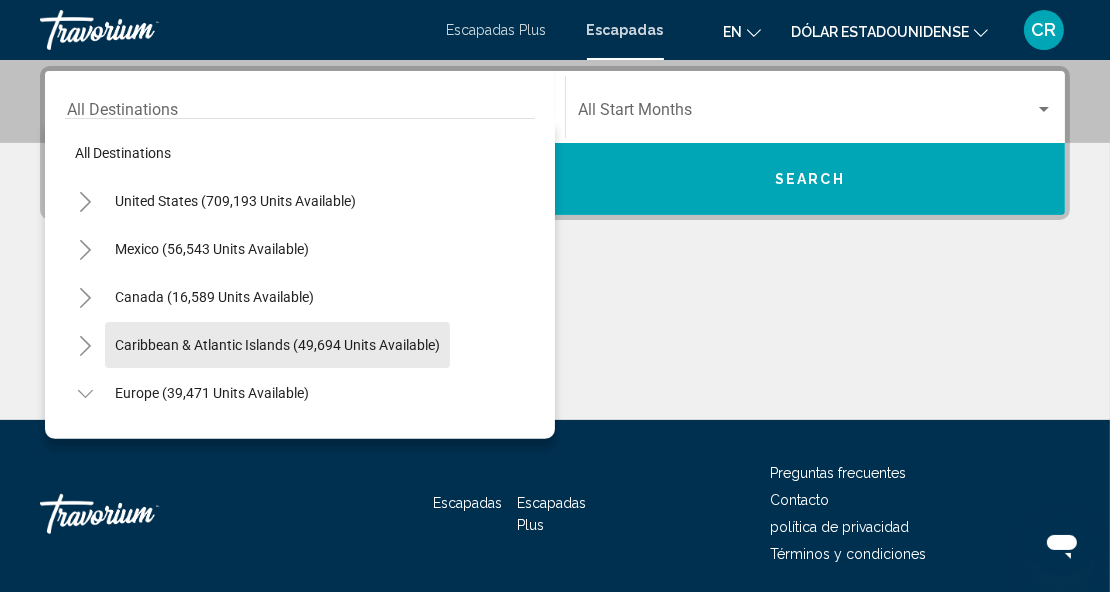 scroll, scrollTop: 528, scrollLeft: 0, axis: vertical 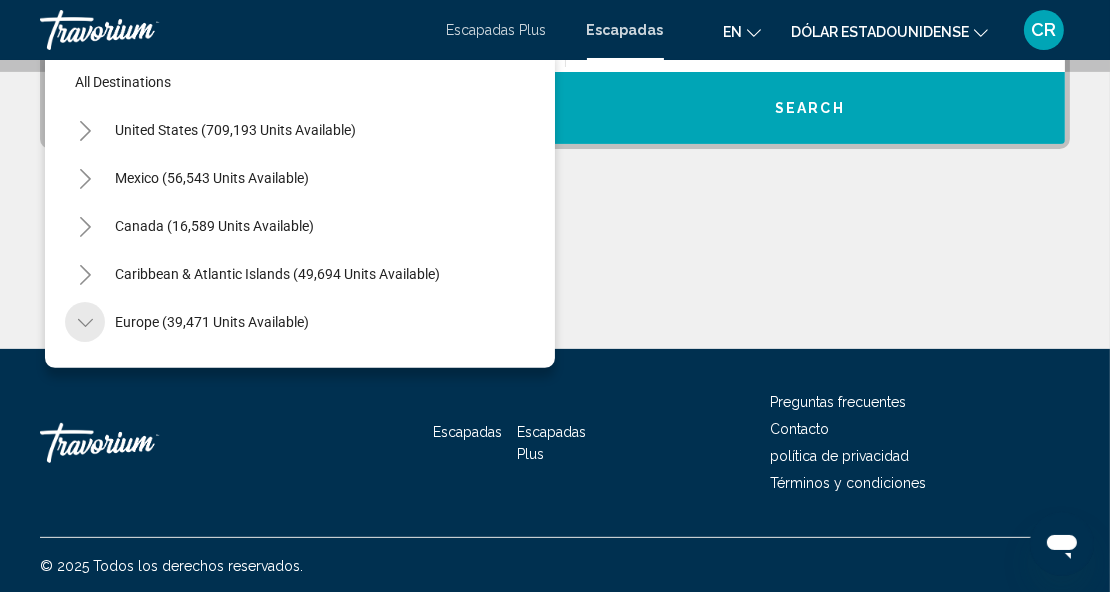 click 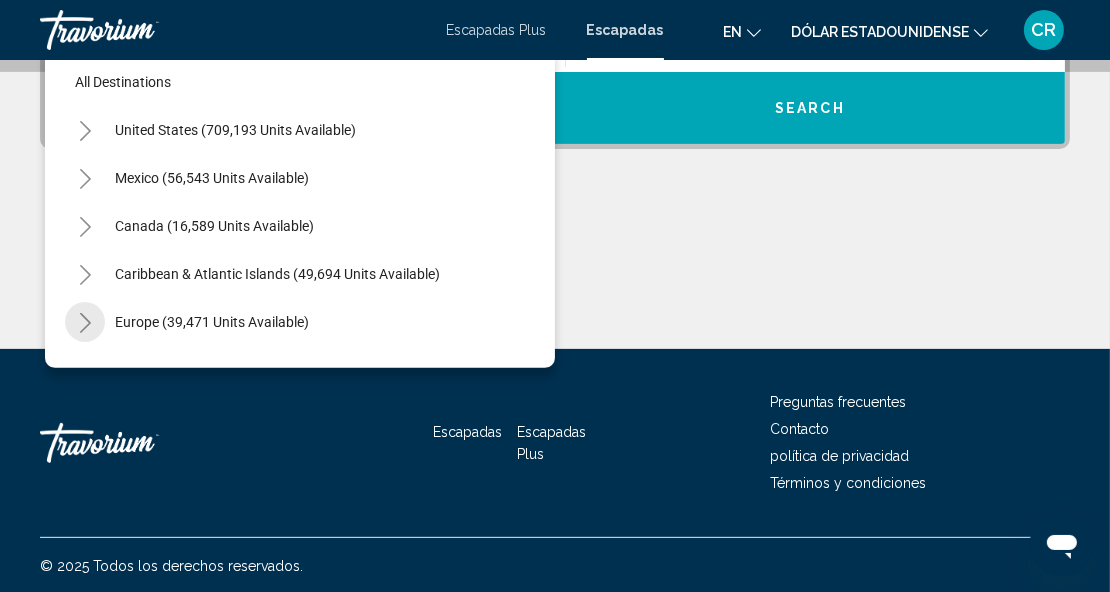 click 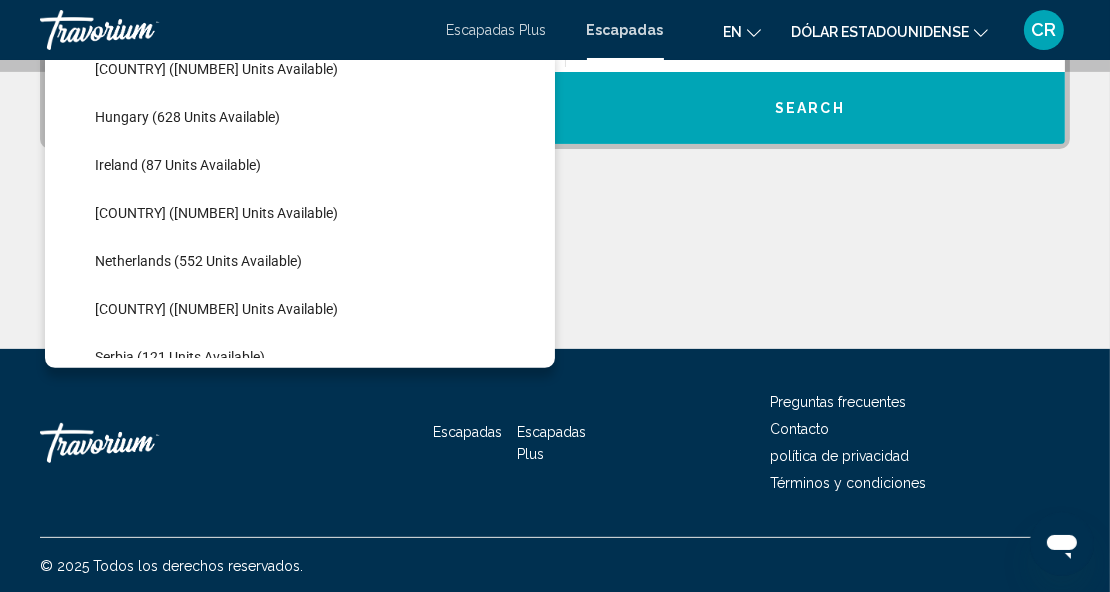 scroll, scrollTop: 691, scrollLeft: 0, axis: vertical 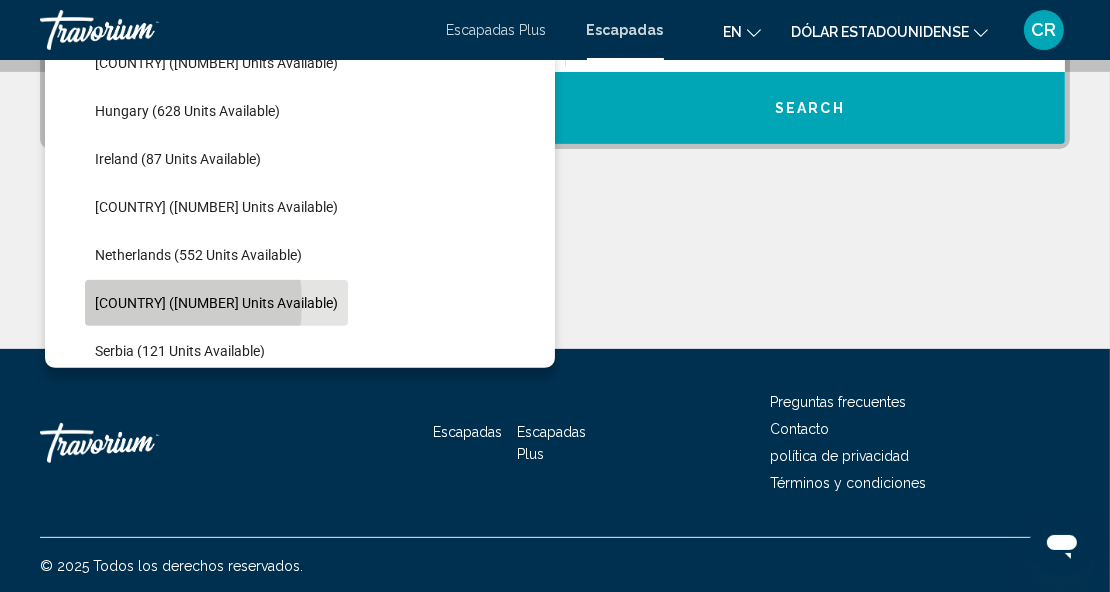 click on "Portugal (4,497 units available)" 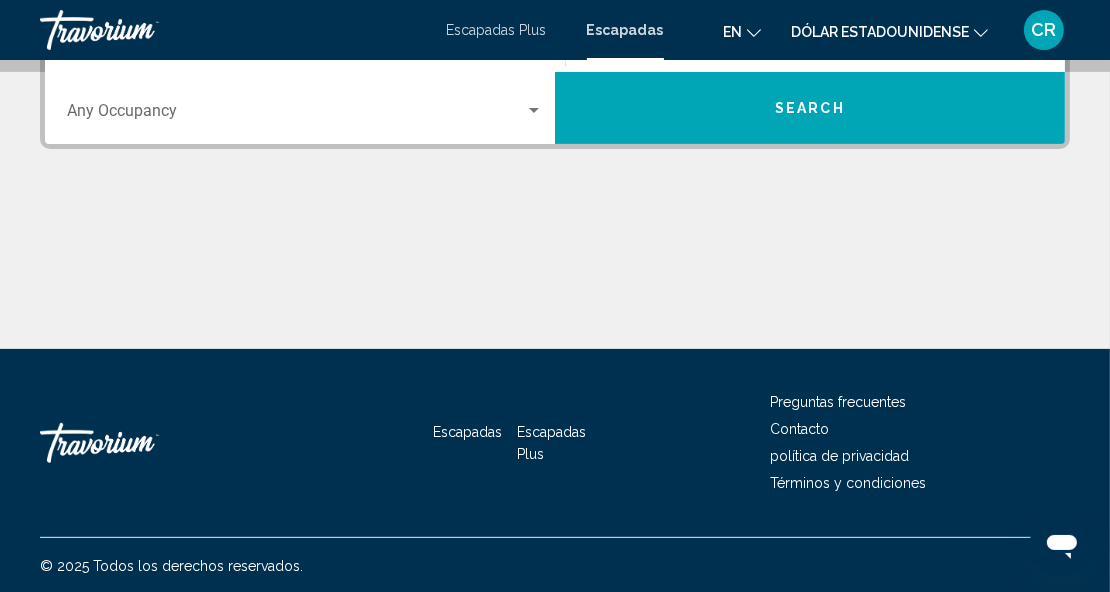 scroll, scrollTop: 457, scrollLeft: 0, axis: vertical 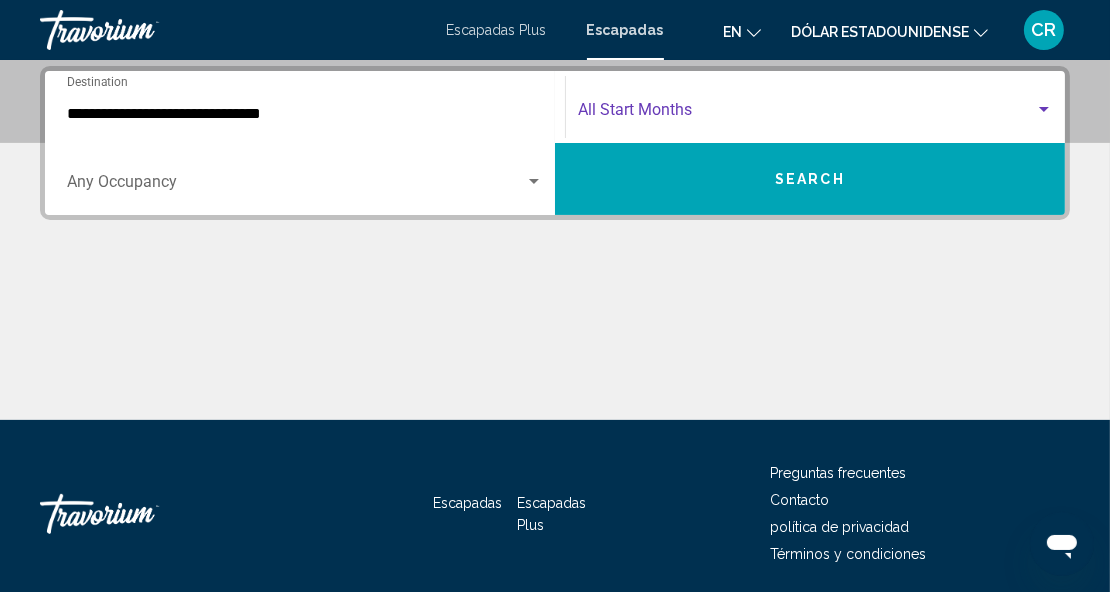 click at bounding box center (1044, 110) 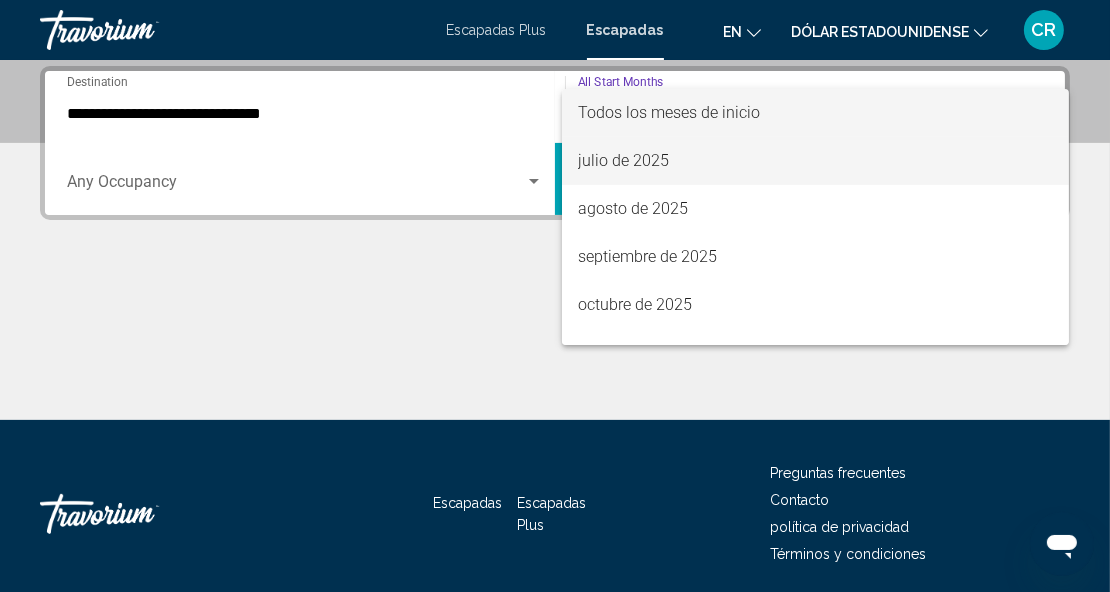click on "julio de 2025" at bounding box center (623, 160) 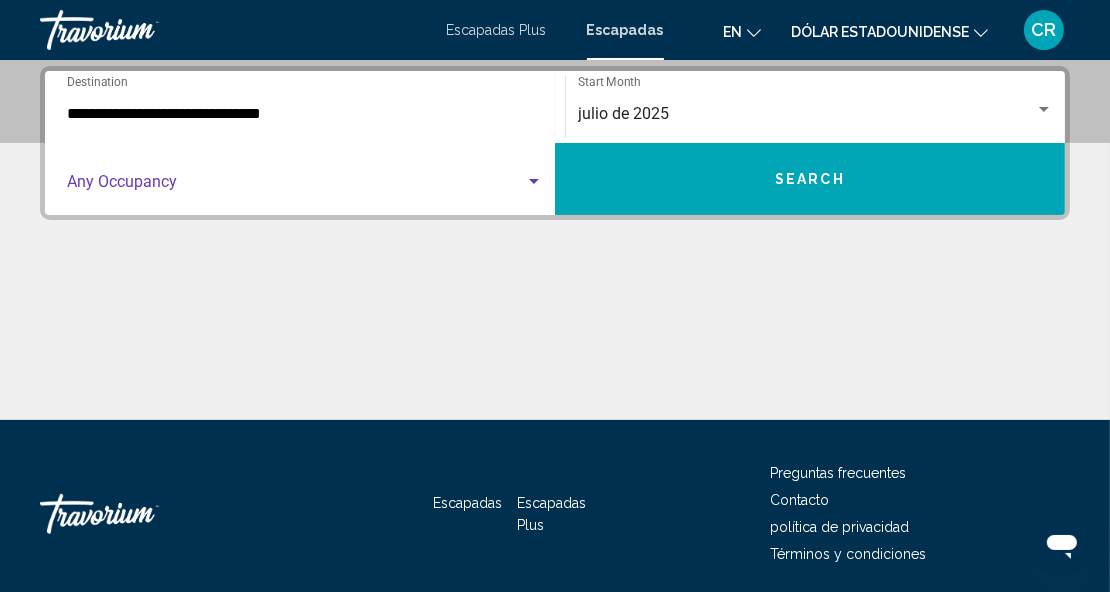 click at bounding box center (534, 182) 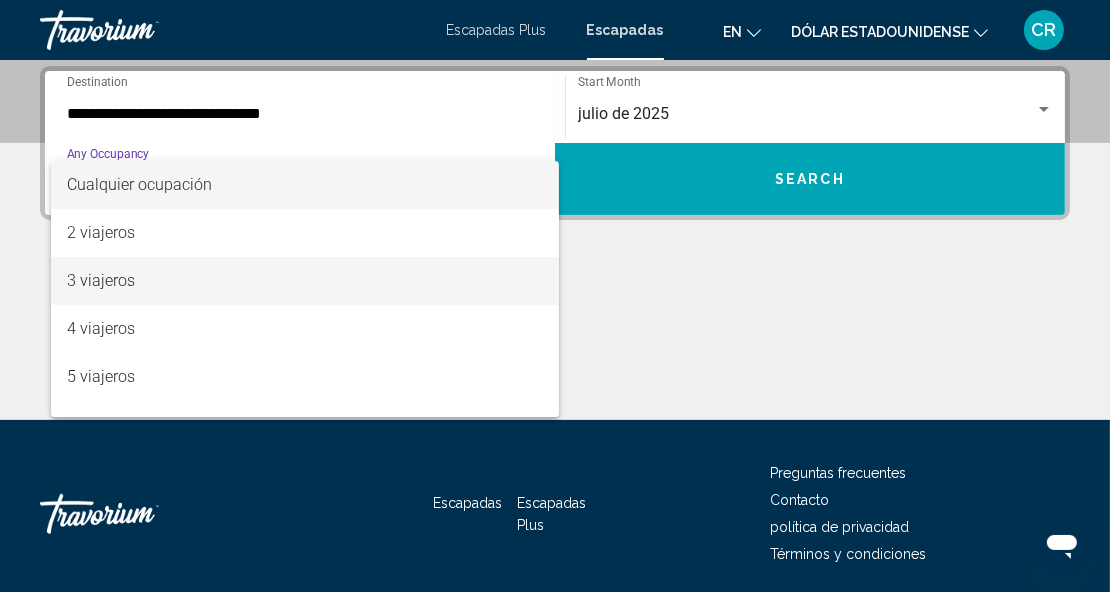 click on "3 viajeros" at bounding box center (101, 280) 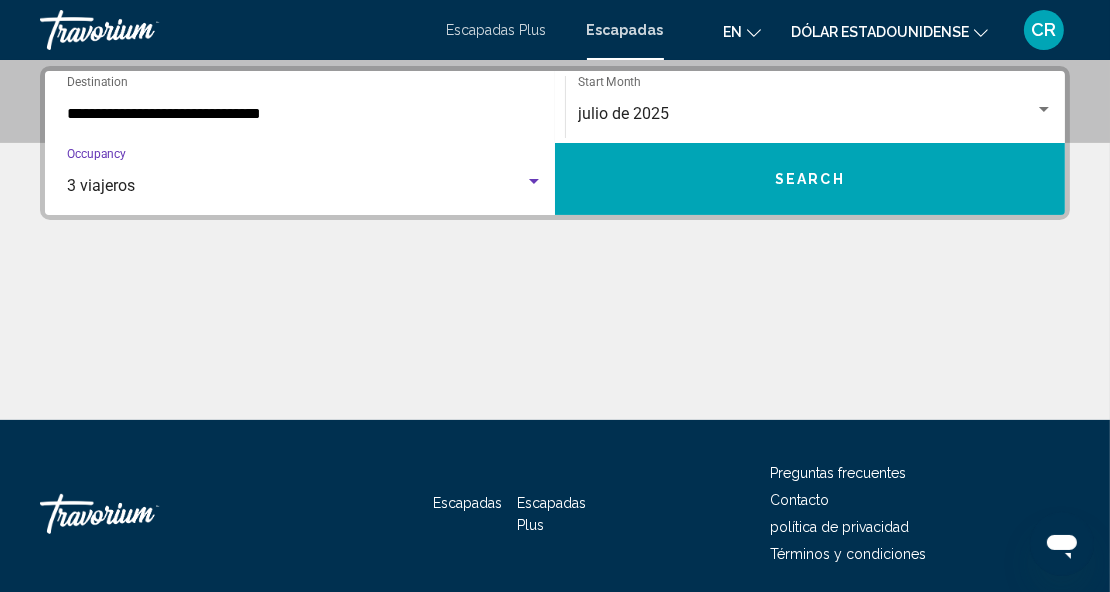 click on "Search" at bounding box center [810, 180] 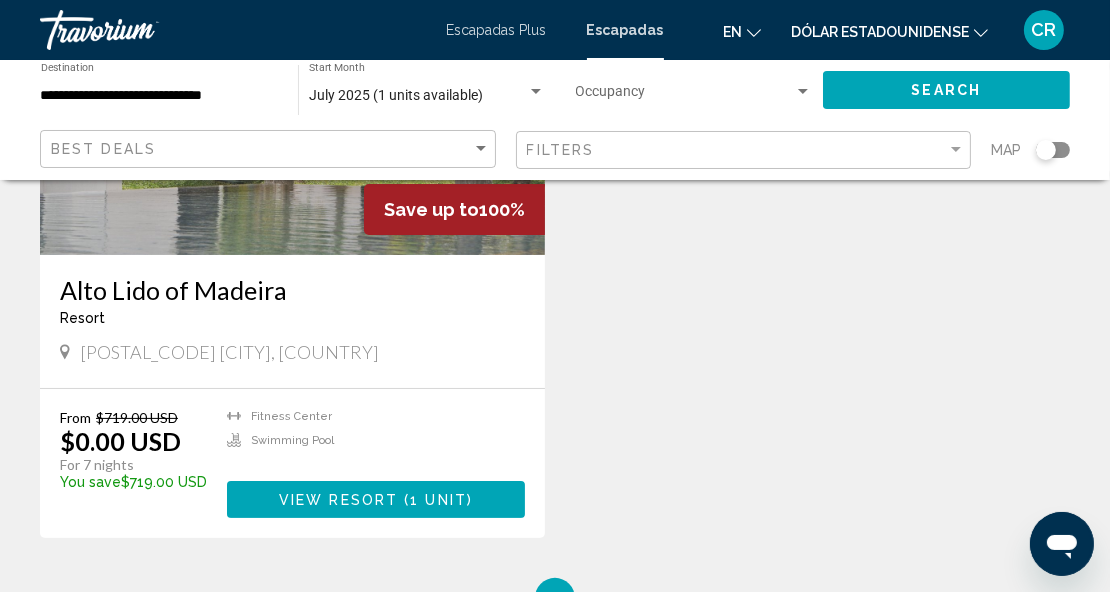 scroll, scrollTop: 311, scrollLeft: 0, axis: vertical 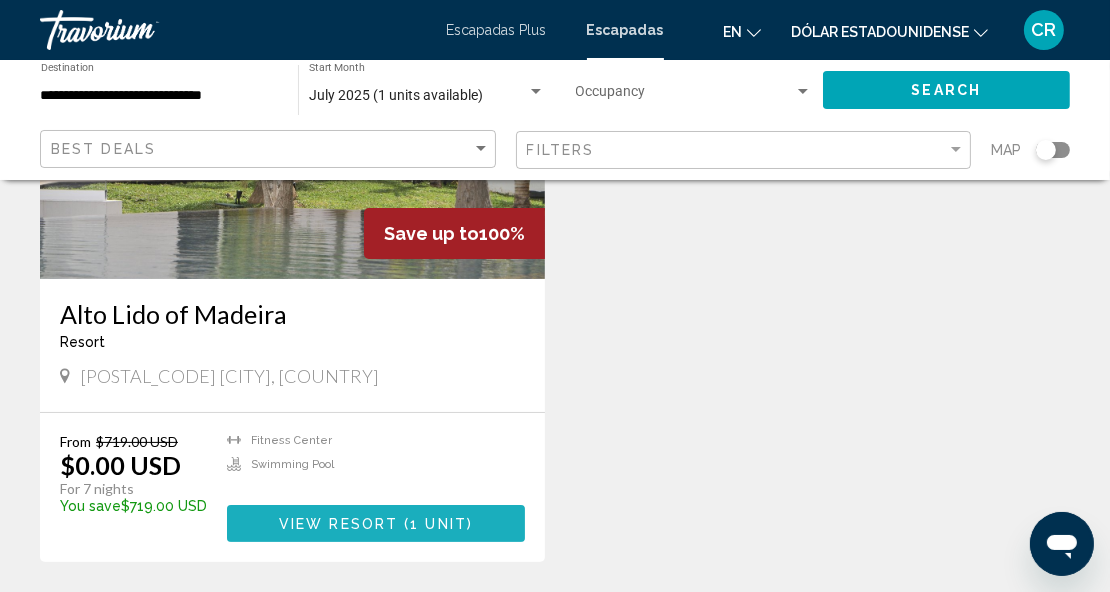 click on "View Resort" at bounding box center [338, 524] 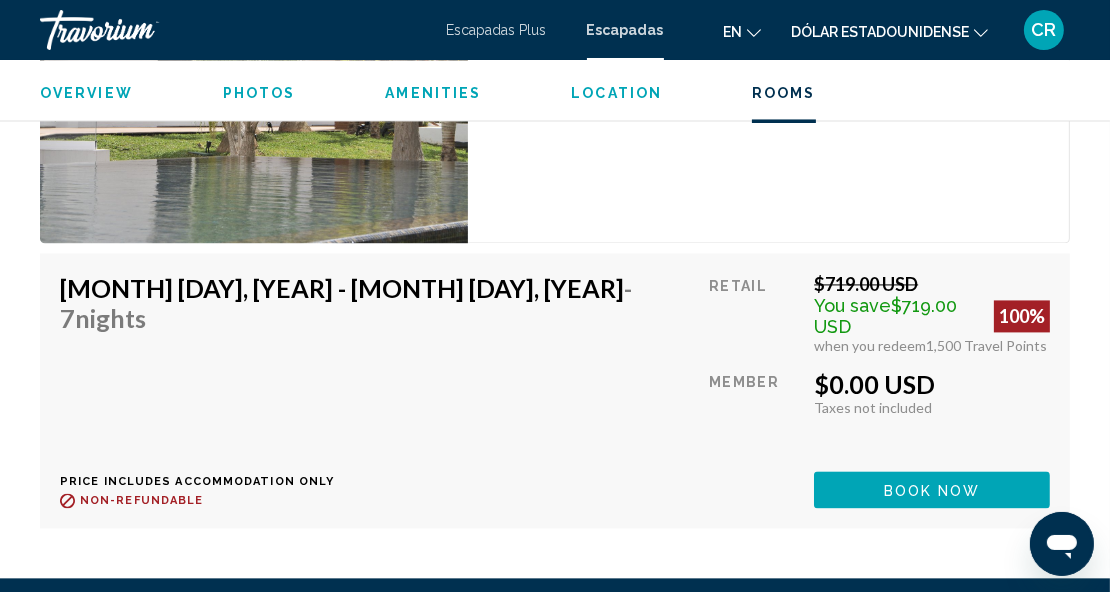 scroll, scrollTop: 3867, scrollLeft: 0, axis: vertical 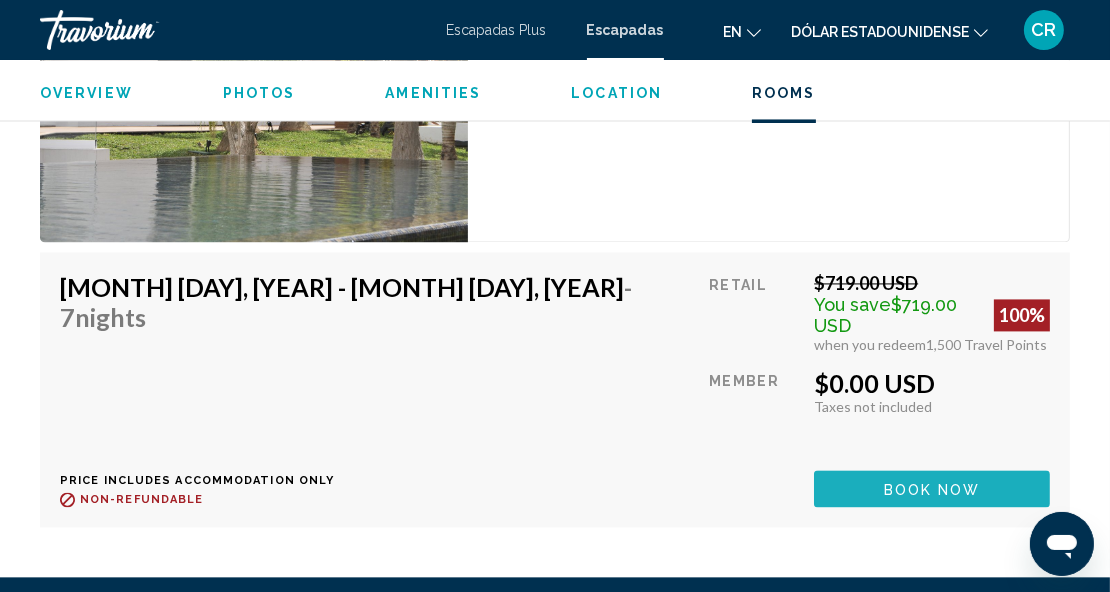 click on "Book now" at bounding box center (932, 489) 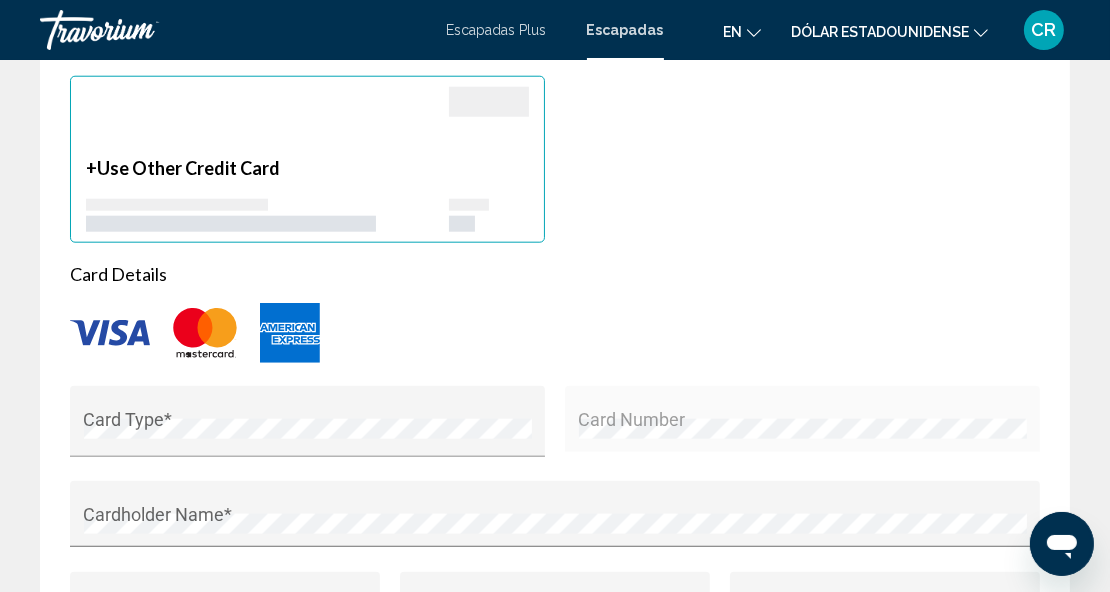 scroll, scrollTop: 2013, scrollLeft: 0, axis: vertical 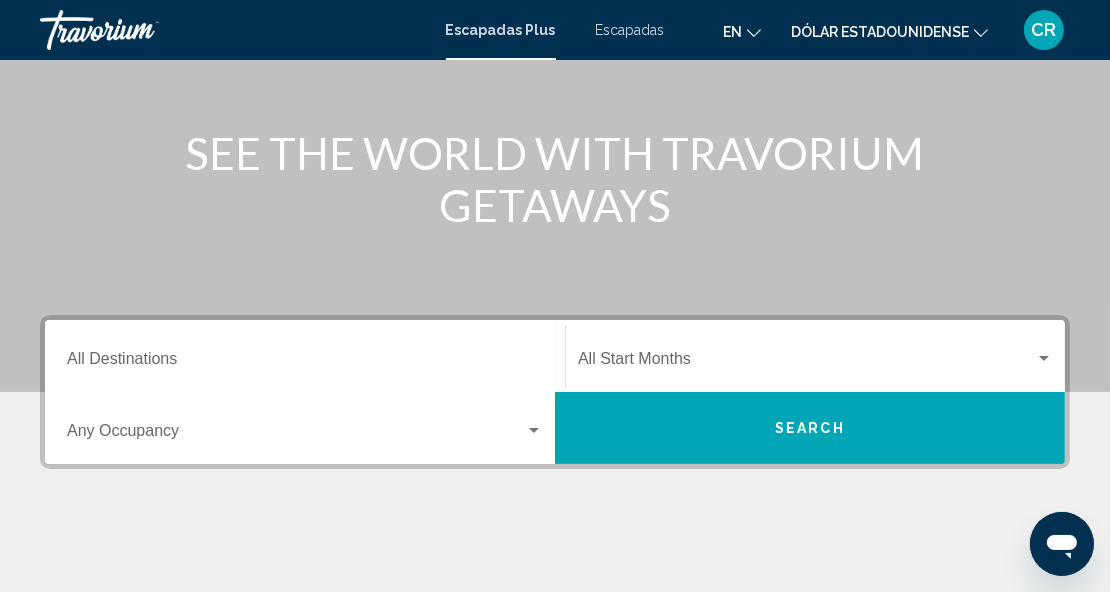 click on "Destination All Destinations" at bounding box center [305, 356] 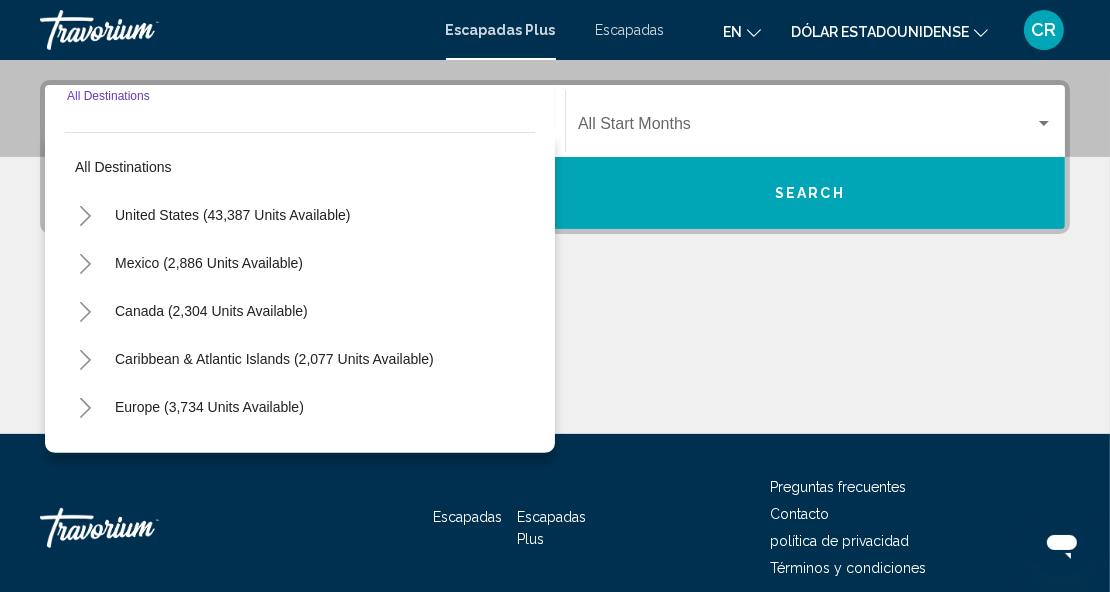 scroll, scrollTop: 457, scrollLeft: 0, axis: vertical 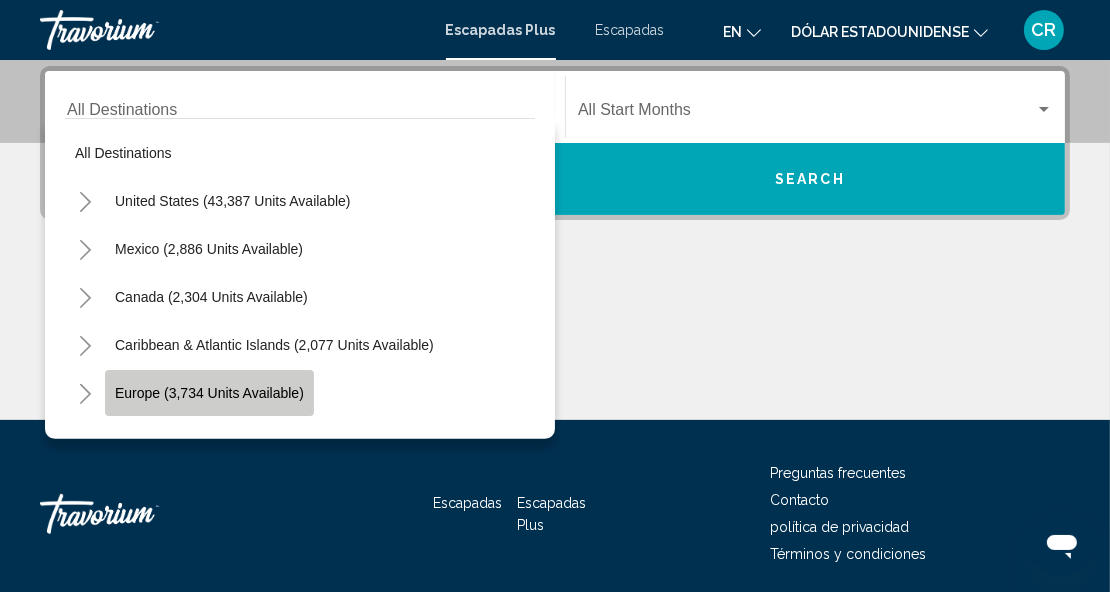 click on "Europe (3,734 units available)" 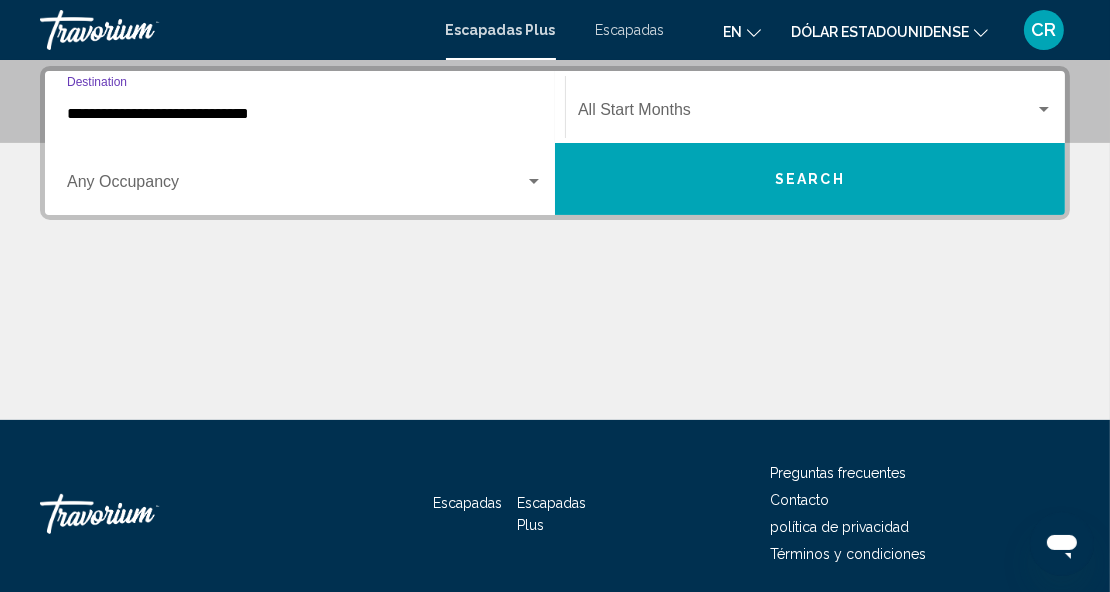scroll, scrollTop: 461, scrollLeft: 0, axis: vertical 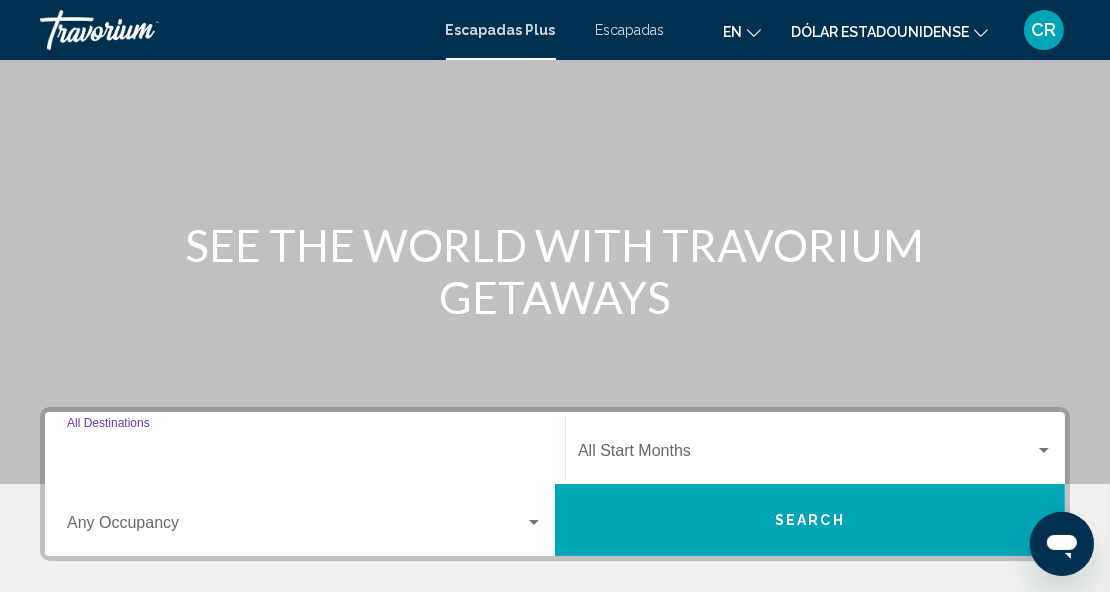 click on "Destination All Destinations" at bounding box center [305, 455] 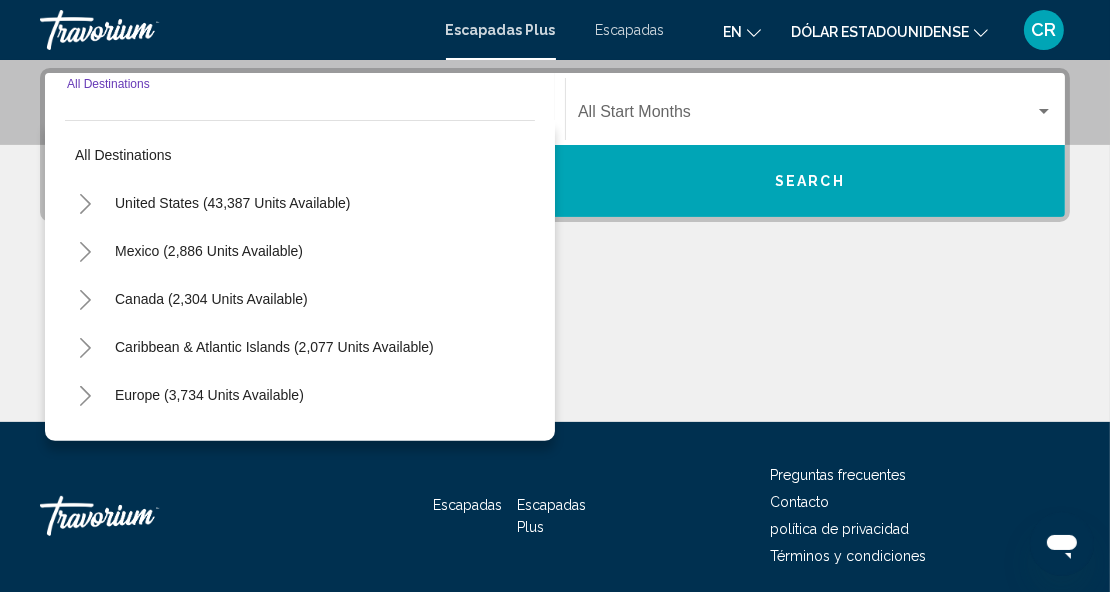 scroll, scrollTop: 457, scrollLeft: 0, axis: vertical 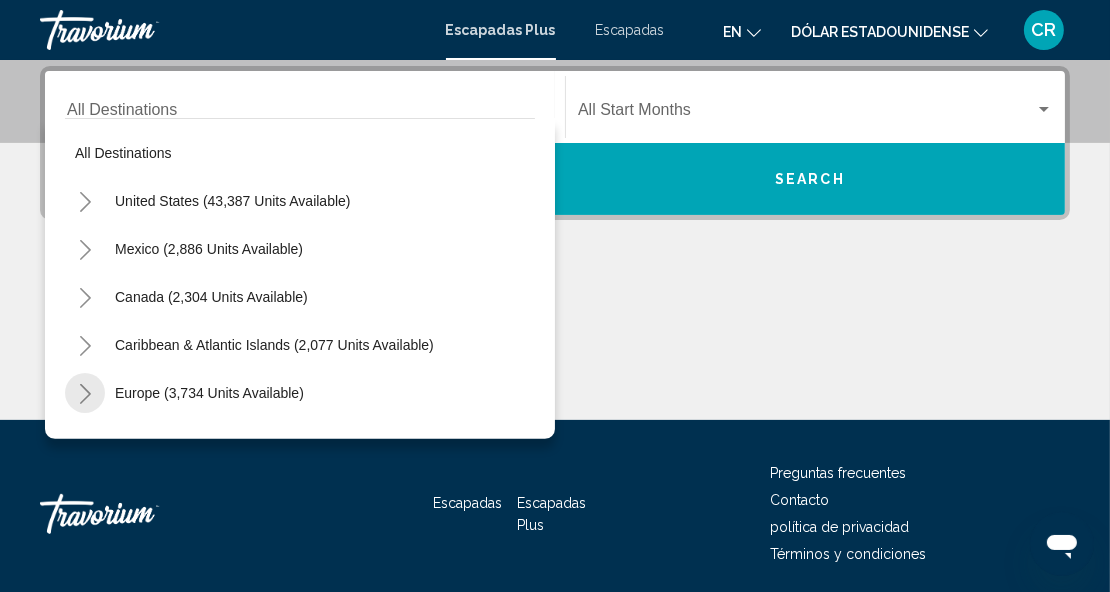 click 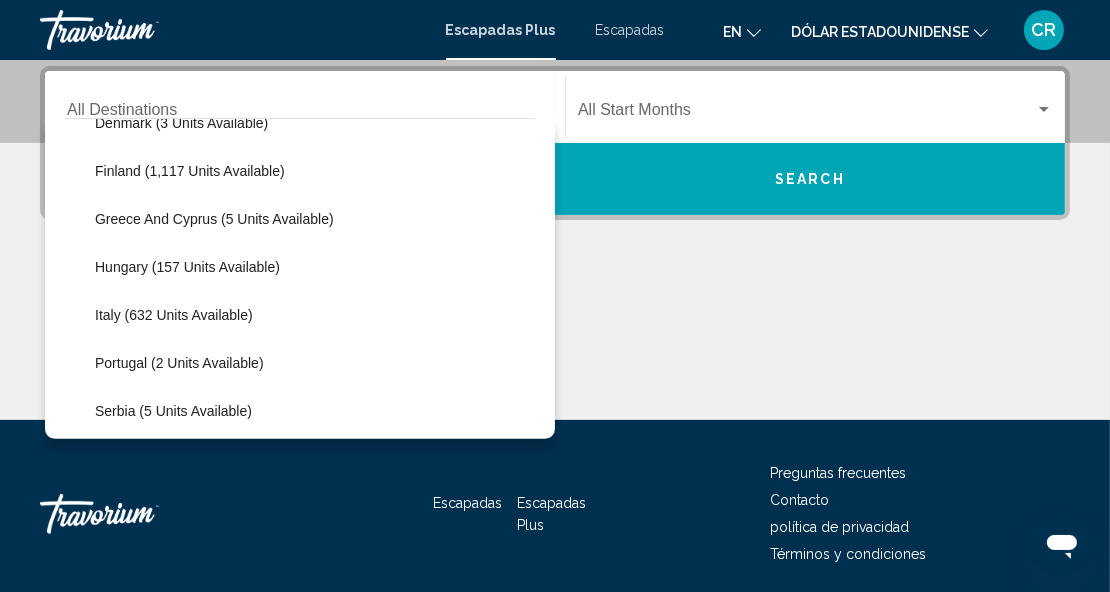 scroll, scrollTop: 483, scrollLeft: 0, axis: vertical 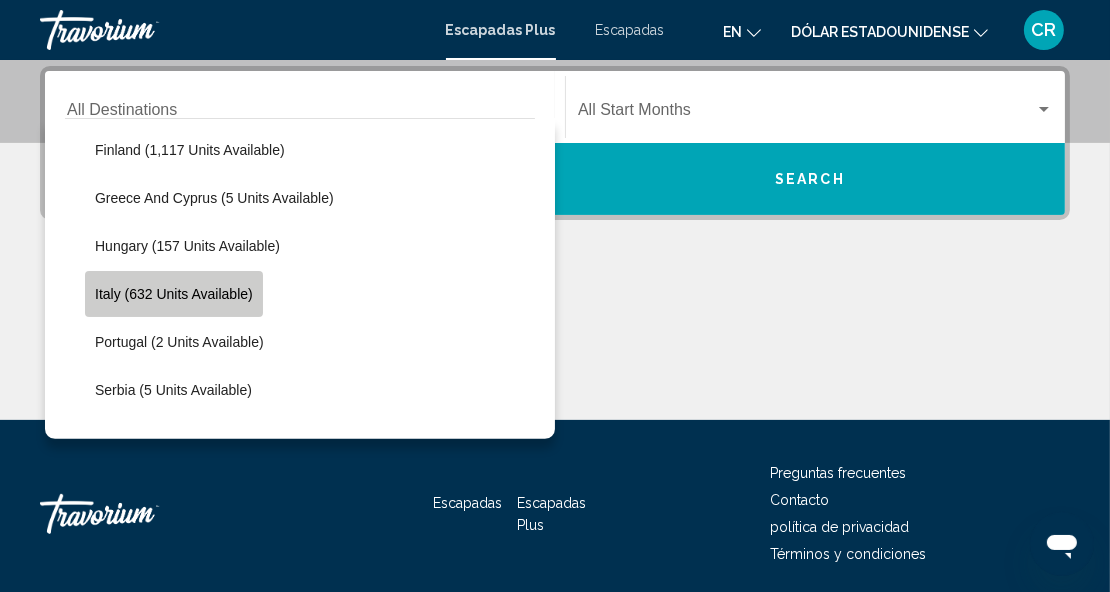 click on "Italy (632 units available)" 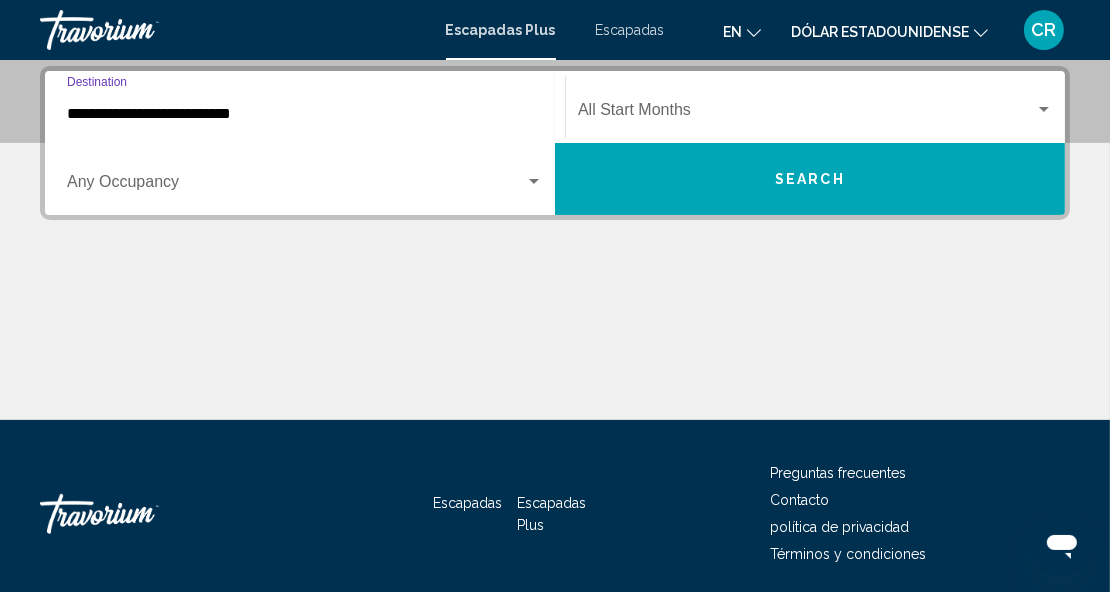 click at bounding box center (534, 181) 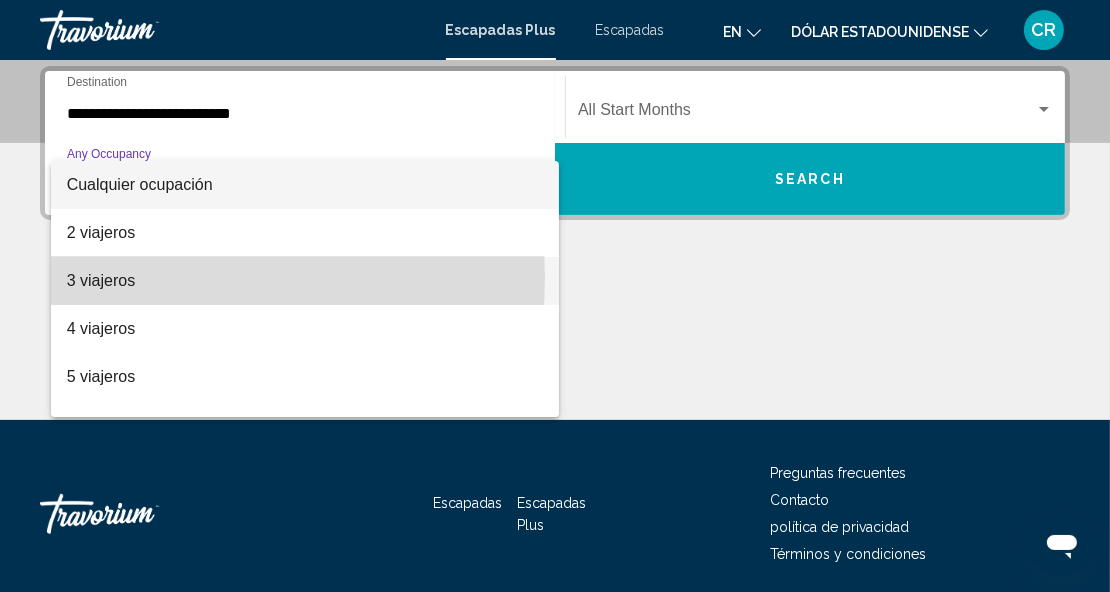 click on "3 viajeros" at bounding box center (101, 280) 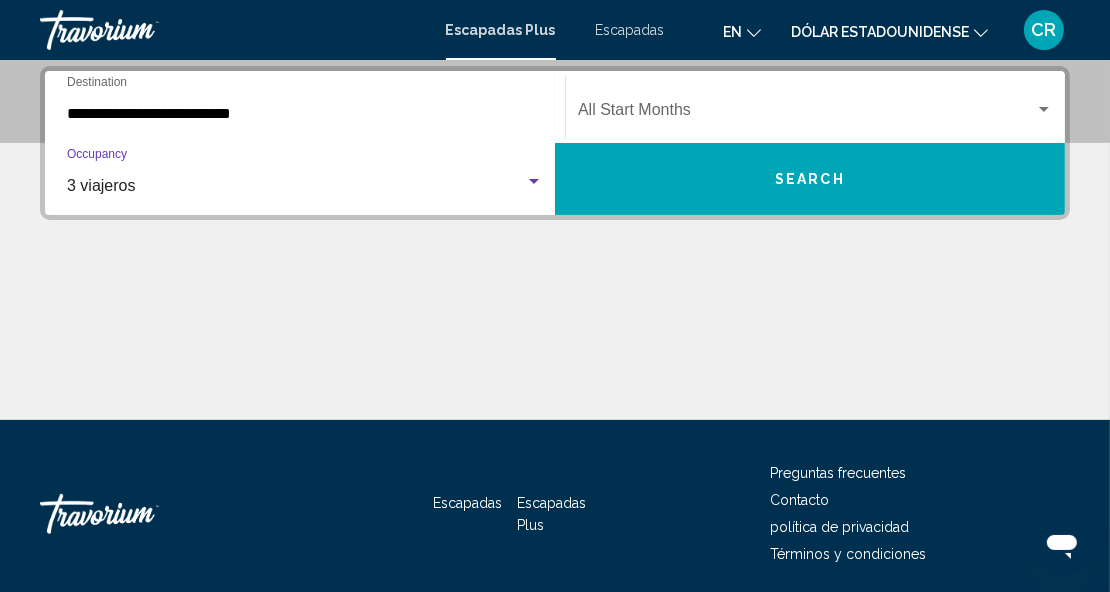 click at bounding box center (1044, 109) 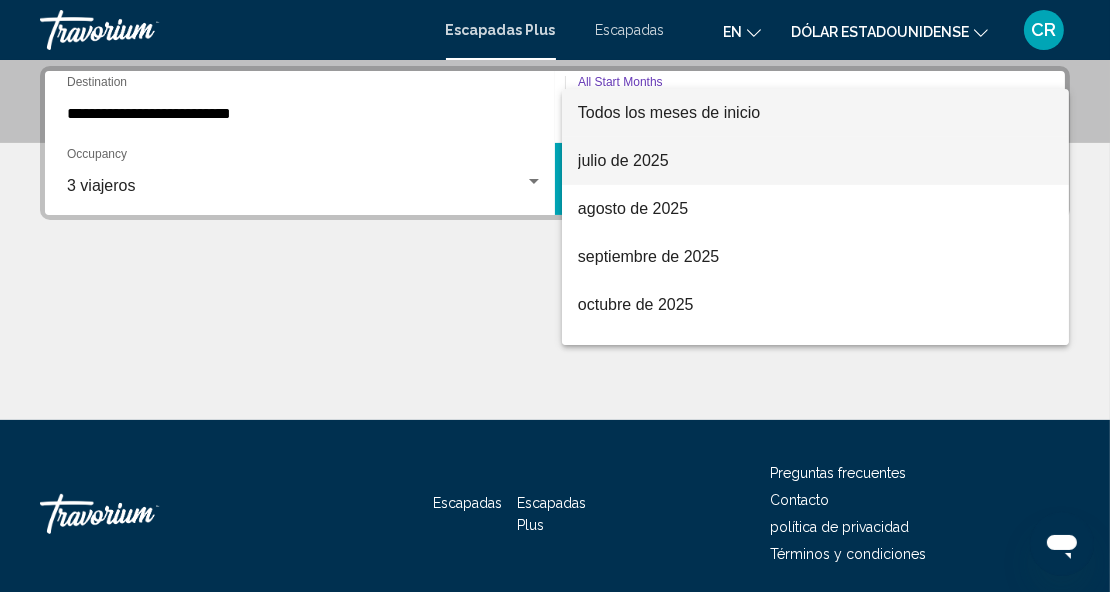 click on "julio de 2025" at bounding box center (623, 160) 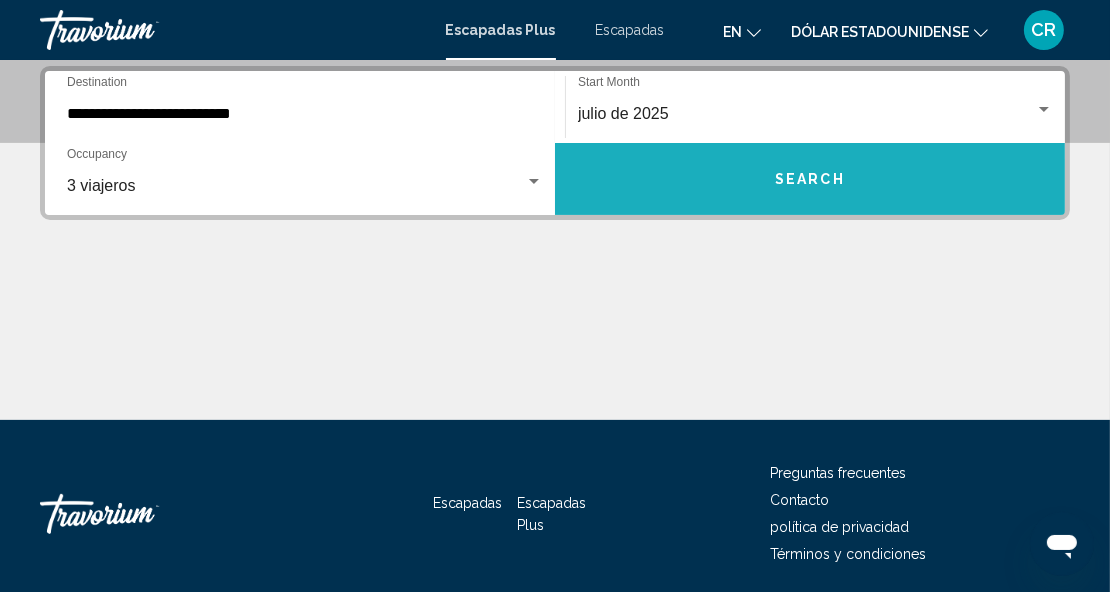 click on "Search" at bounding box center (810, 180) 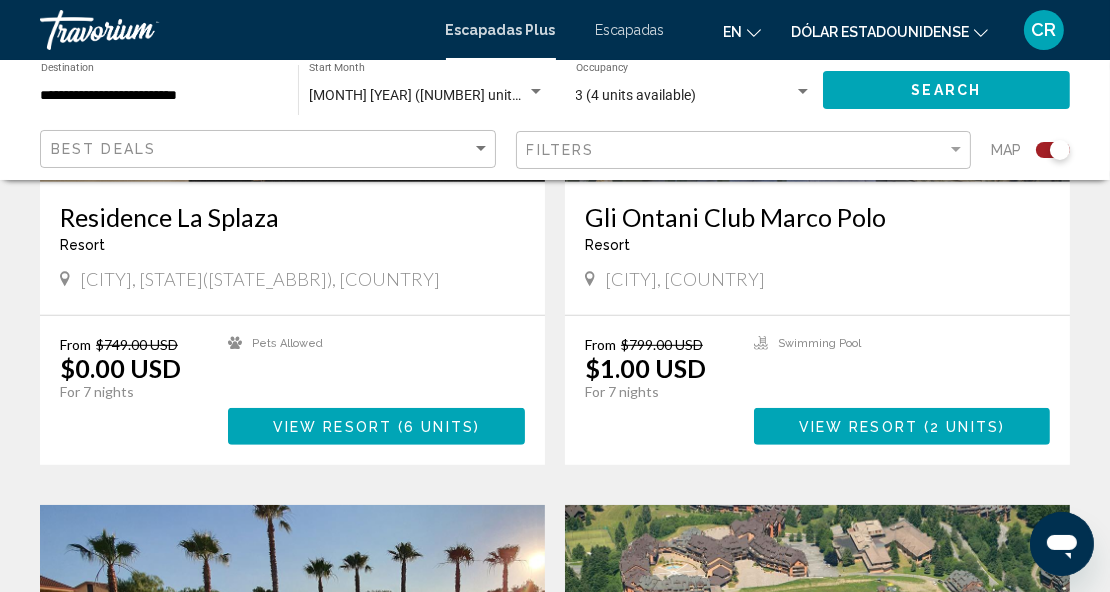 scroll, scrollTop: 1034, scrollLeft: 0, axis: vertical 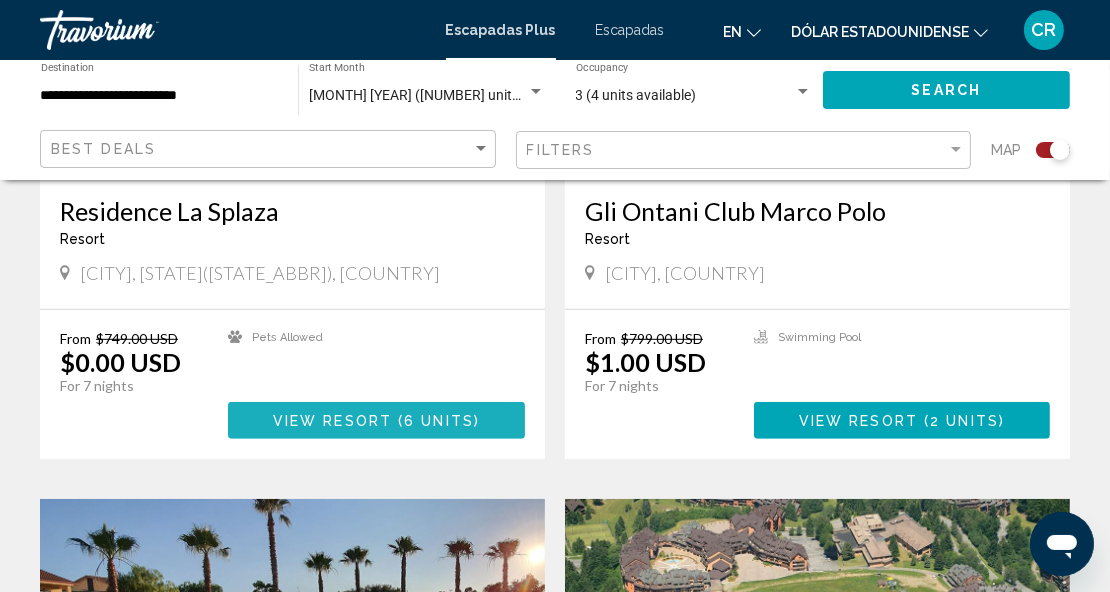 click on "View Resort" at bounding box center (332, 421) 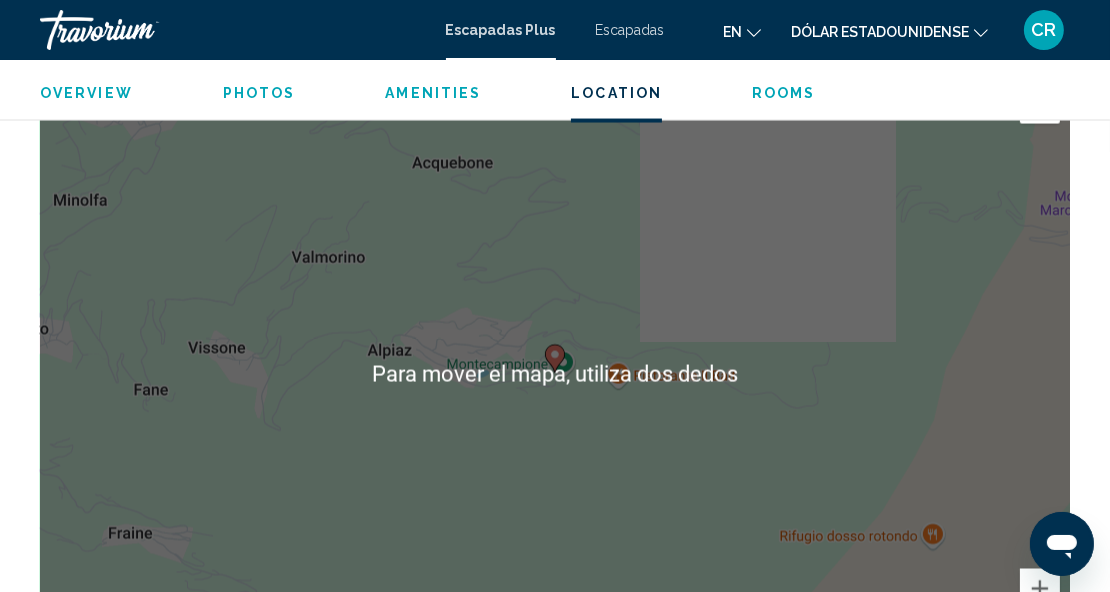 scroll, scrollTop: 3122, scrollLeft: 0, axis: vertical 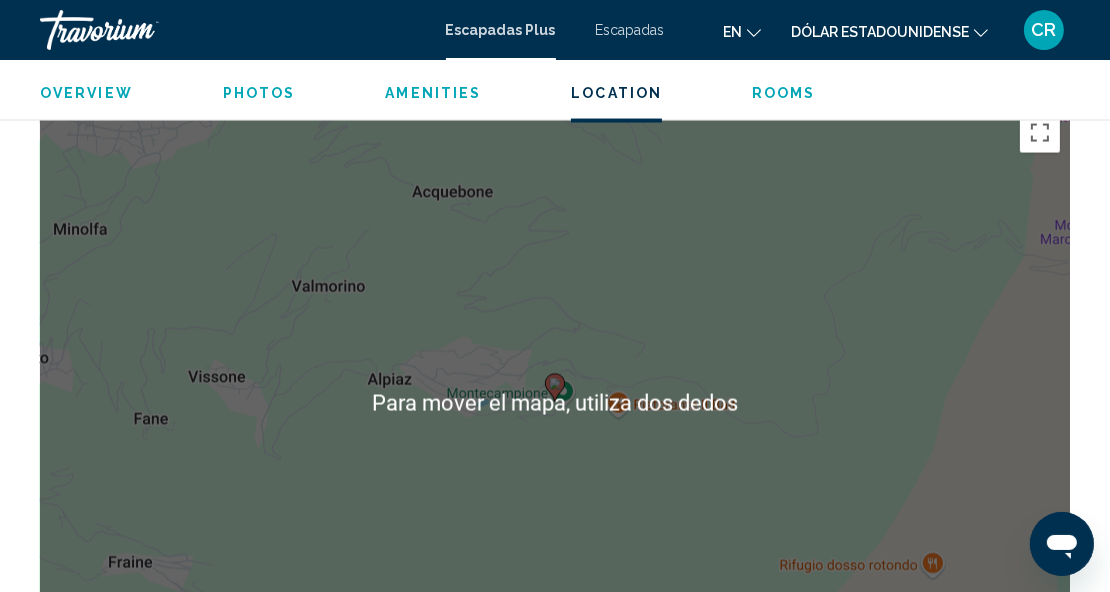 click at bounding box center (555, 388) 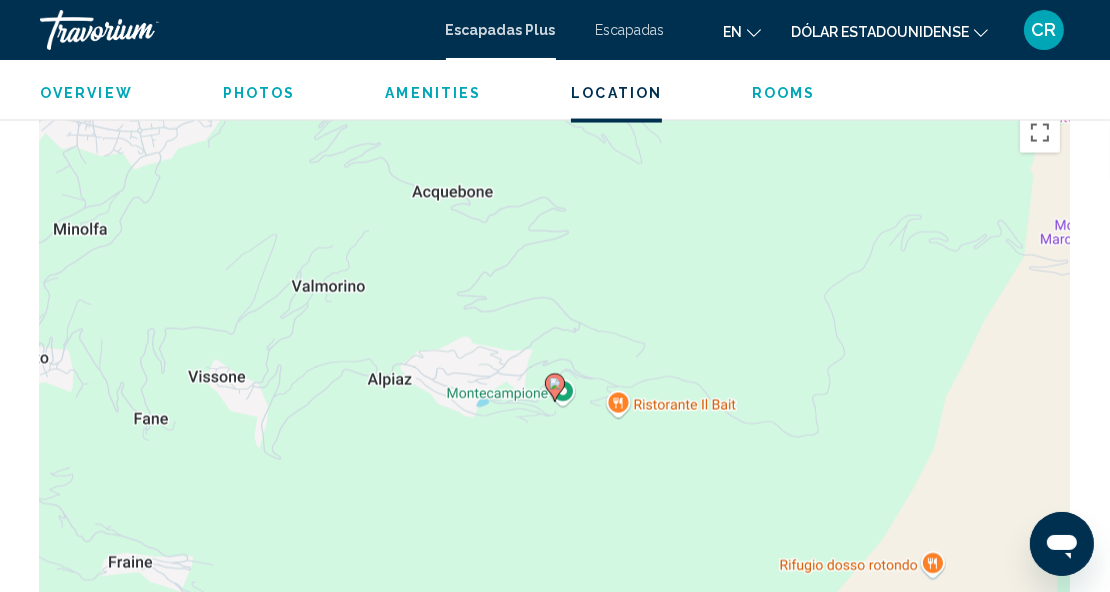 click on "Overview
Photos
Amenities
Location
Rooms
Search" 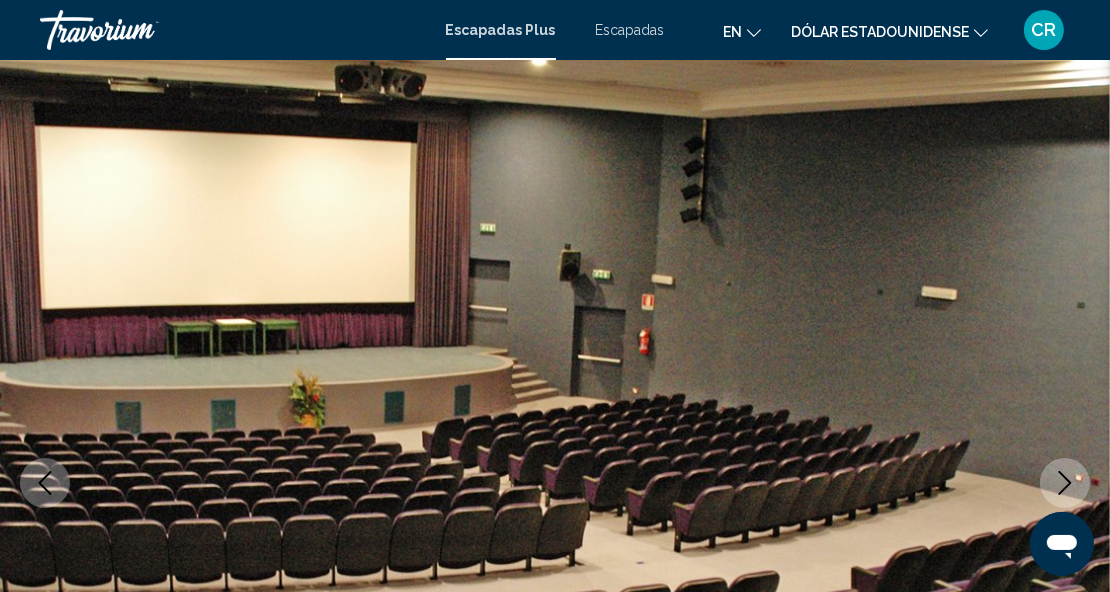 scroll, scrollTop: 0, scrollLeft: 0, axis: both 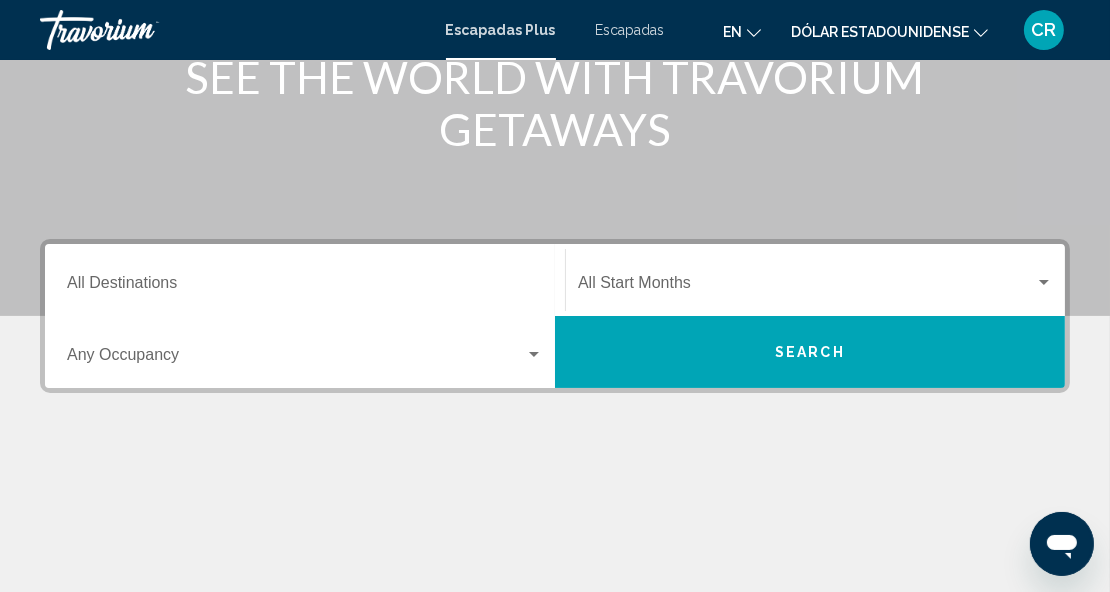 click on "Destination All Destinations Start Month All Start Months Occupancy Any Occupancy Search" at bounding box center [555, 416] 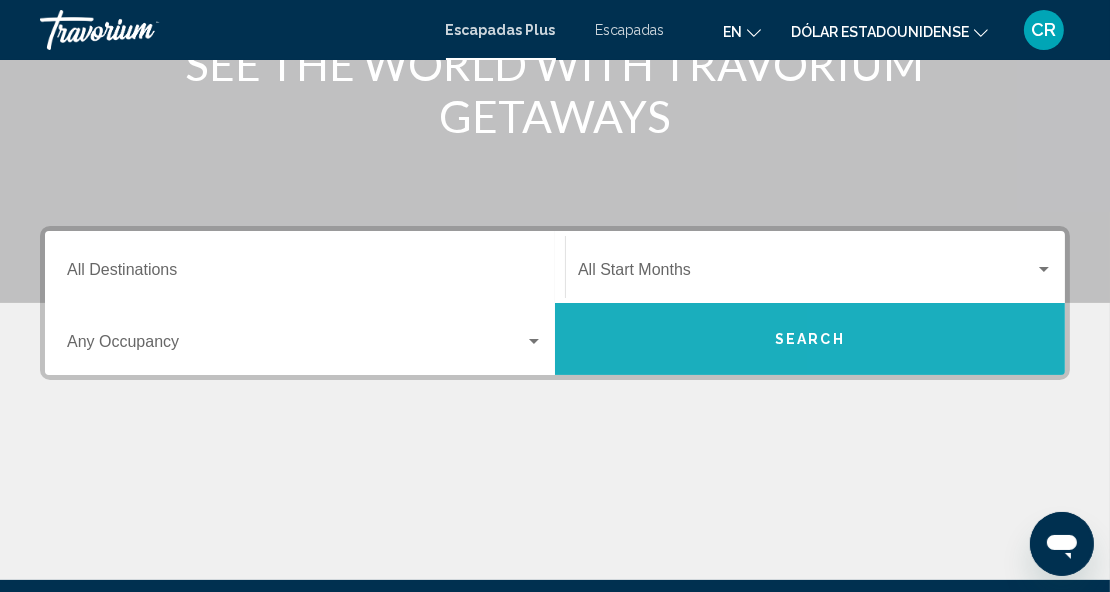 scroll, scrollTop: 307, scrollLeft: 0, axis: vertical 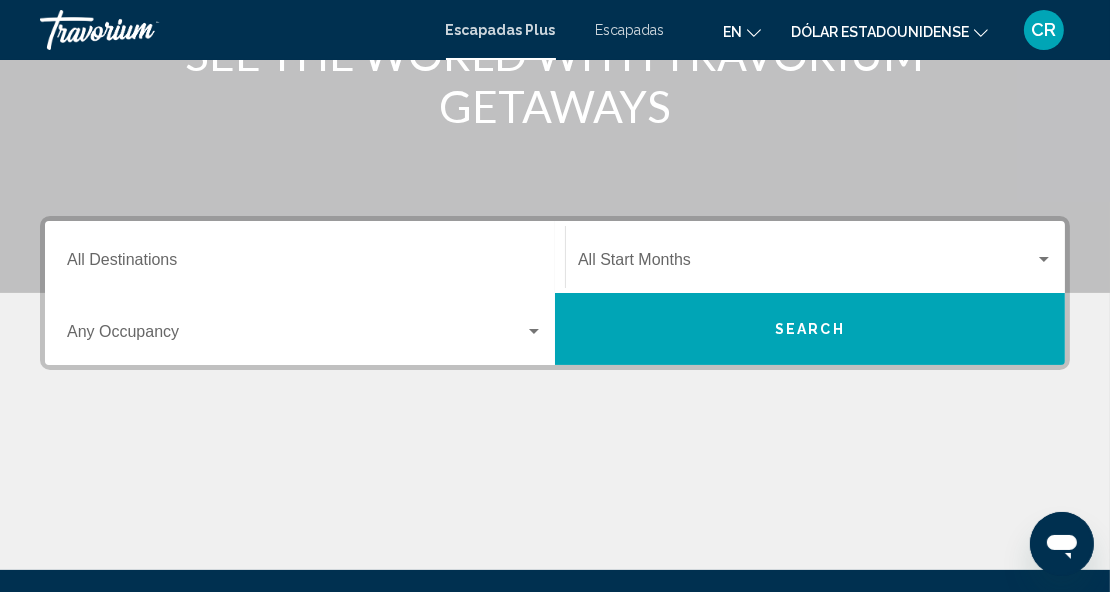 click on "Destination All Destinations" at bounding box center [305, 257] 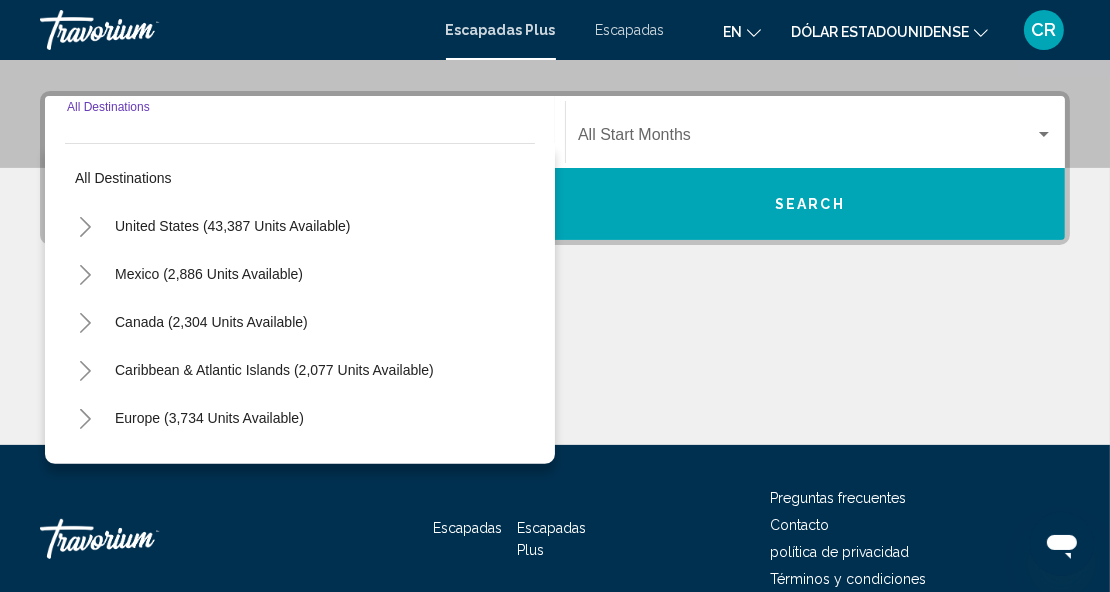 scroll, scrollTop: 457, scrollLeft: 0, axis: vertical 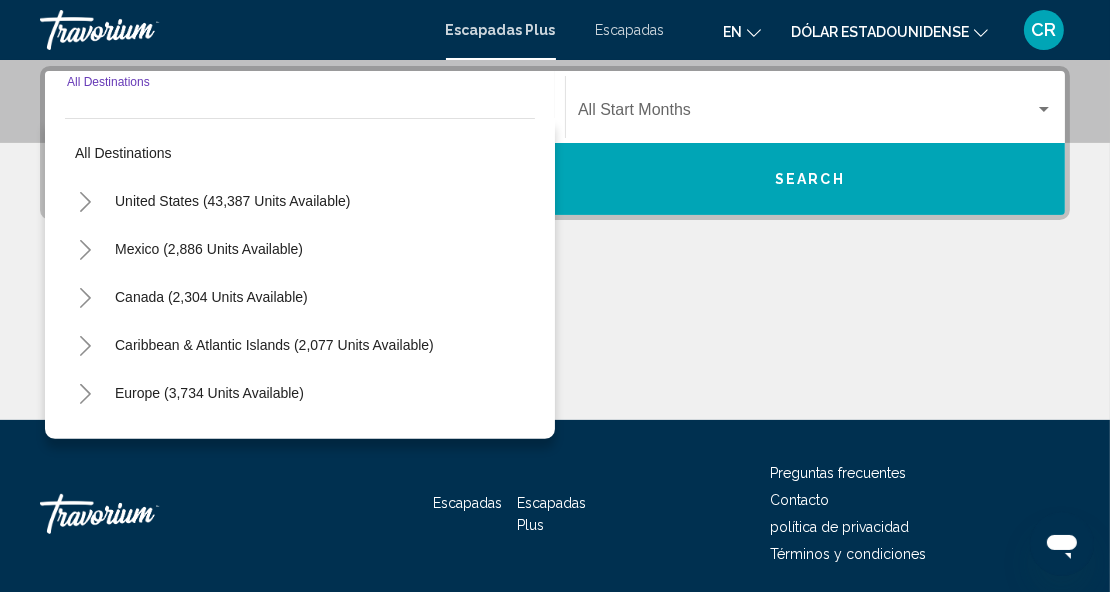 click 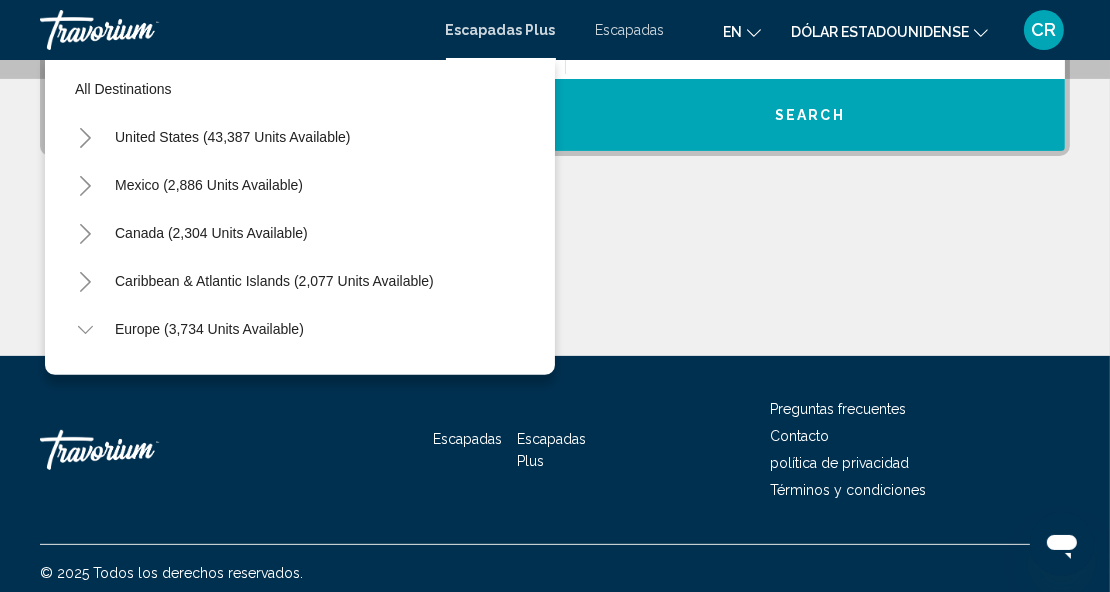 scroll, scrollTop: 528, scrollLeft: 0, axis: vertical 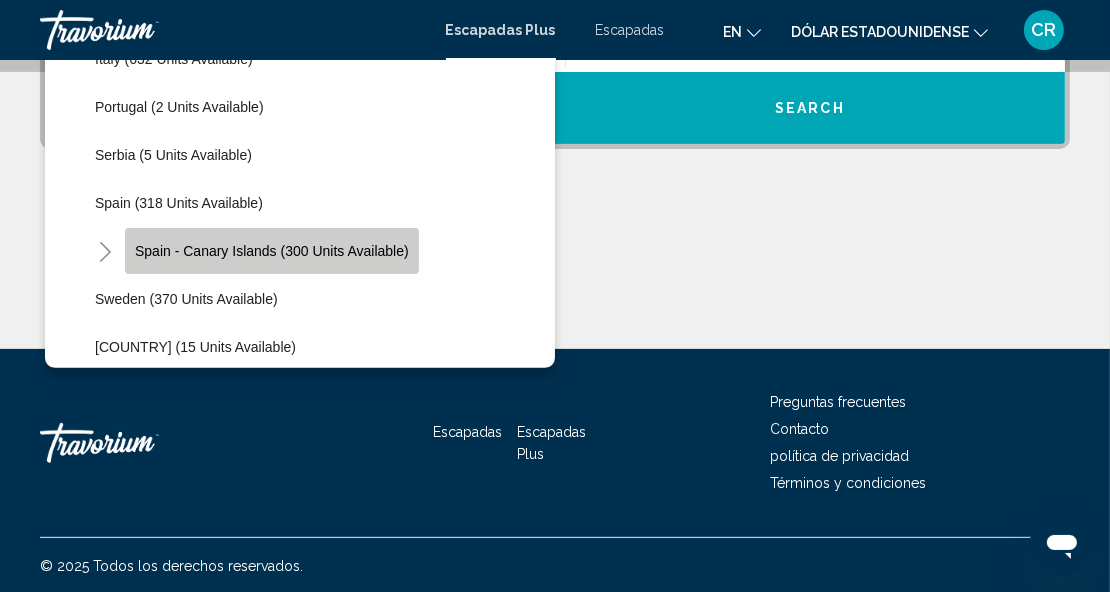 click on "Spain - Canary Islands (300 units available)" 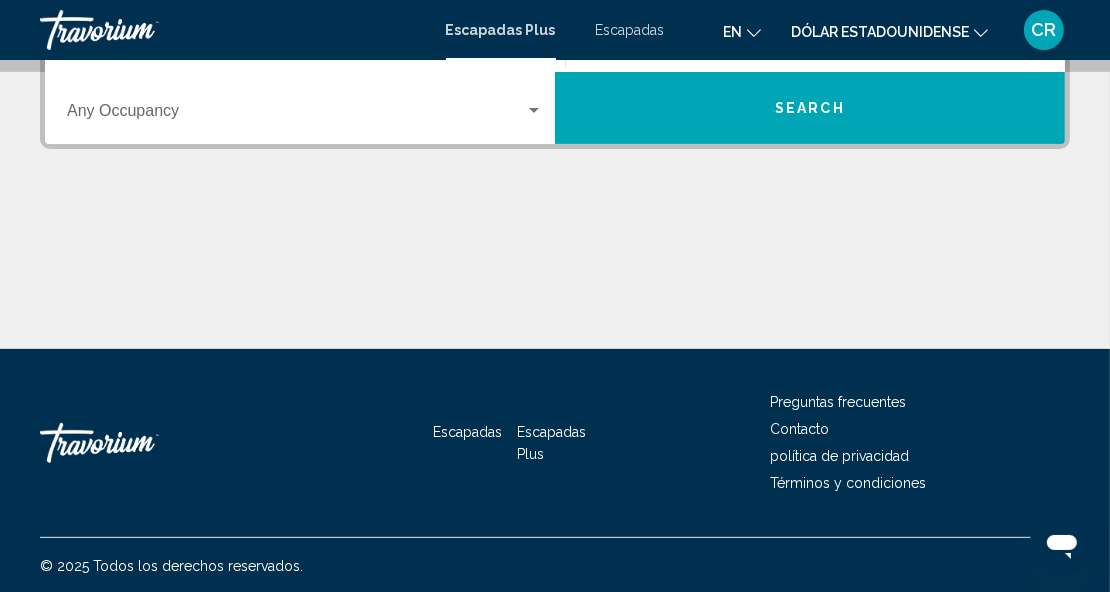 scroll, scrollTop: 457, scrollLeft: 0, axis: vertical 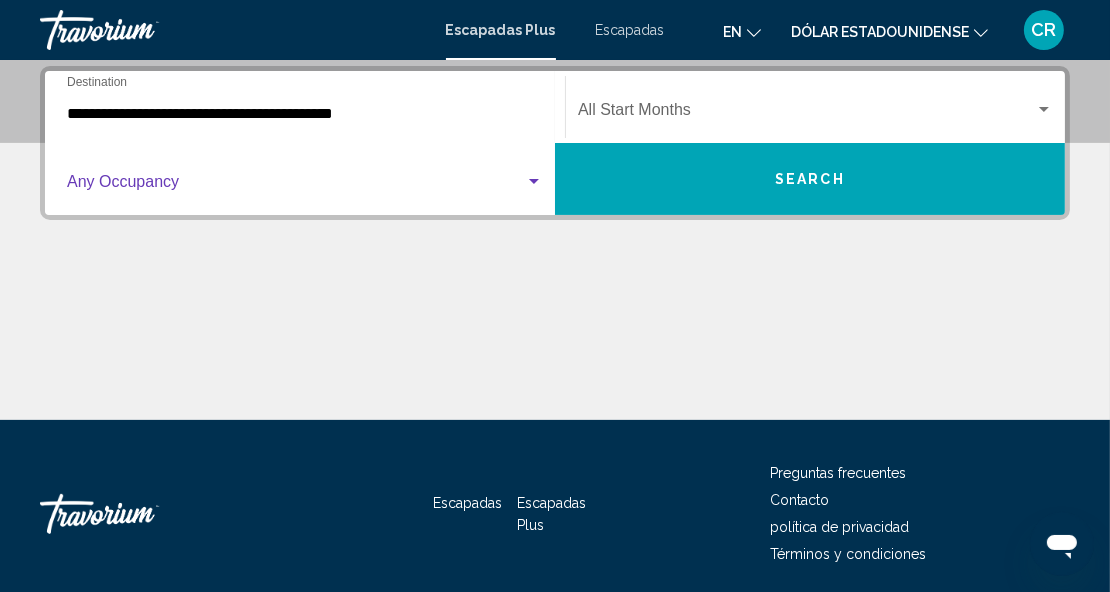 click at bounding box center [534, 181] 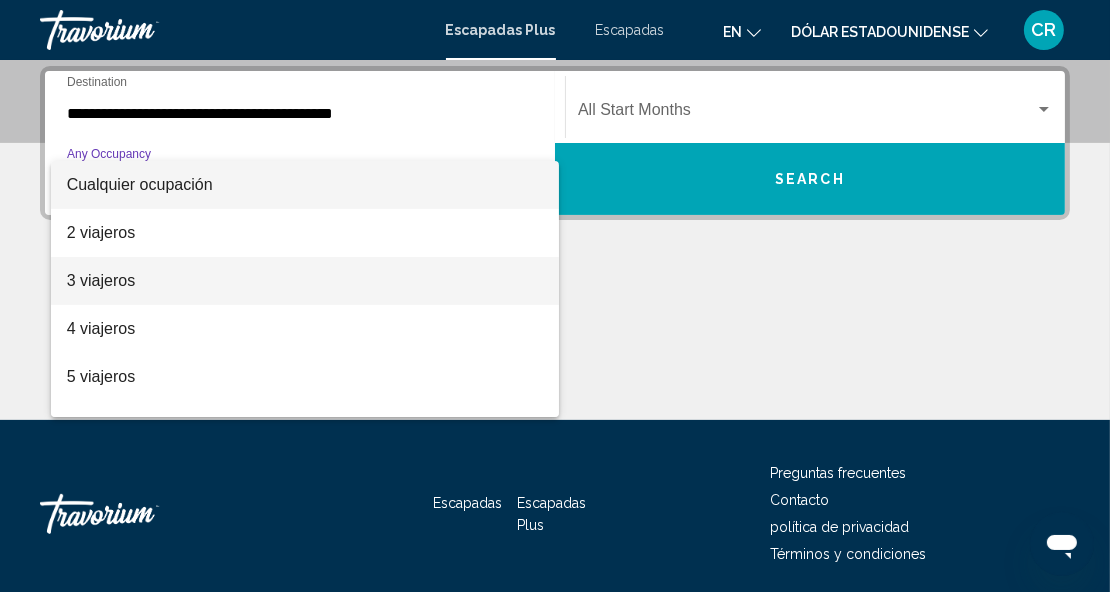 click on "3 viajeros" at bounding box center [101, 280] 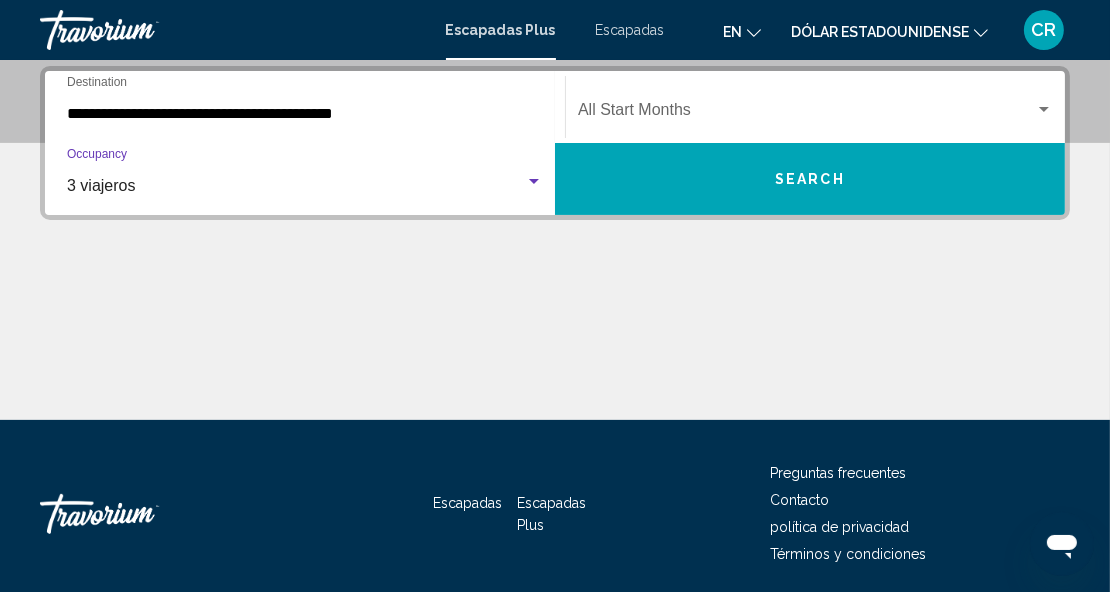 click at bounding box center [1044, 110] 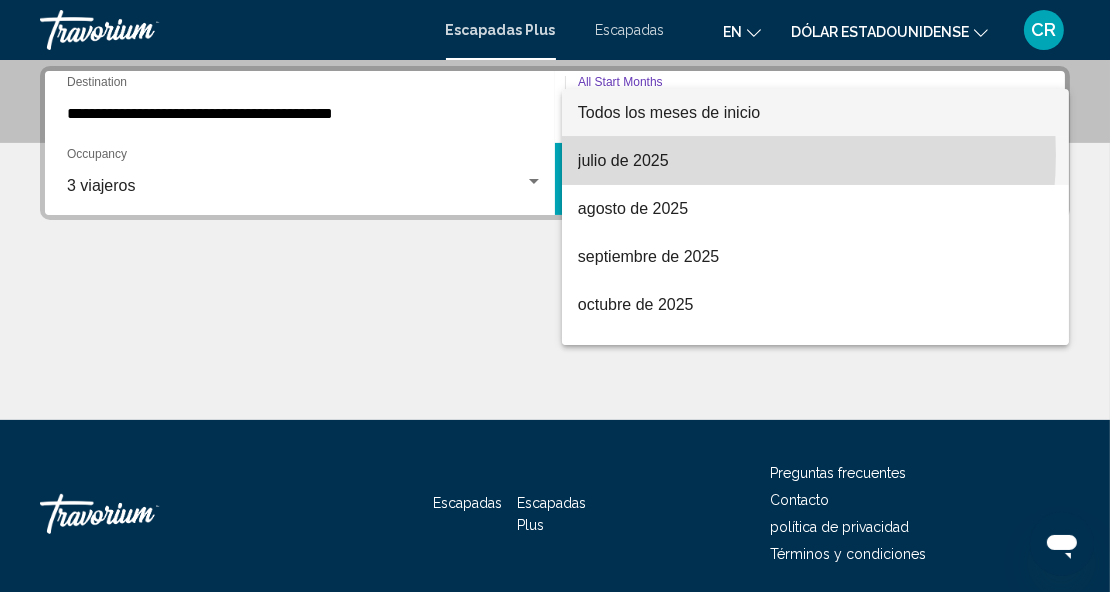 click on "julio de 2025" at bounding box center [816, 161] 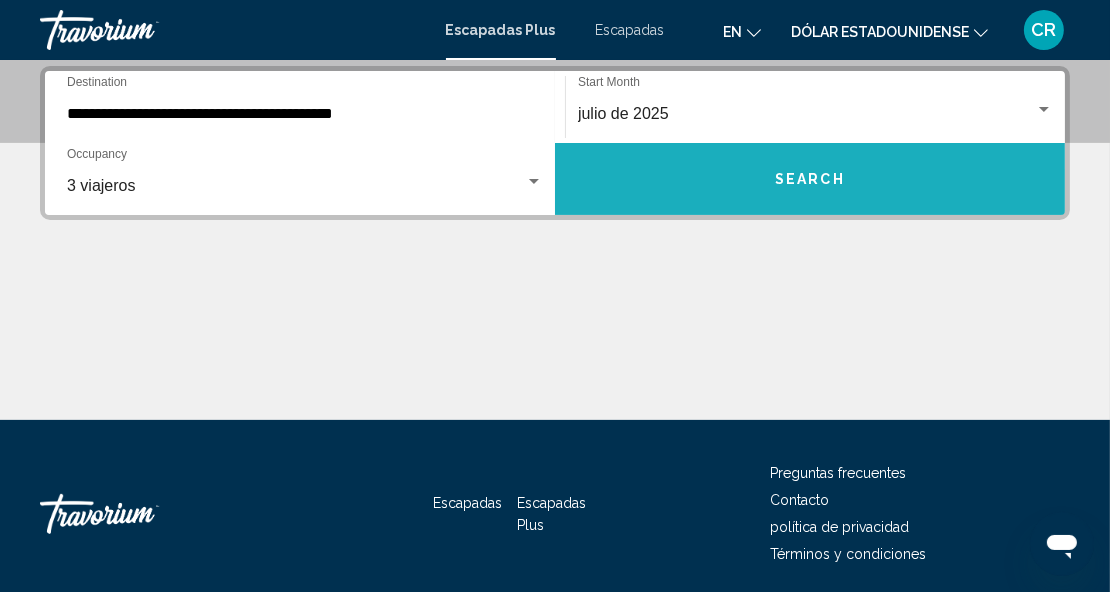 click on "Search" at bounding box center (810, 180) 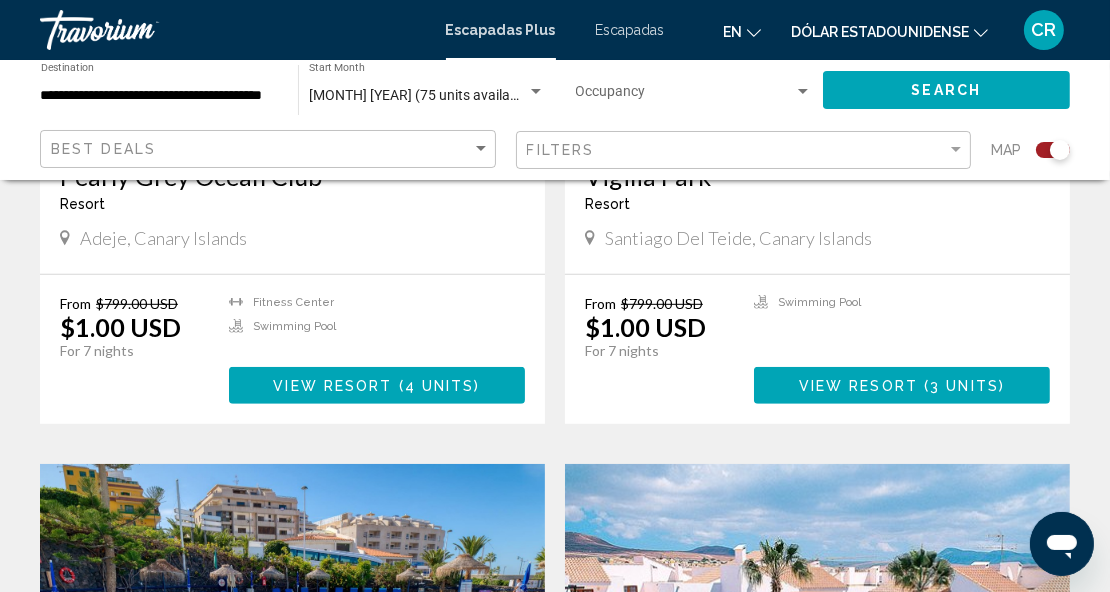 scroll, scrollTop: 1089, scrollLeft: 0, axis: vertical 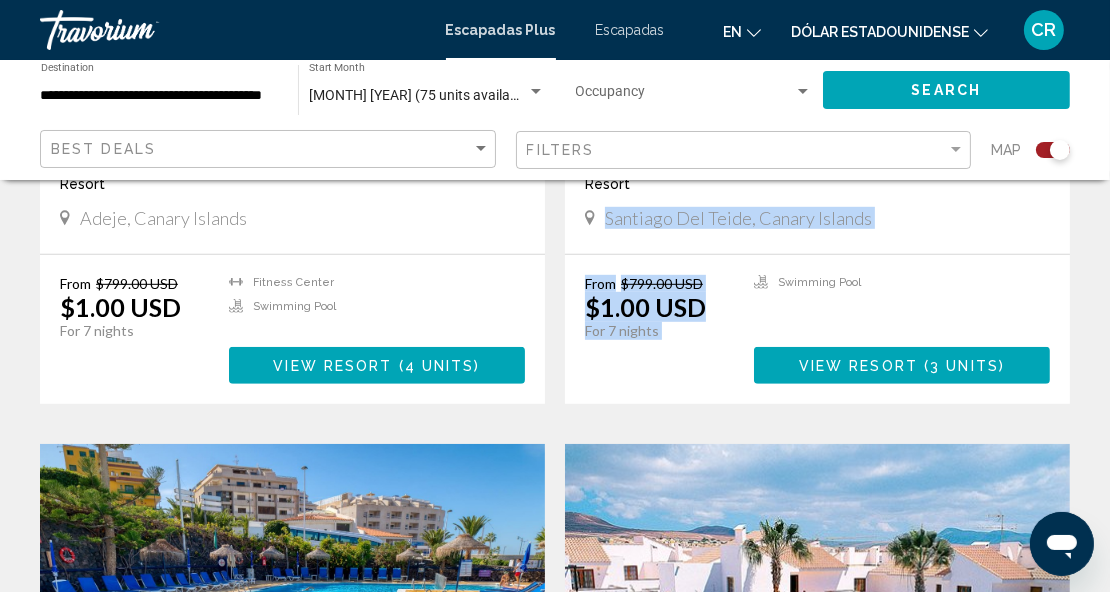 drag, startPoint x: 800, startPoint y: 181, endPoint x: 622, endPoint y: 432, distance: 307.7093 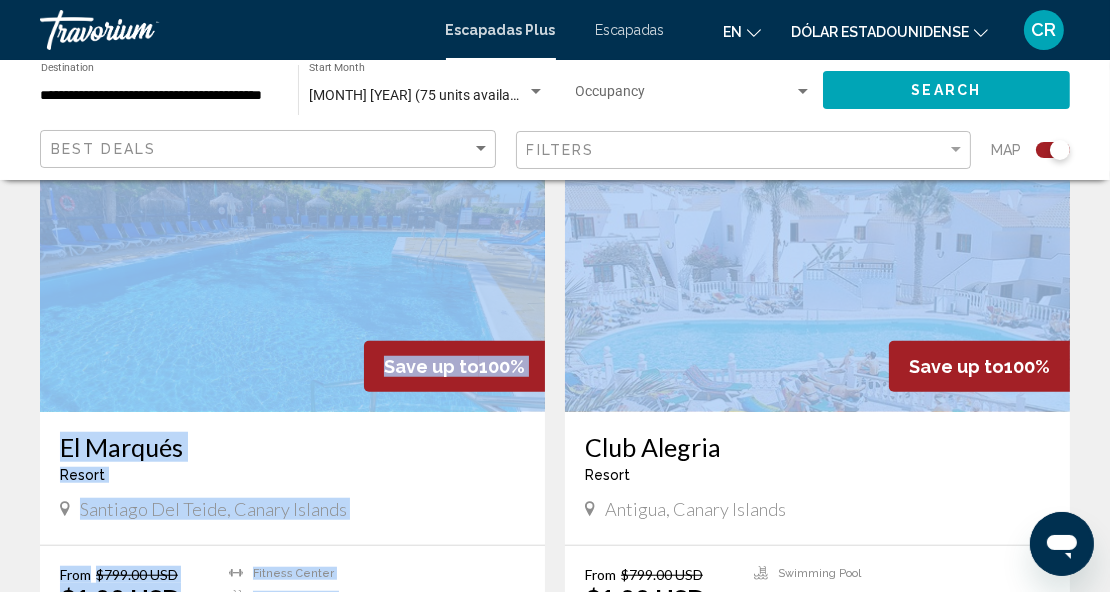 scroll, scrollTop: 1466, scrollLeft: 0, axis: vertical 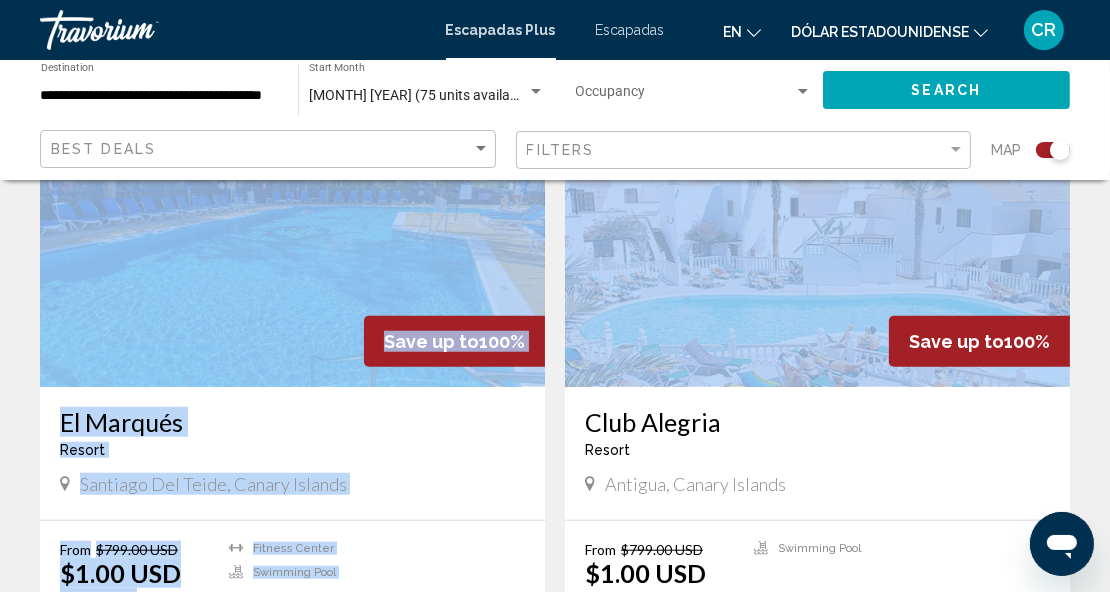 click at bounding box center (817, 227) 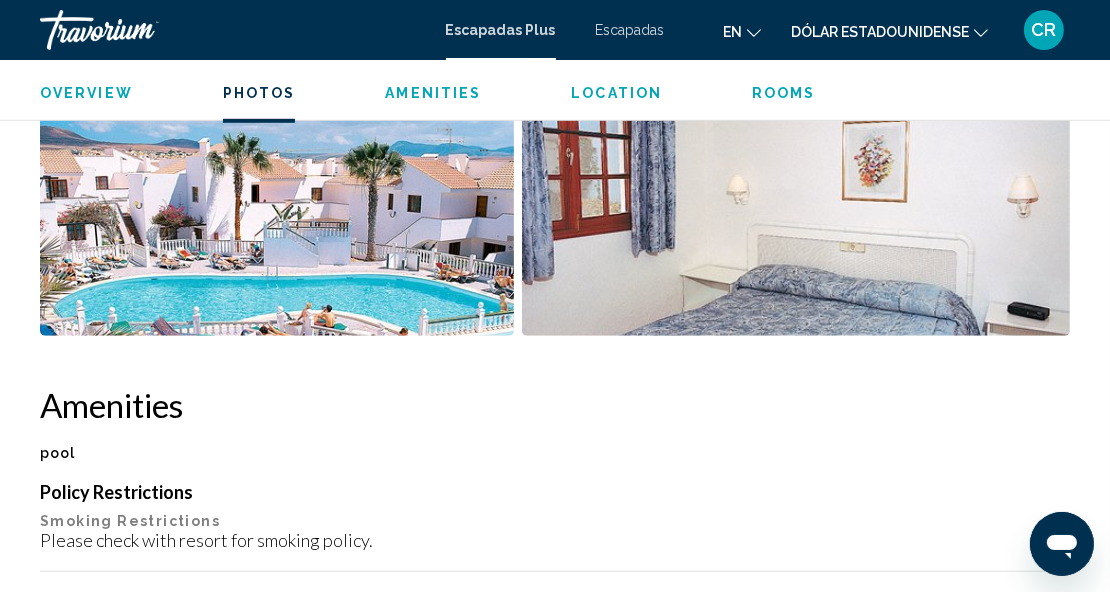 scroll, scrollTop: 1351, scrollLeft: 0, axis: vertical 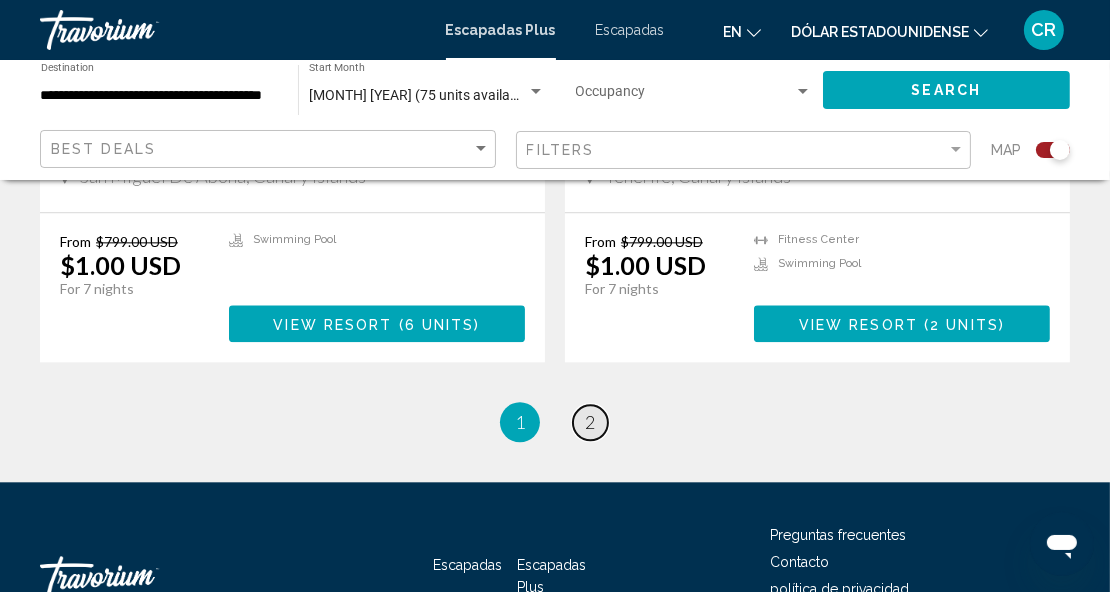 click on "2" at bounding box center (590, 422) 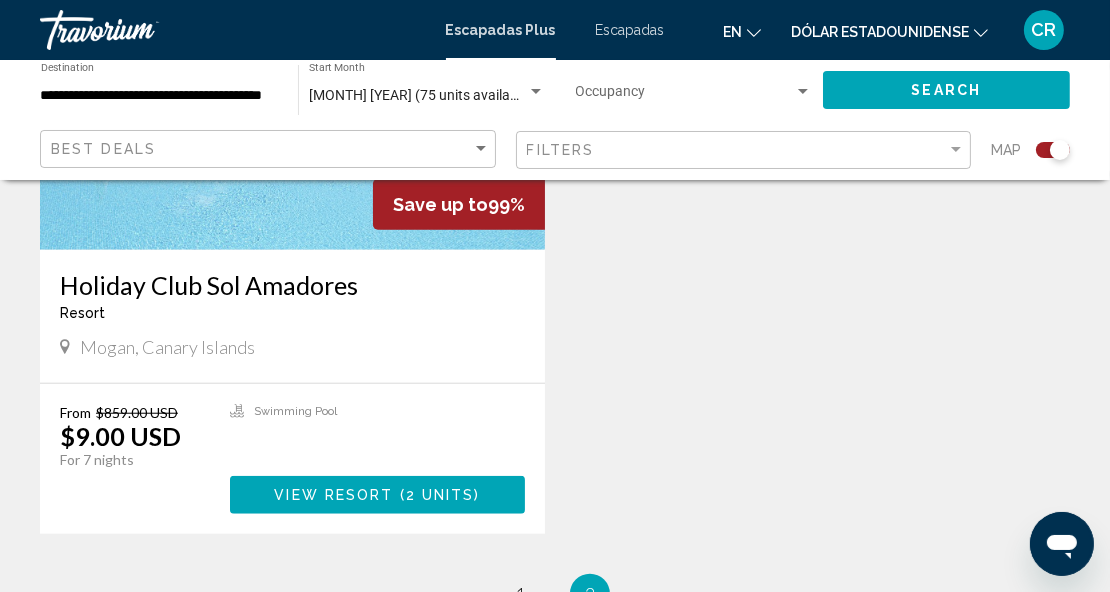 scroll, scrollTop: 1618, scrollLeft: 0, axis: vertical 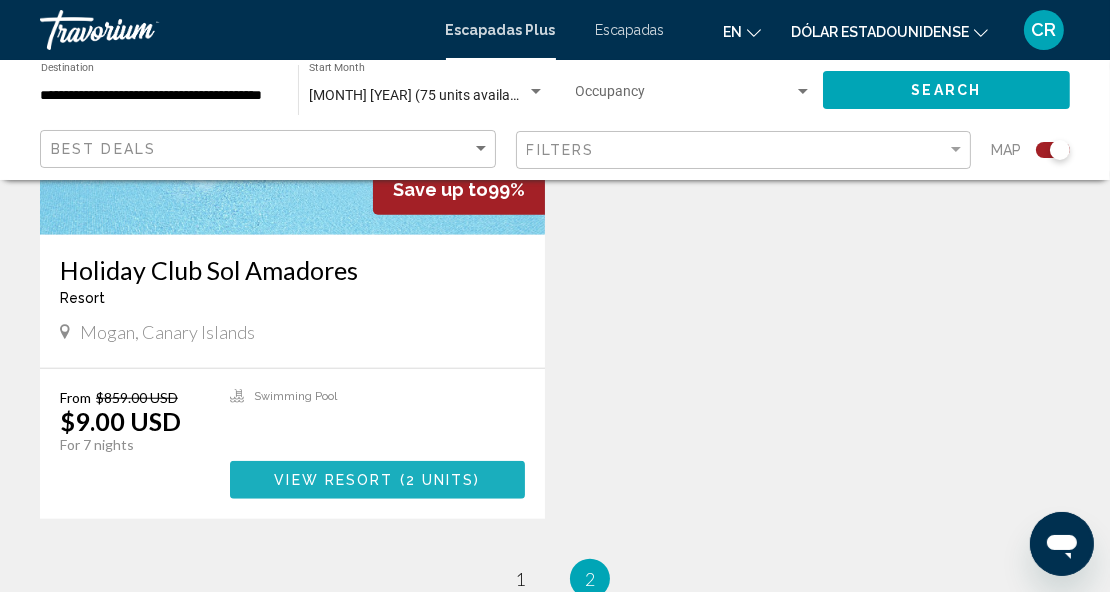 click on "View Resort" at bounding box center (333, 481) 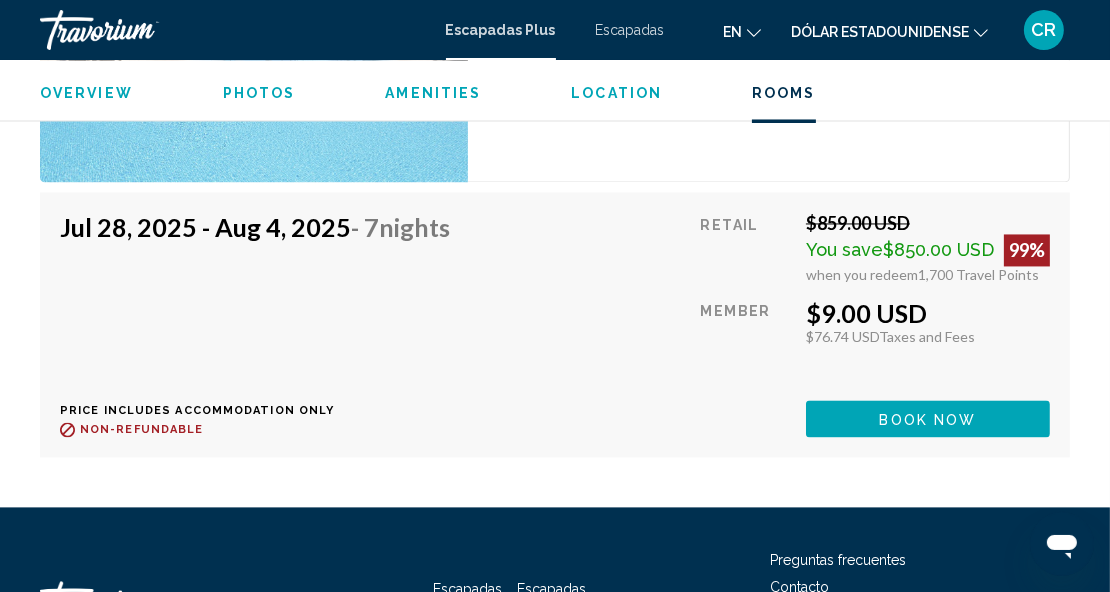 scroll, scrollTop: 3709, scrollLeft: 0, axis: vertical 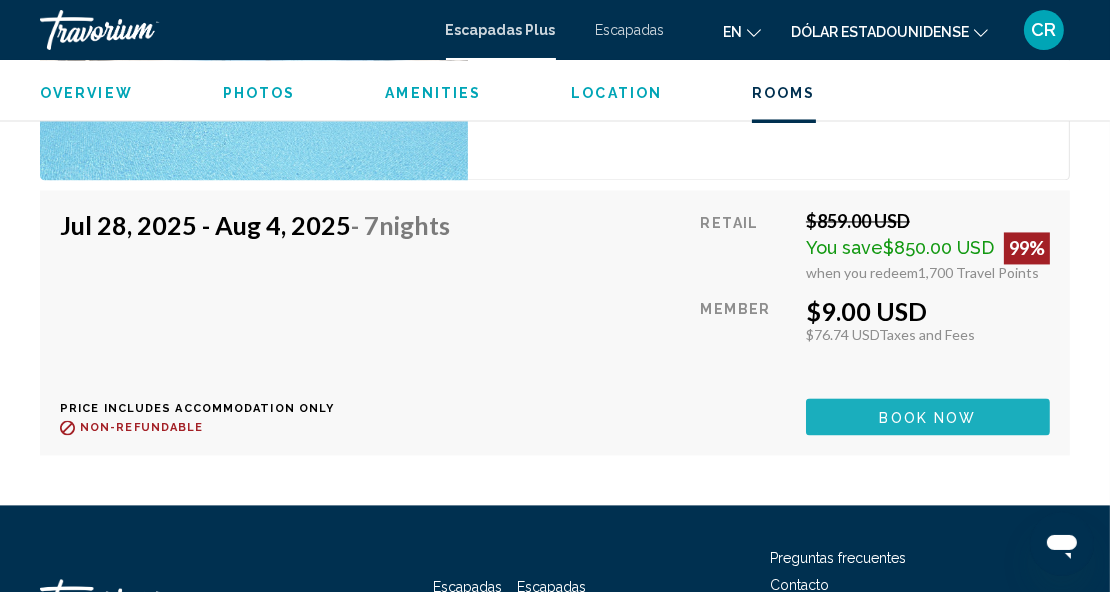 click on "Book now" at bounding box center [928, 417] 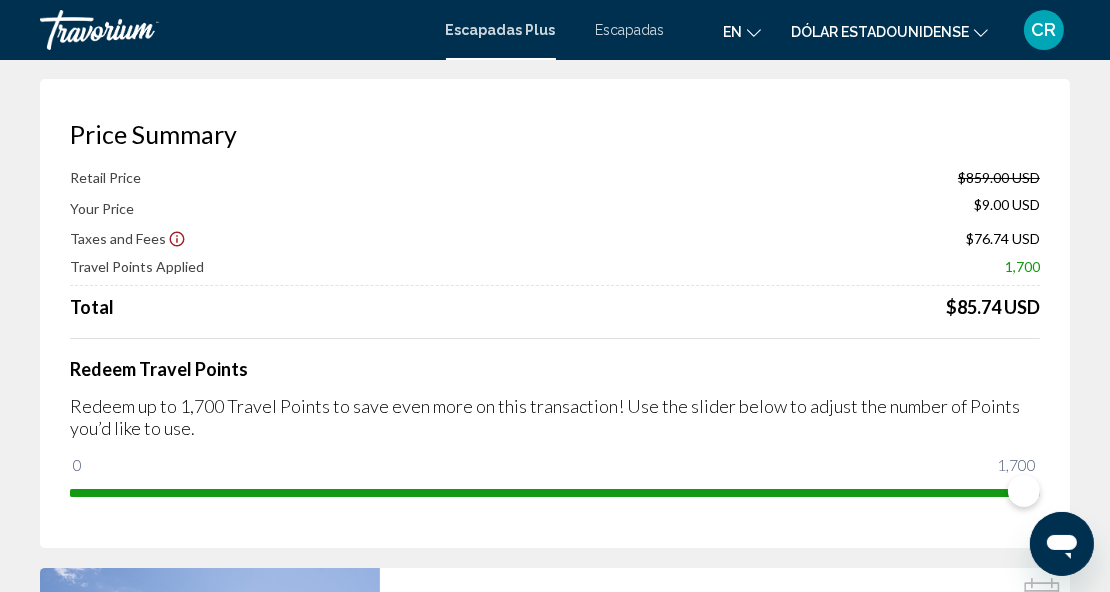 scroll, scrollTop: 0, scrollLeft: 0, axis: both 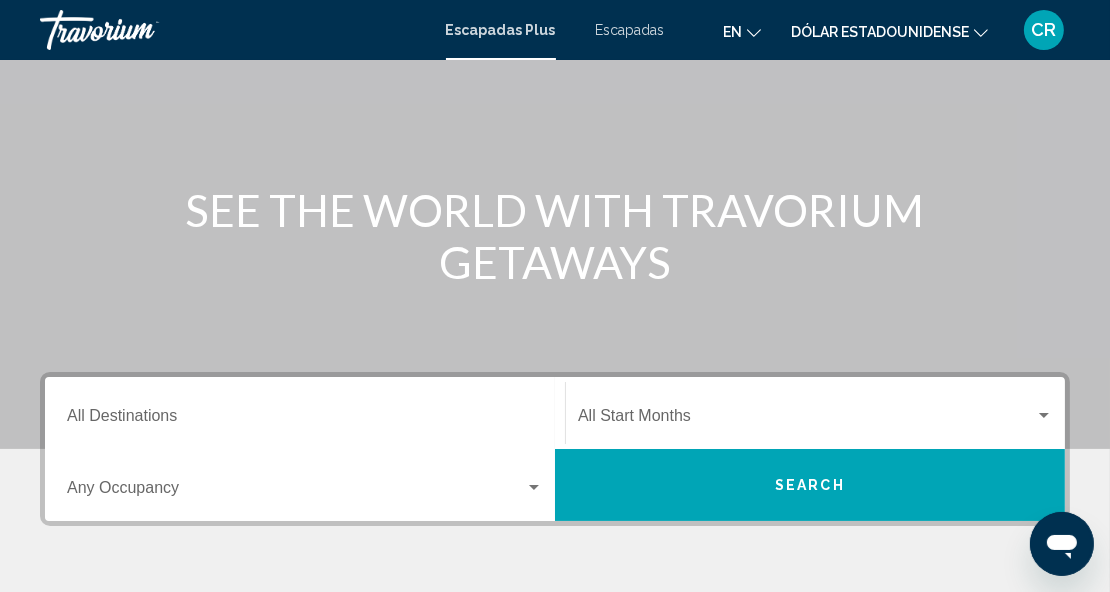 click on "Destination All Destinations" at bounding box center (305, 420) 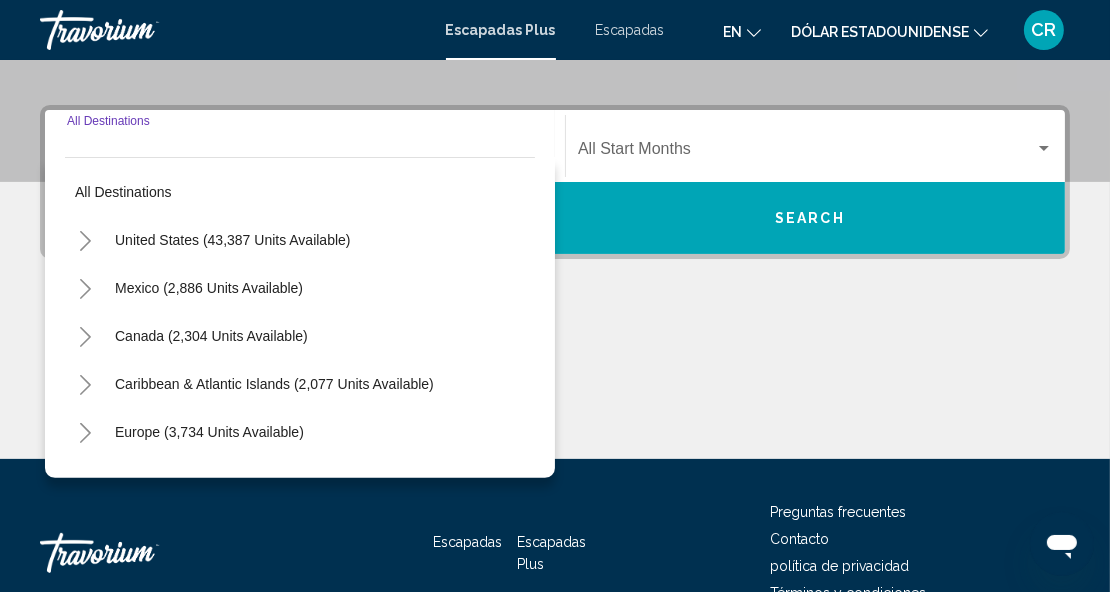 scroll, scrollTop: 457, scrollLeft: 0, axis: vertical 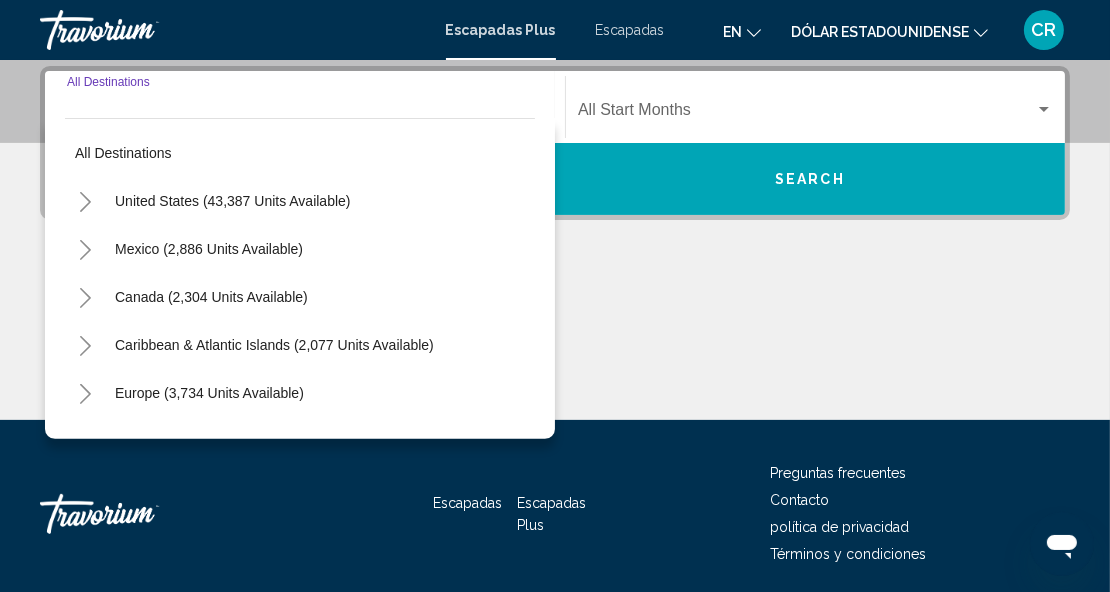 click 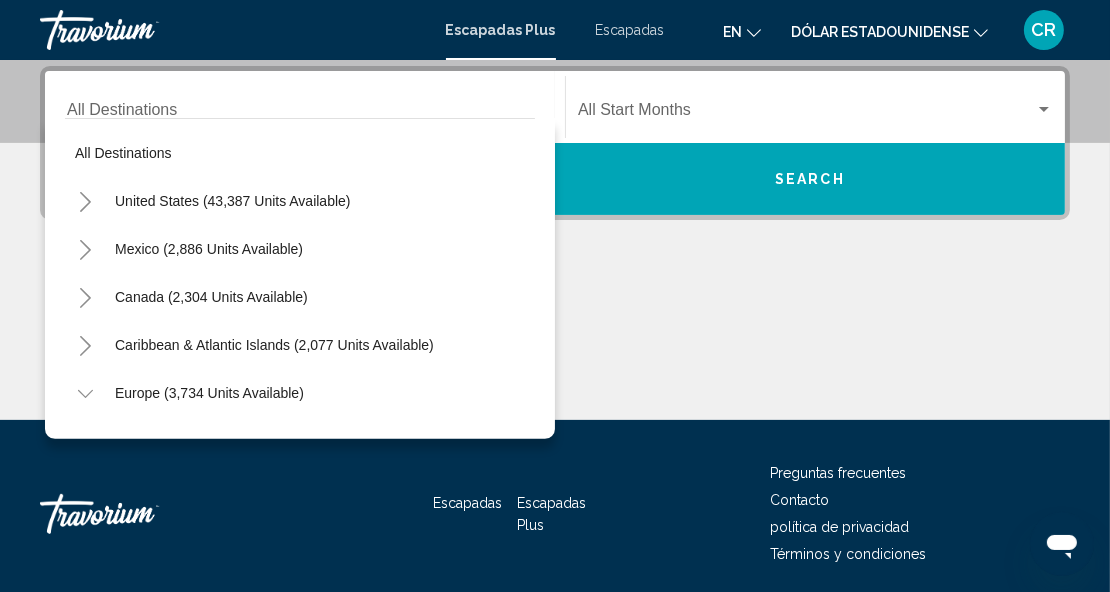 scroll, scrollTop: 271, scrollLeft: 0, axis: vertical 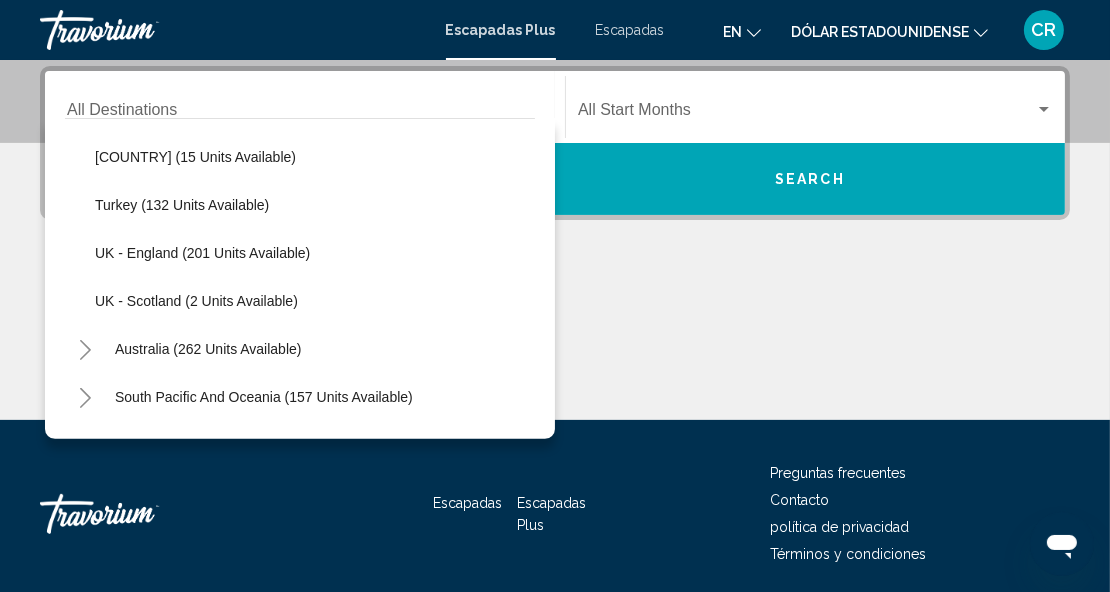click on "UK - Scotland (2 units available)" 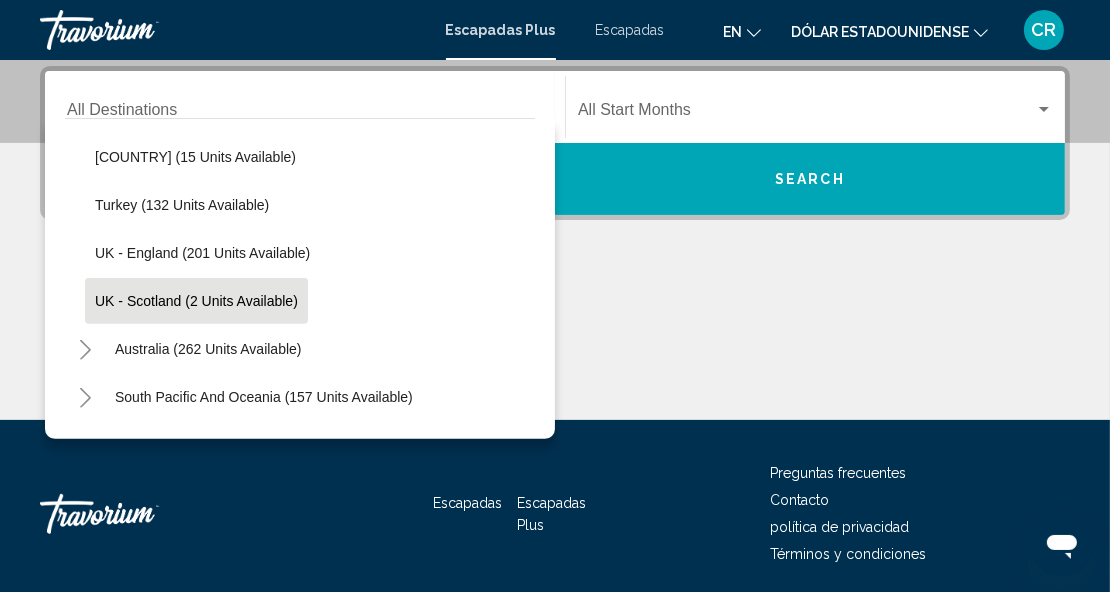 click on "UK - Scotland (2 units available)" 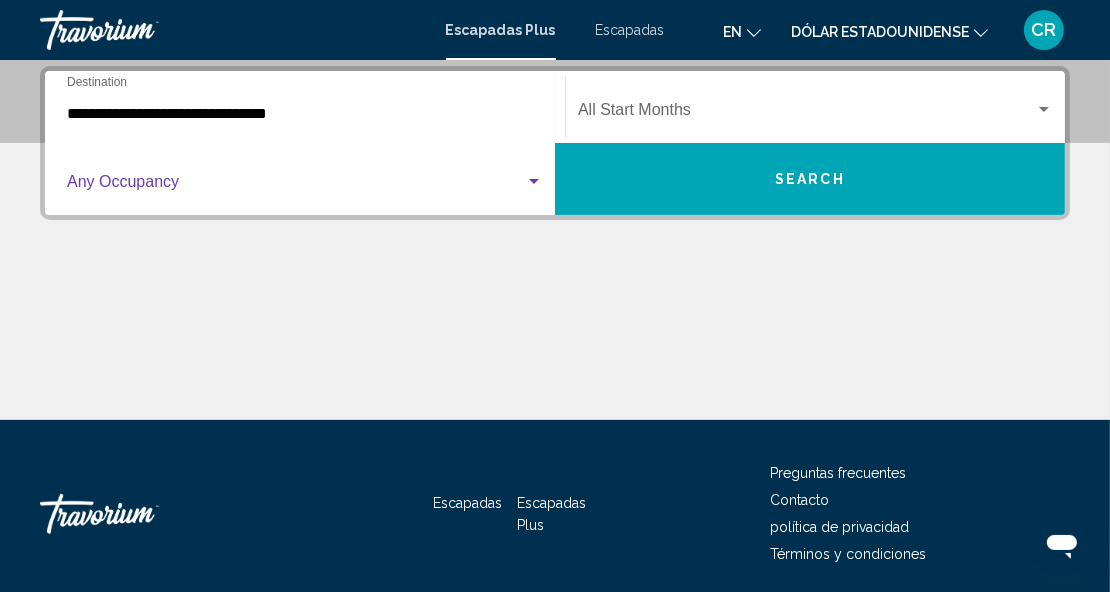 click at bounding box center [534, 182] 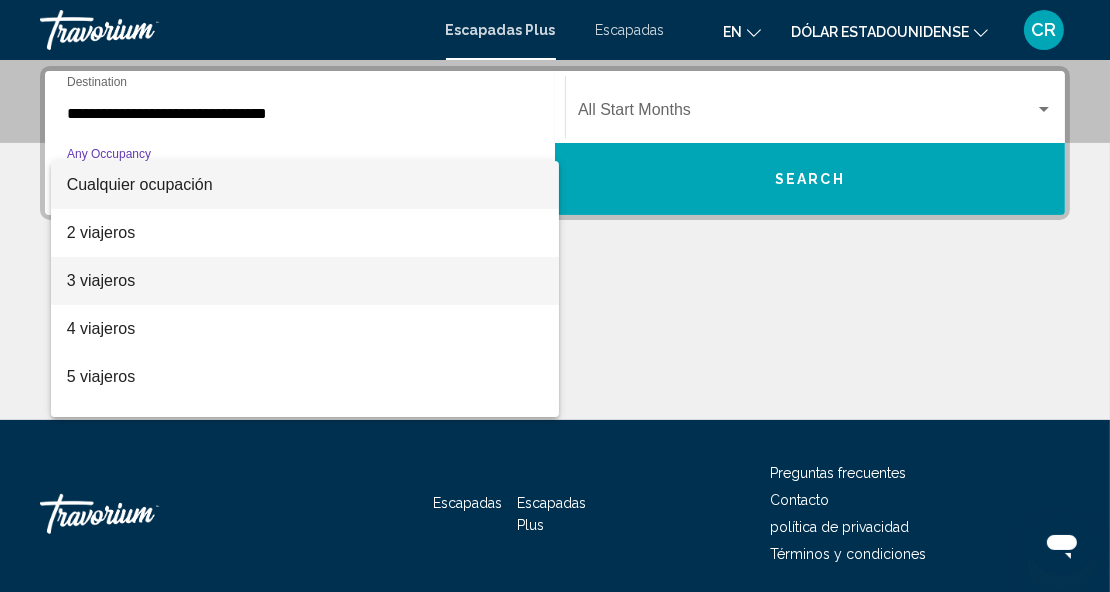 click on "3 viajeros" at bounding box center [305, 281] 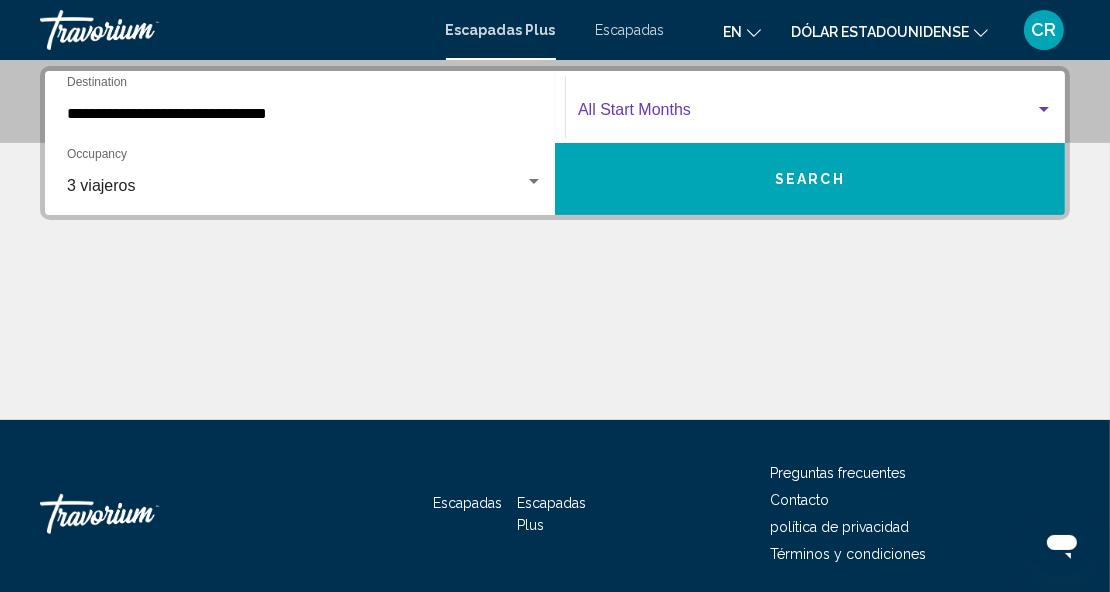 click at bounding box center [1044, 109] 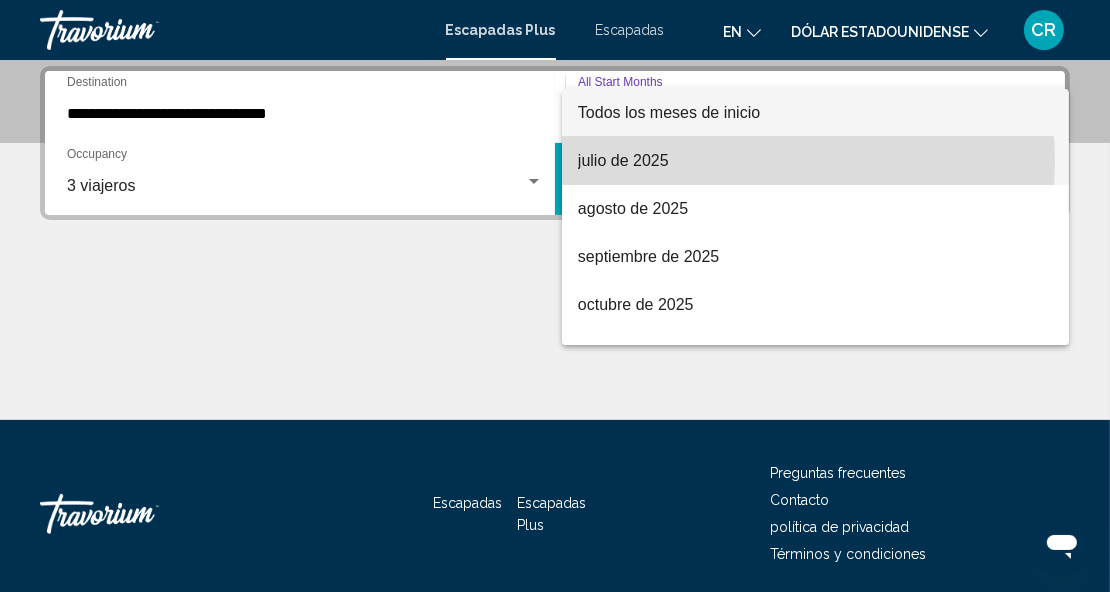 click on "julio de 2025" at bounding box center (816, 161) 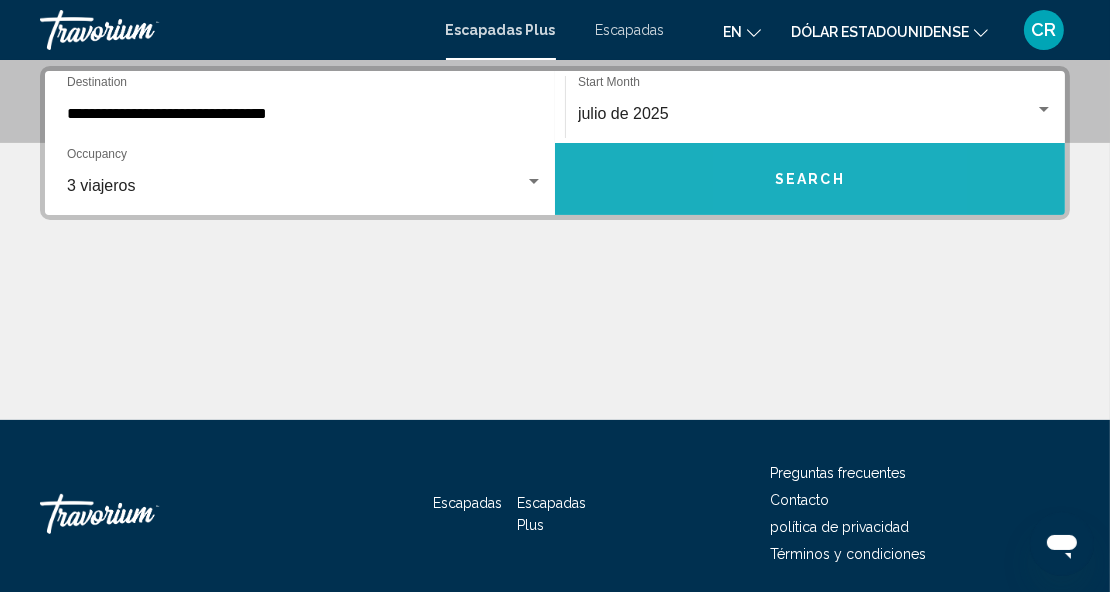 click on "Search" at bounding box center [810, 179] 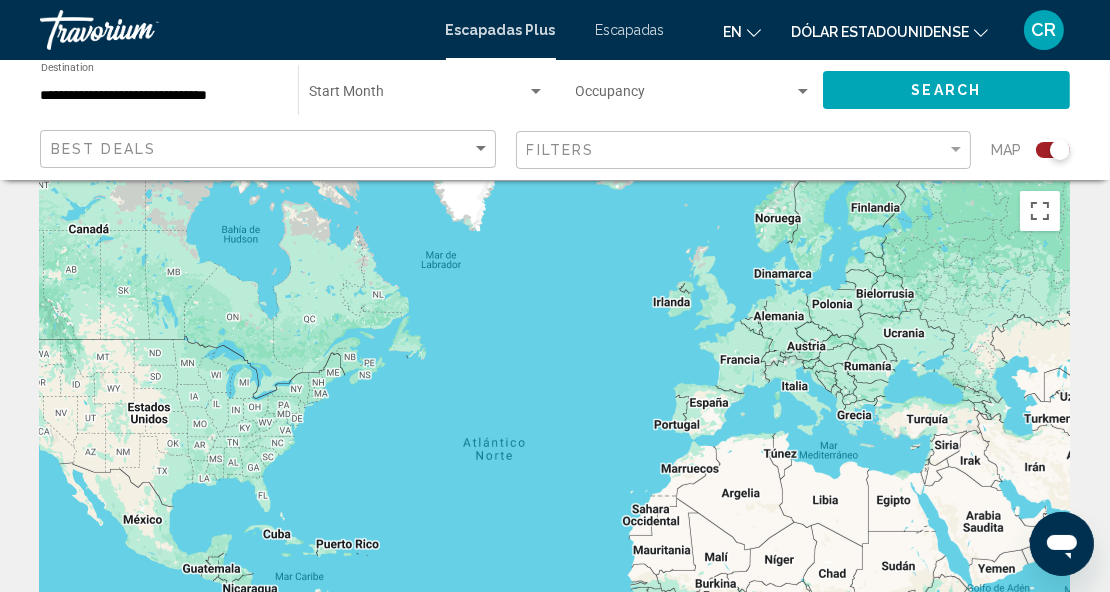 scroll, scrollTop: 0, scrollLeft: 0, axis: both 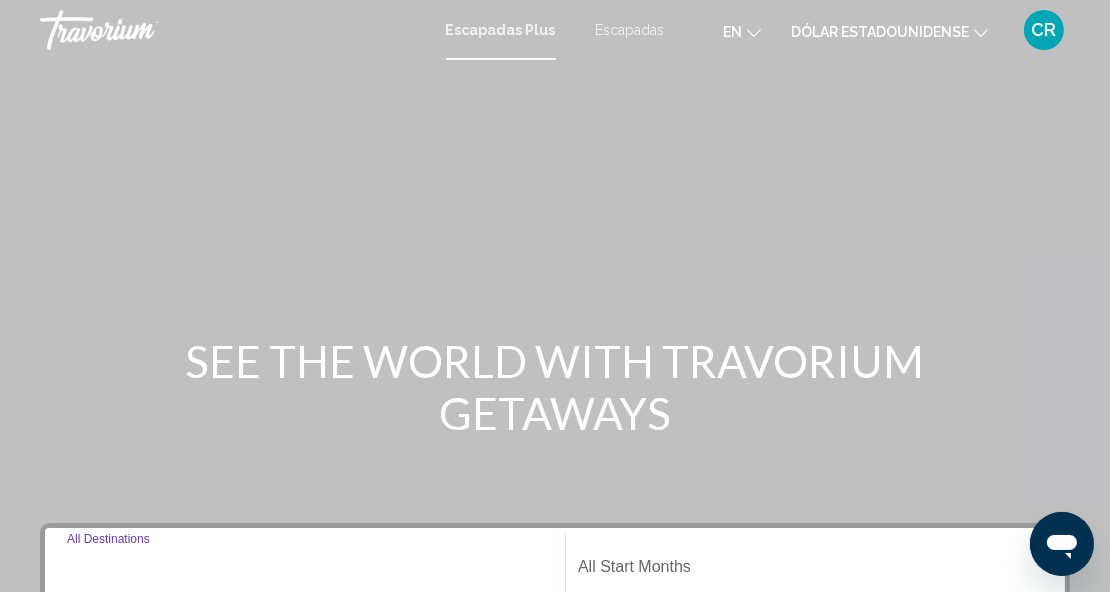 click on "Destination All Destinations" at bounding box center (305, 571) 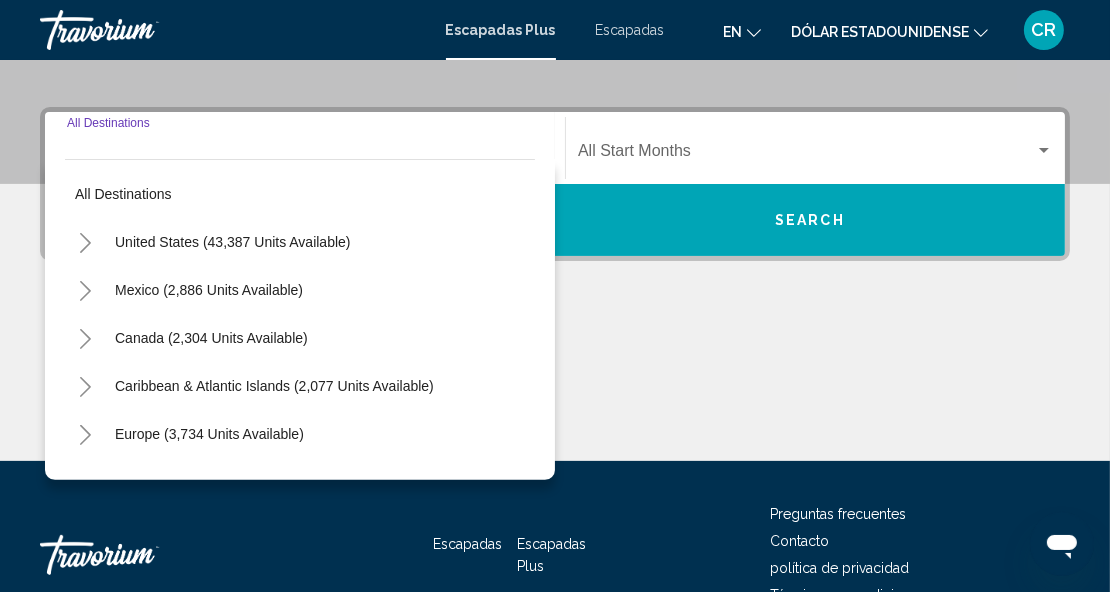 scroll, scrollTop: 457, scrollLeft: 0, axis: vertical 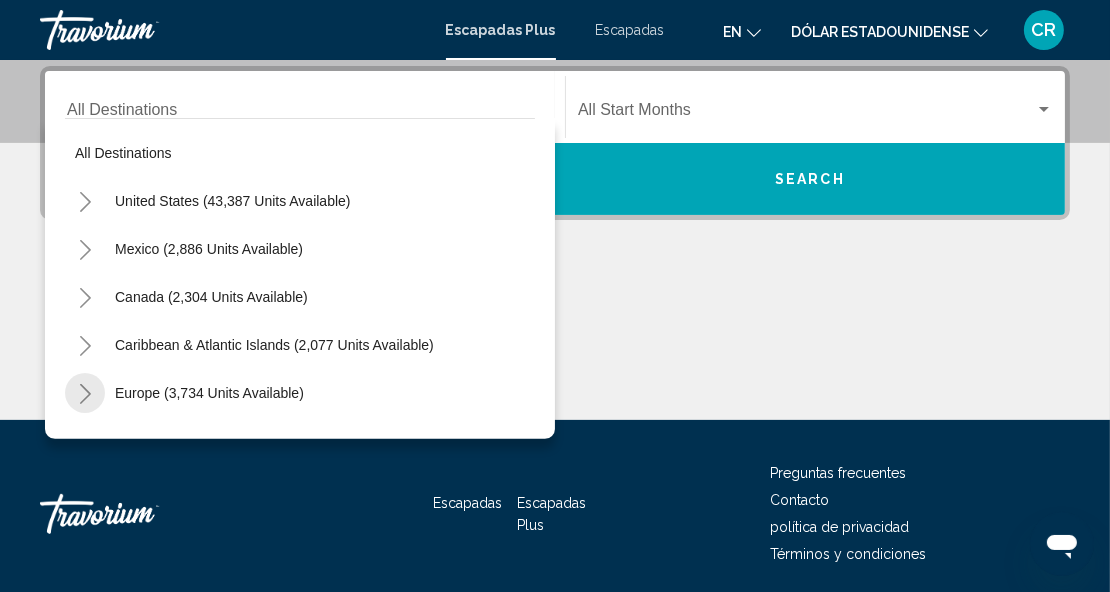 click 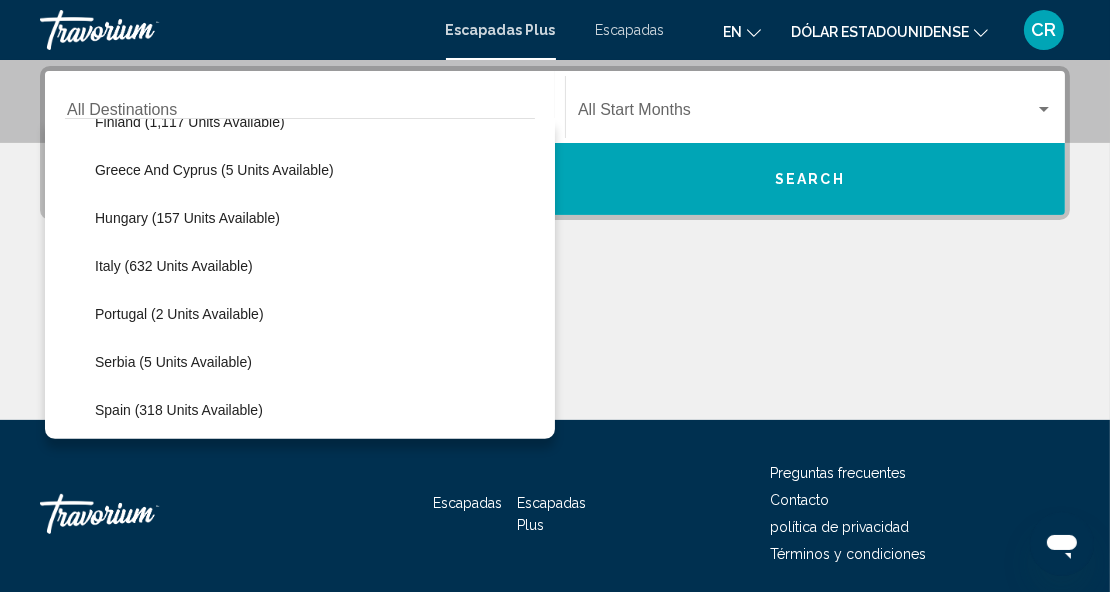 scroll, scrollTop: 513, scrollLeft: 0, axis: vertical 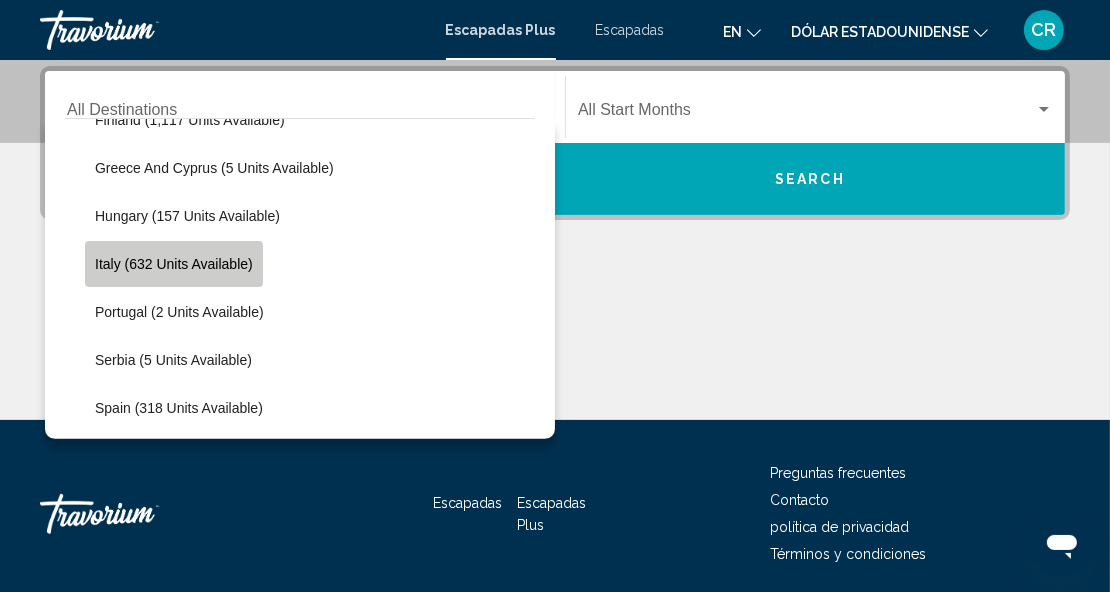 click on "Italy (632 units available)" 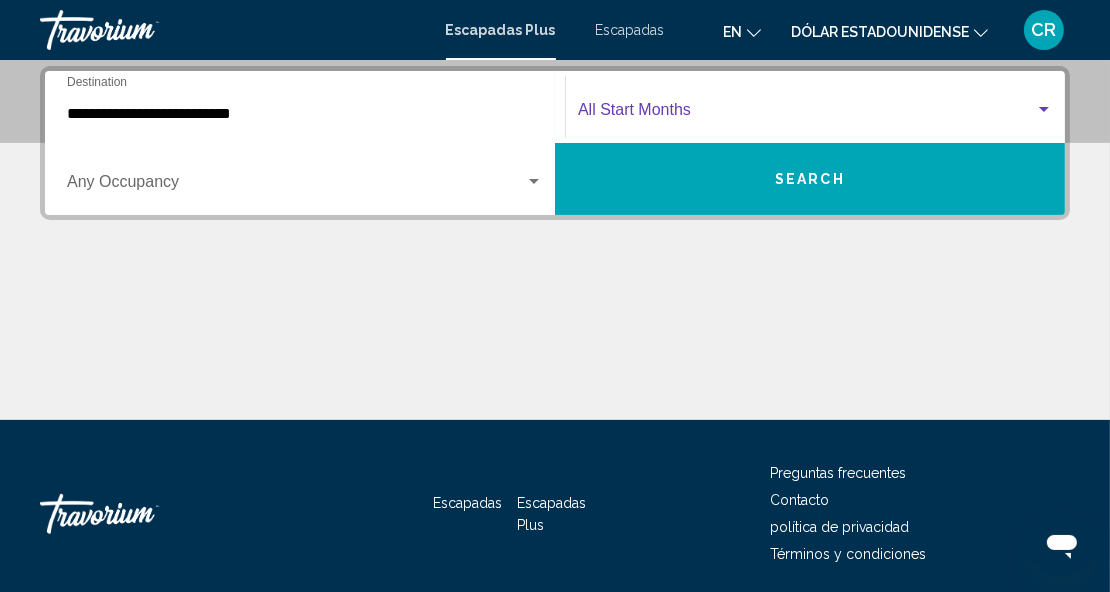 click at bounding box center (1044, 110) 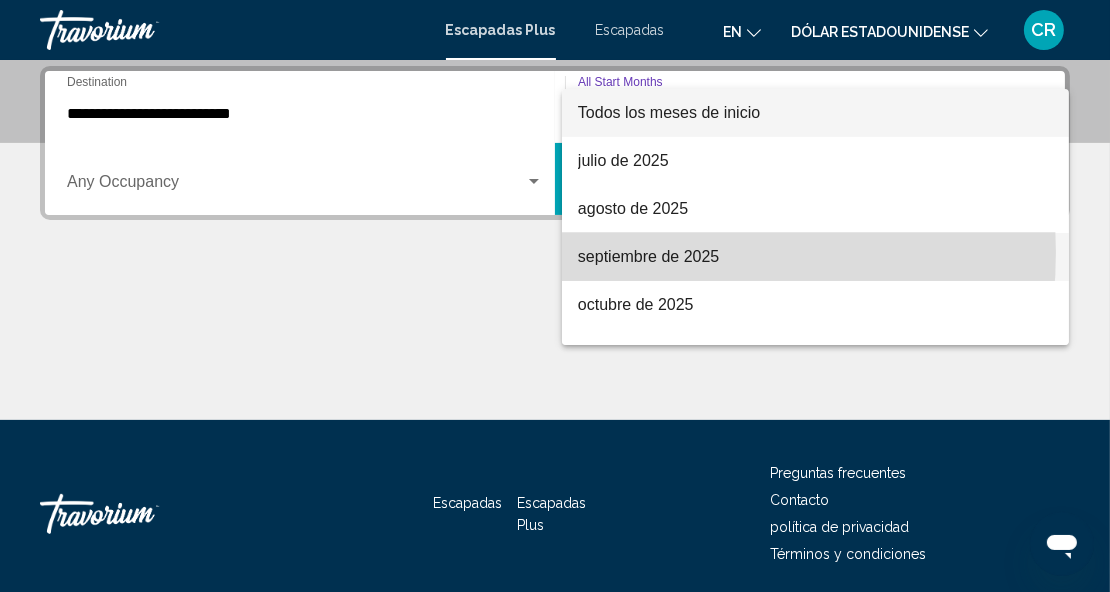 click on "septiembre de 2025" at bounding box center (648, 256) 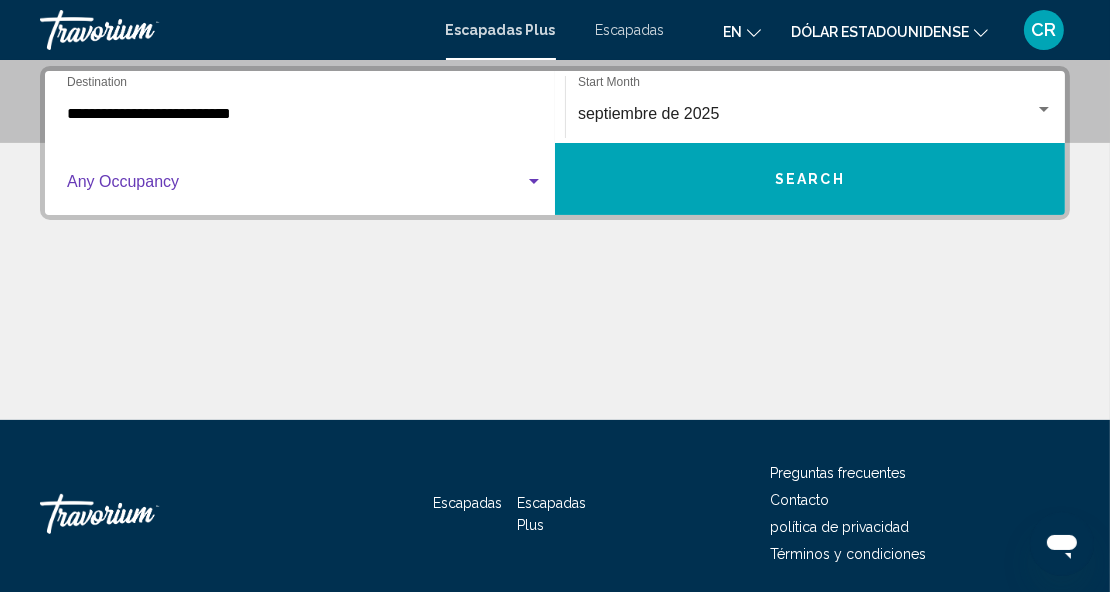 click at bounding box center (534, 182) 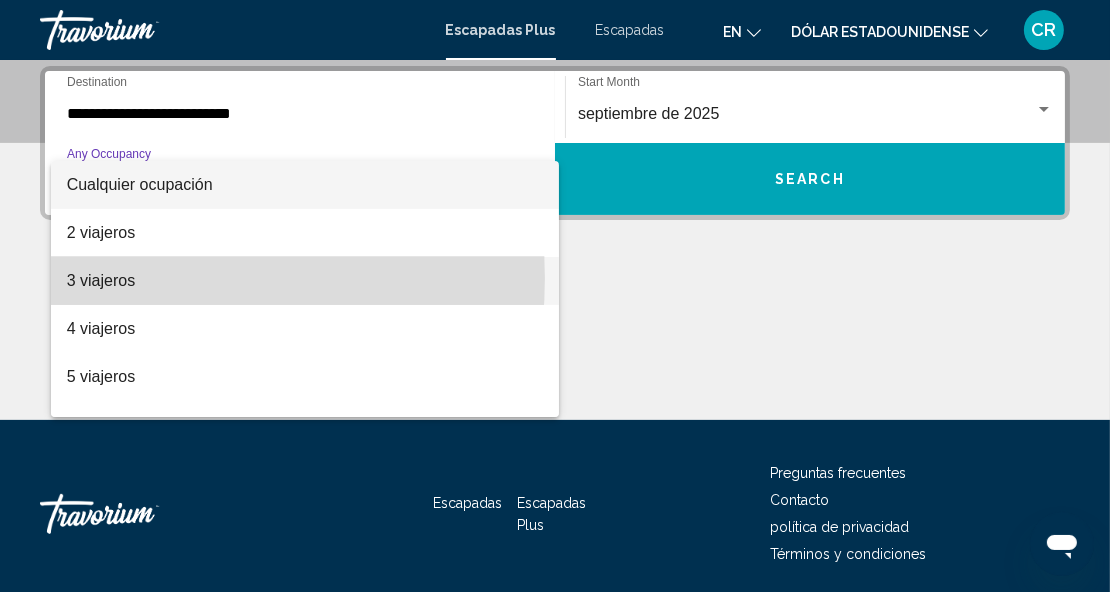click on "3 viajeros" at bounding box center [101, 280] 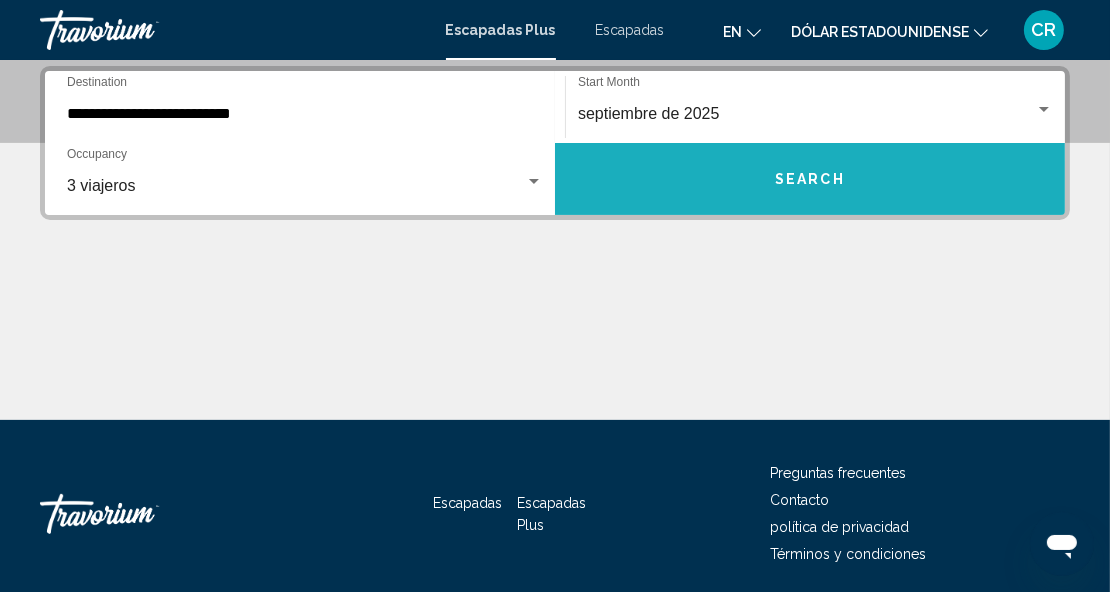 click on "Search" at bounding box center [810, 179] 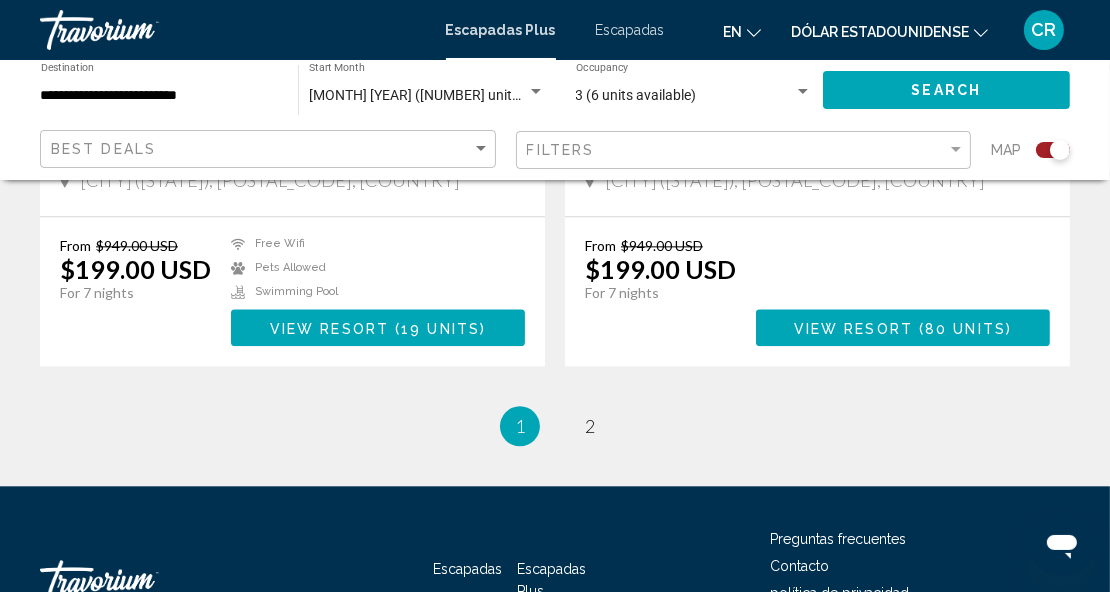 scroll, scrollTop: 4348, scrollLeft: 0, axis: vertical 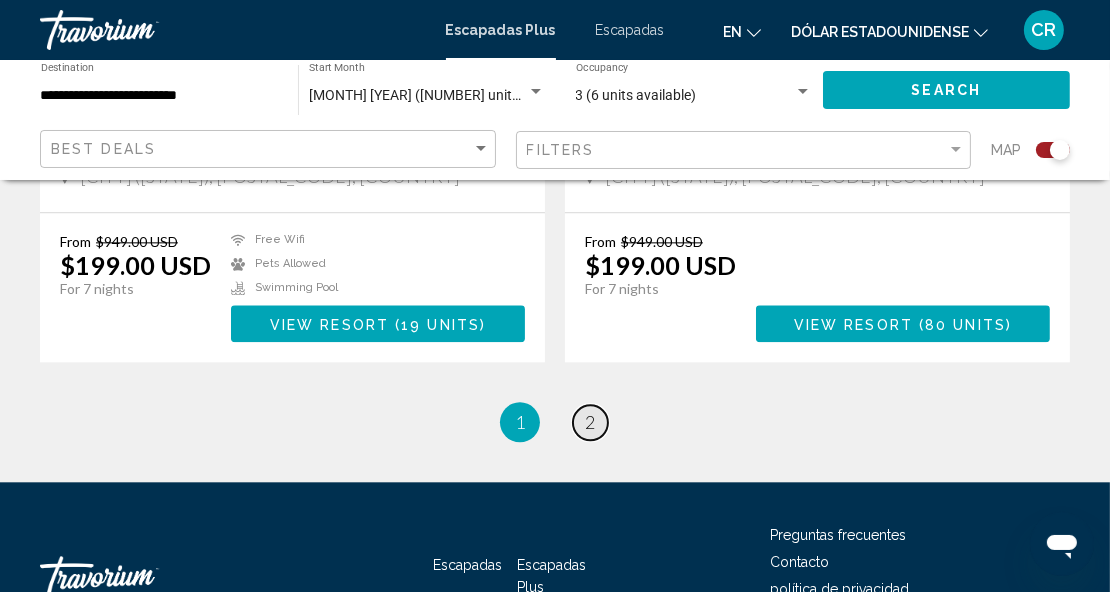 click on "2" at bounding box center (590, 422) 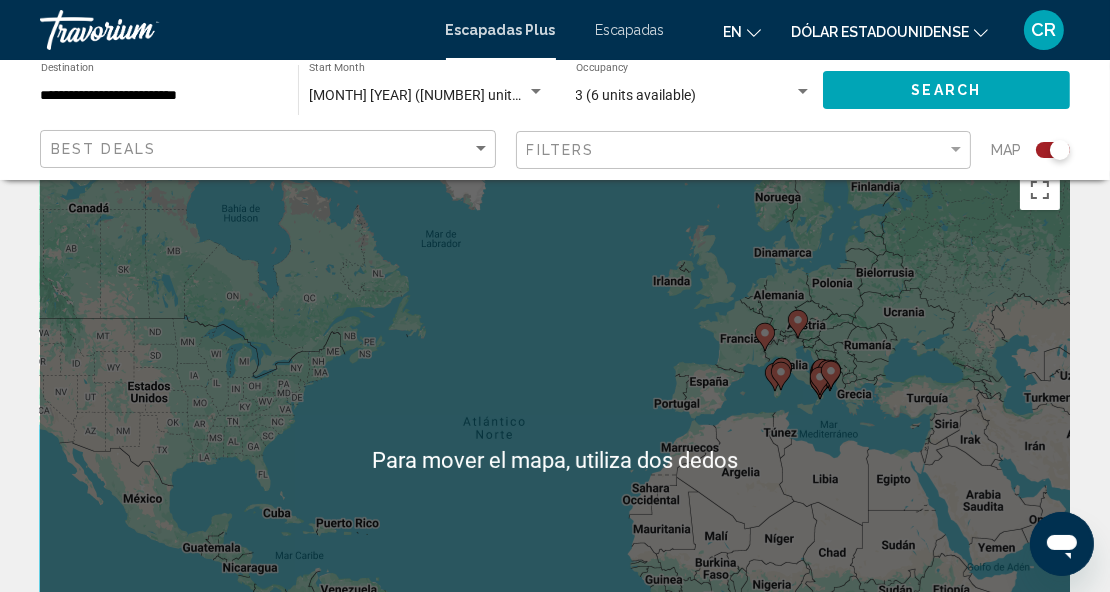 scroll, scrollTop: 0, scrollLeft: 0, axis: both 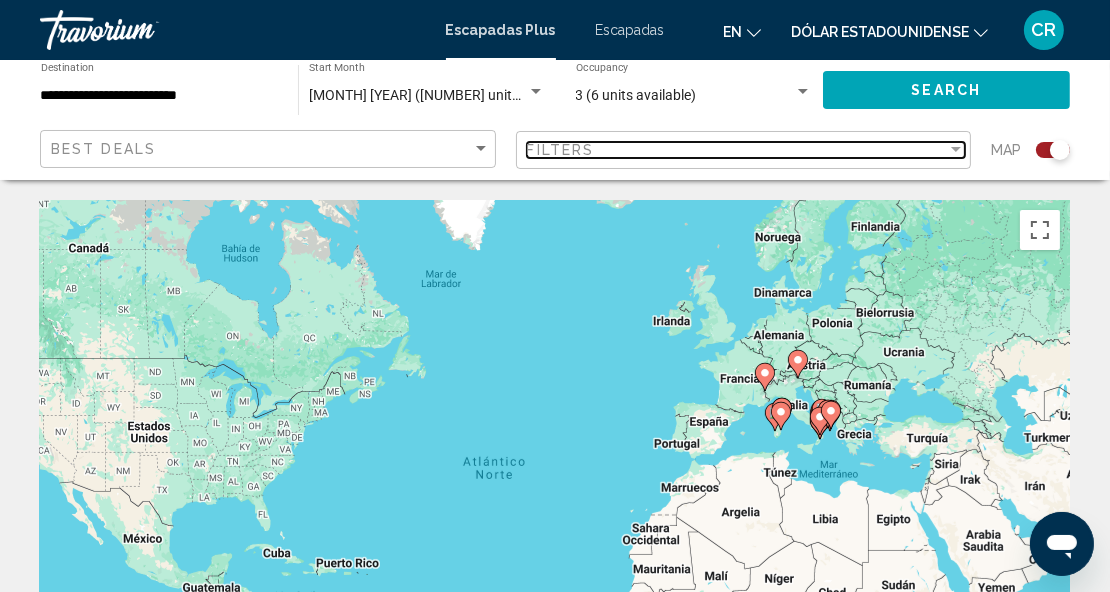 click at bounding box center (956, 149) 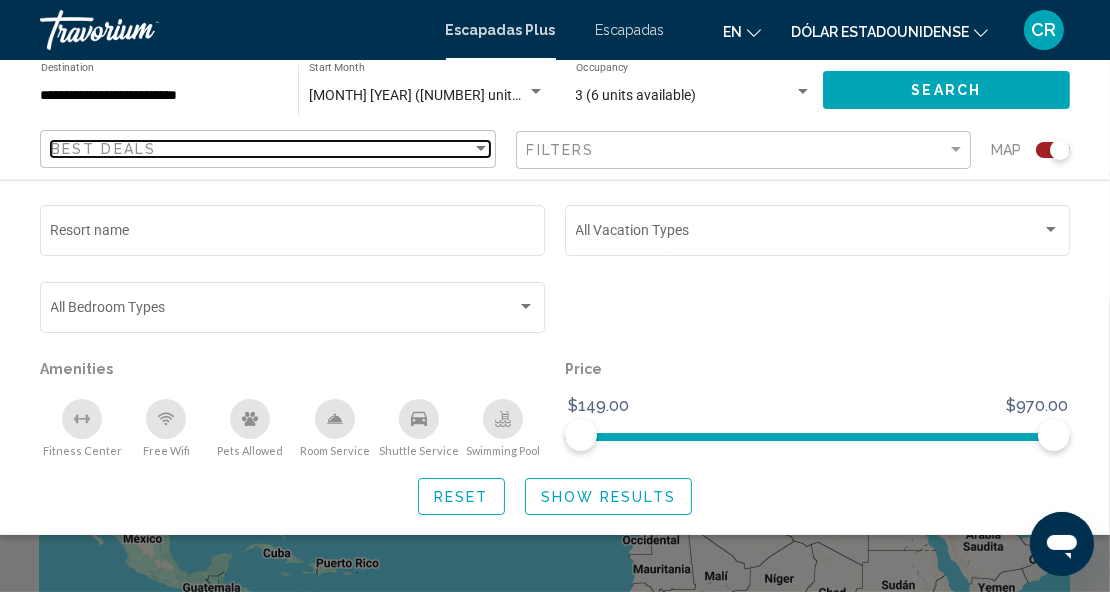 click at bounding box center [481, 148] 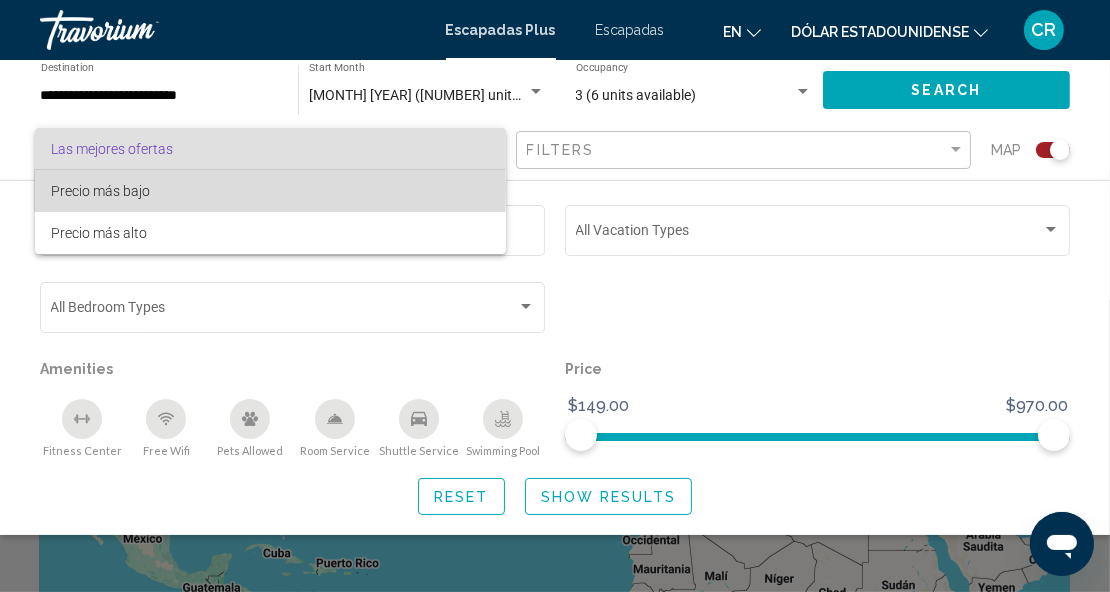 click on "Precio más bajo" at bounding box center (100, 191) 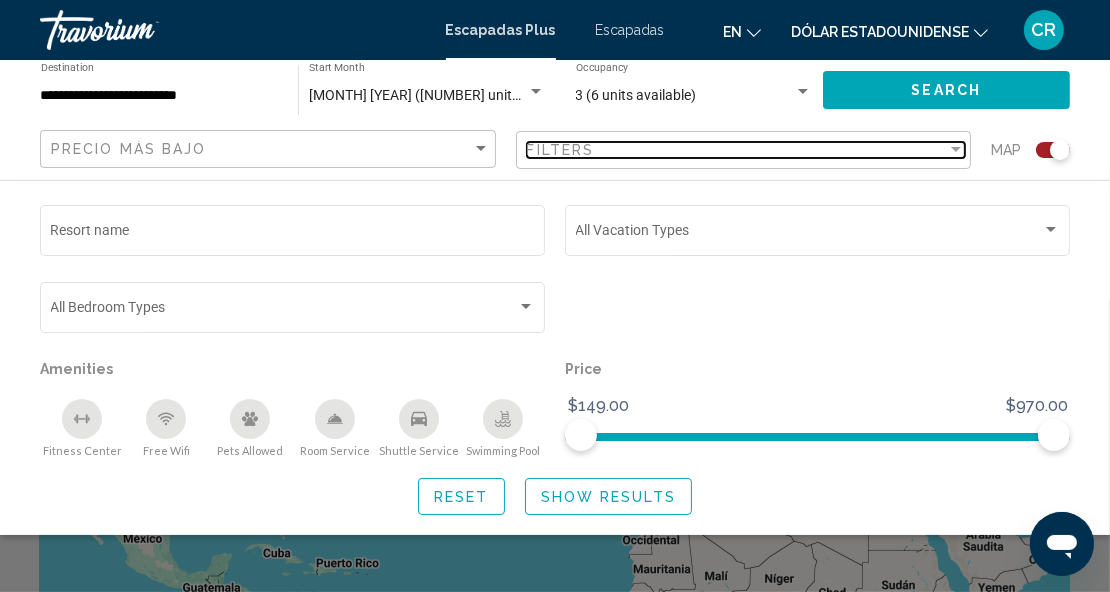 click at bounding box center (956, 149) 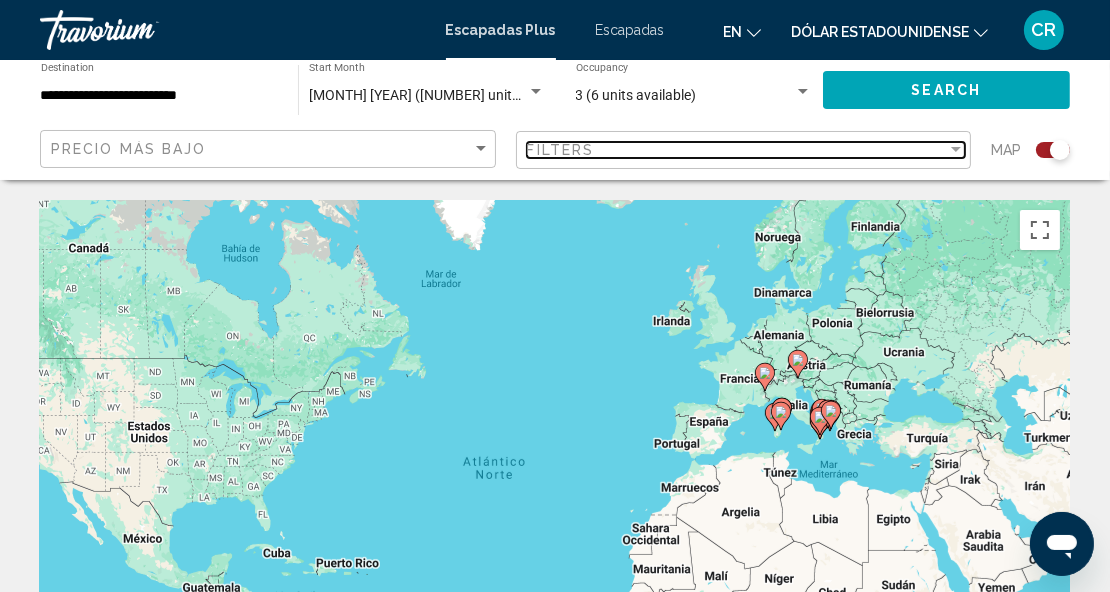 click at bounding box center (956, 149) 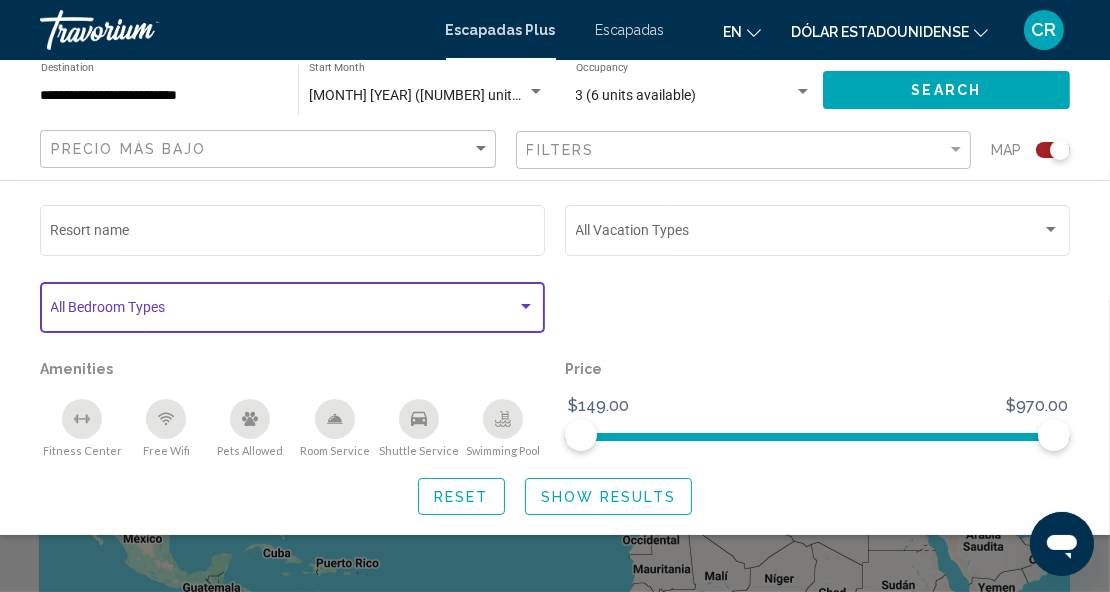 click at bounding box center [526, 306] 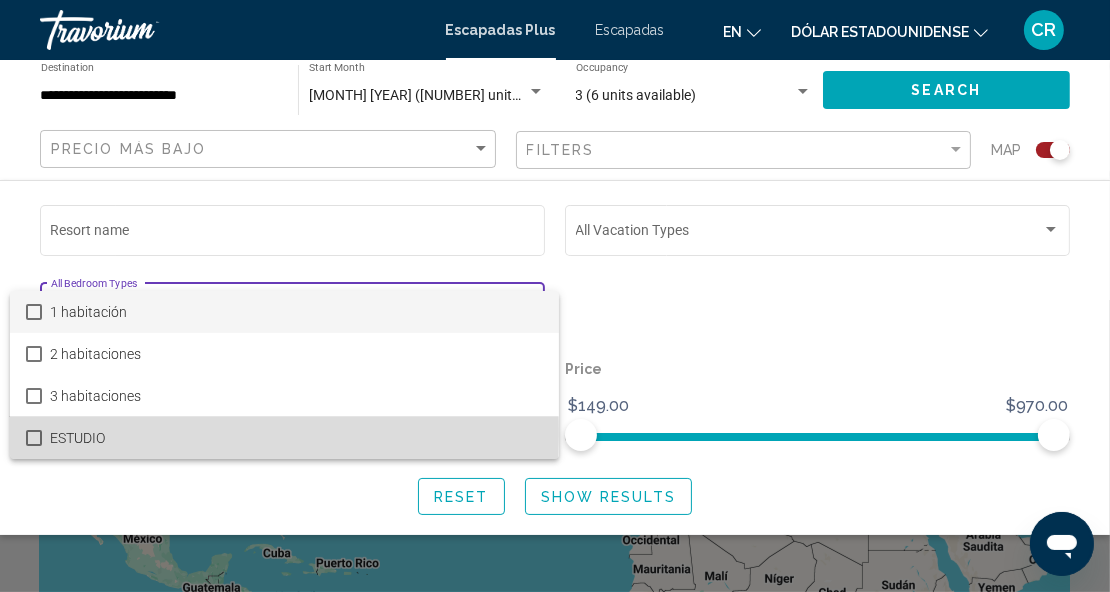 click at bounding box center (34, 438) 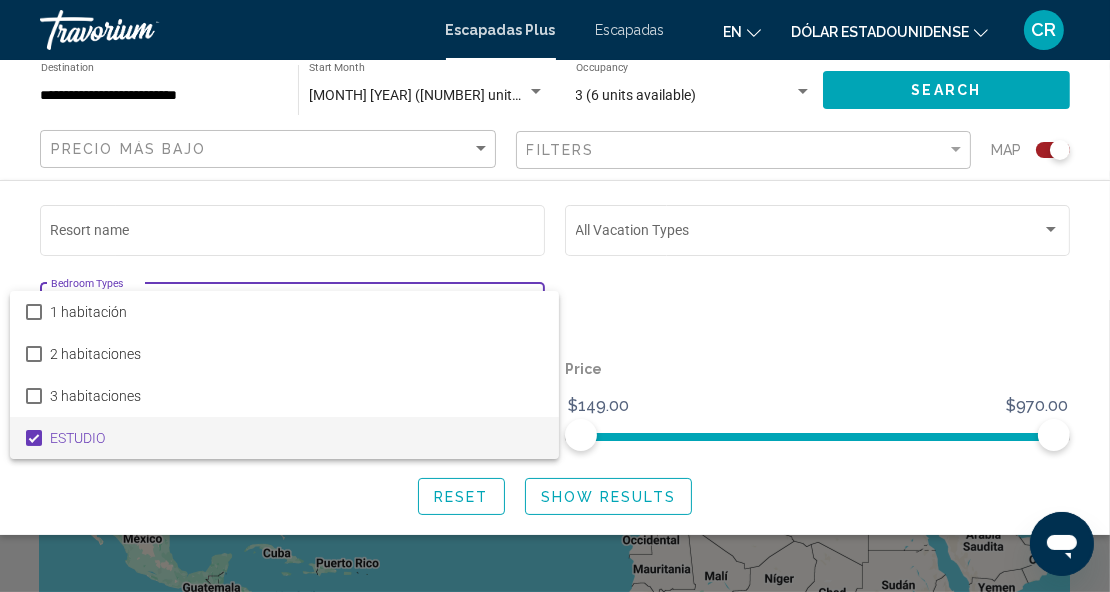 click at bounding box center [555, 296] 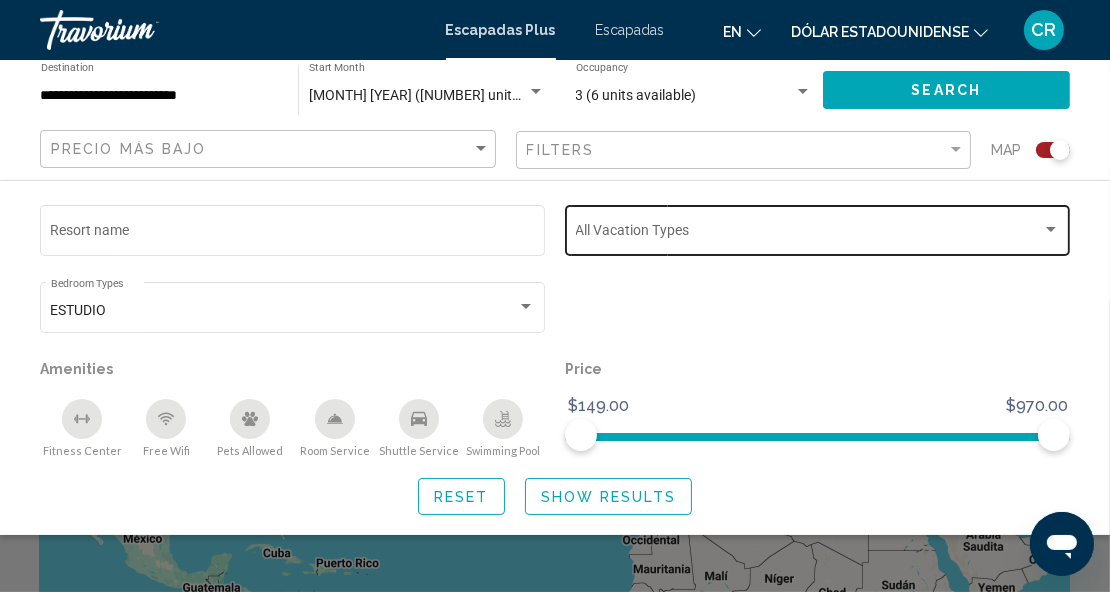 click at bounding box center (1051, 230) 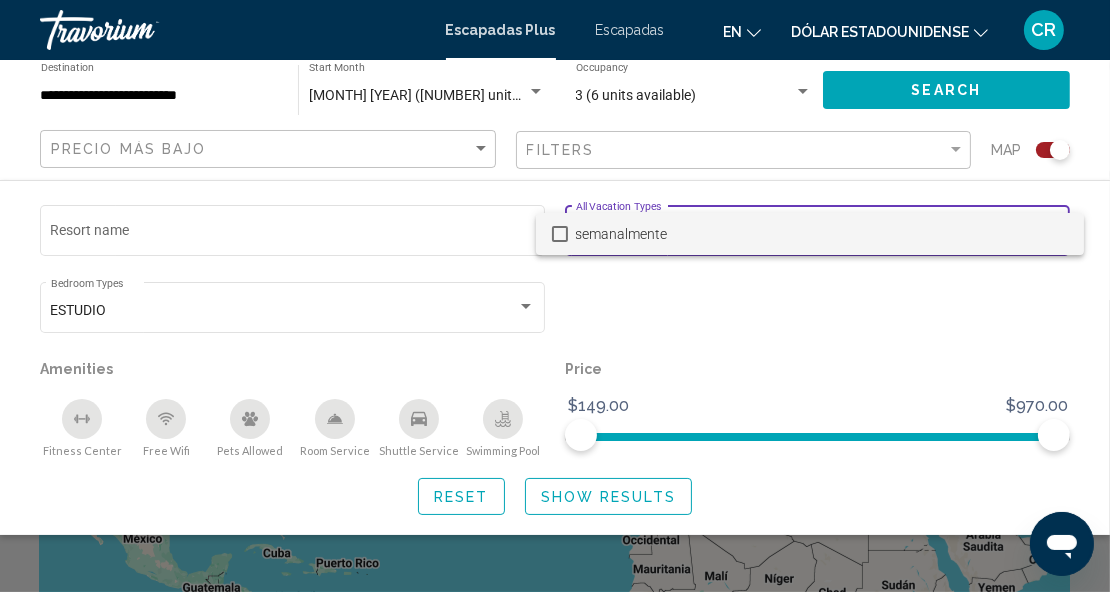 click at bounding box center [560, 234] 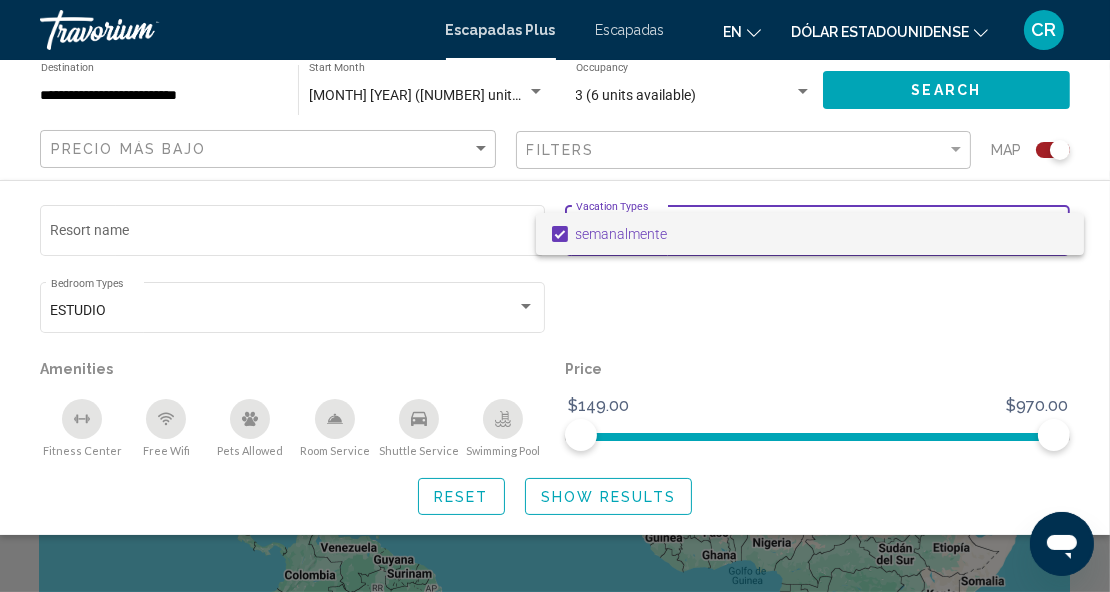 scroll, scrollTop: 118, scrollLeft: 0, axis: vertical 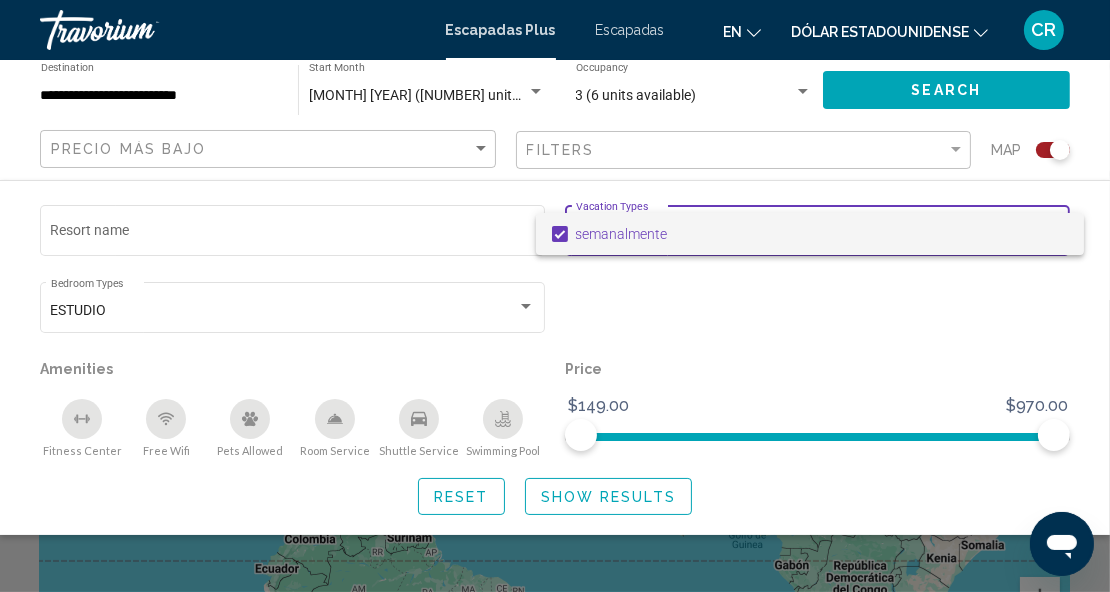 click at bounding box center (555, 296) 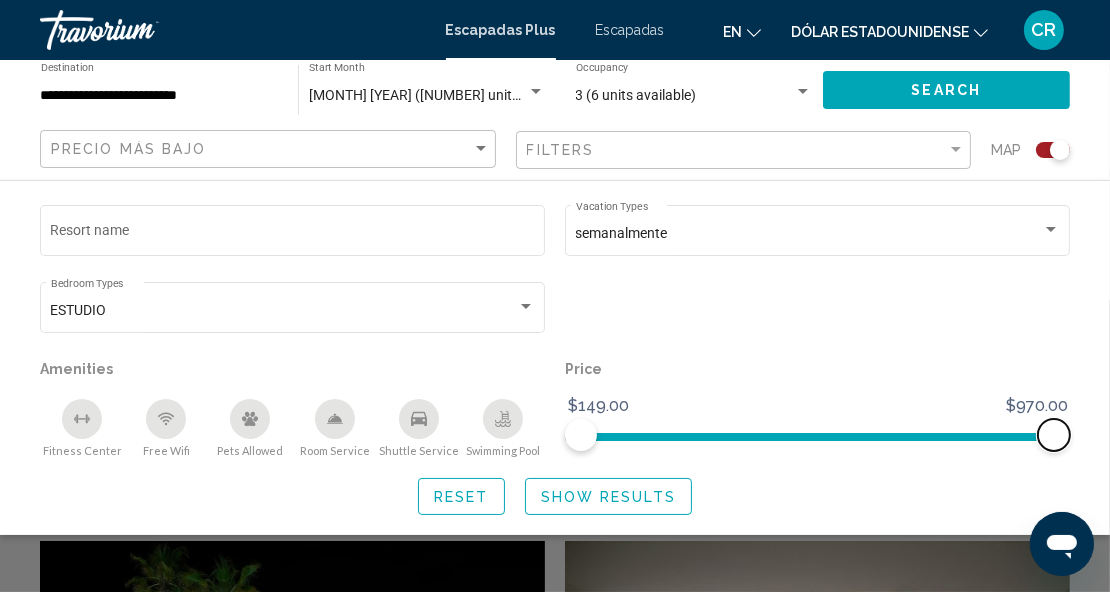 scroll, scrollTop: 351, scrollLeft: 0, axis: vertical 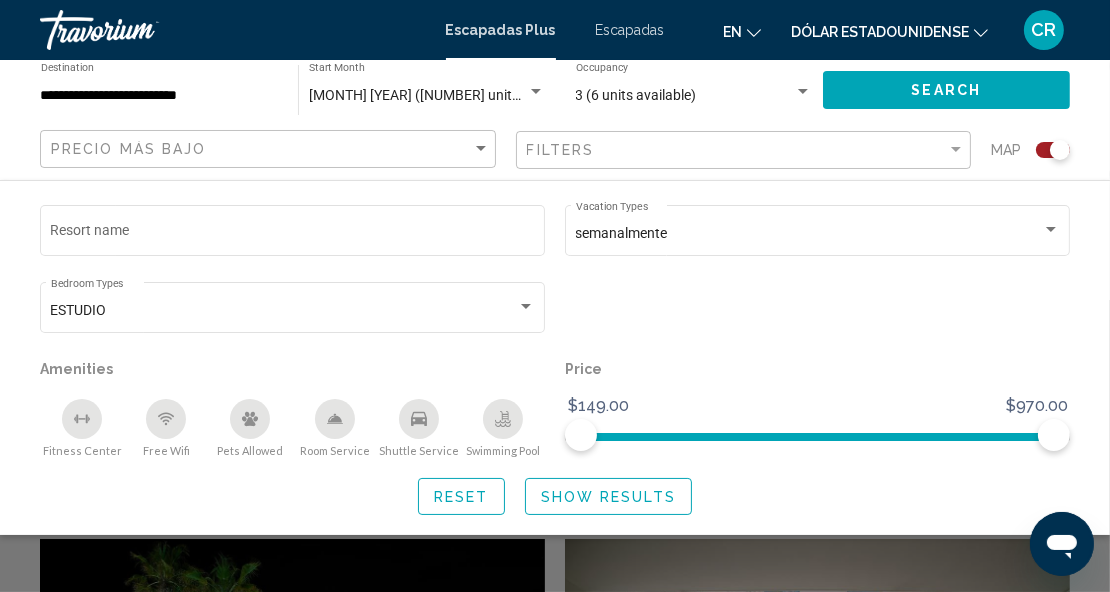 click on "Show Results" 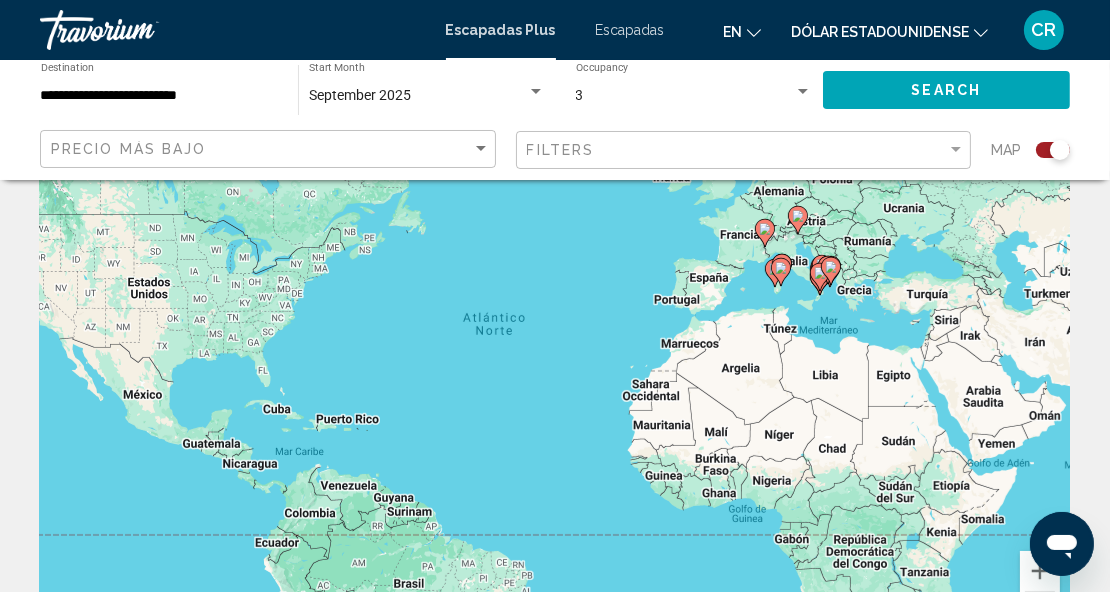 scroll, scrollTop: 143, scrollLeft: 0, axis: vertical 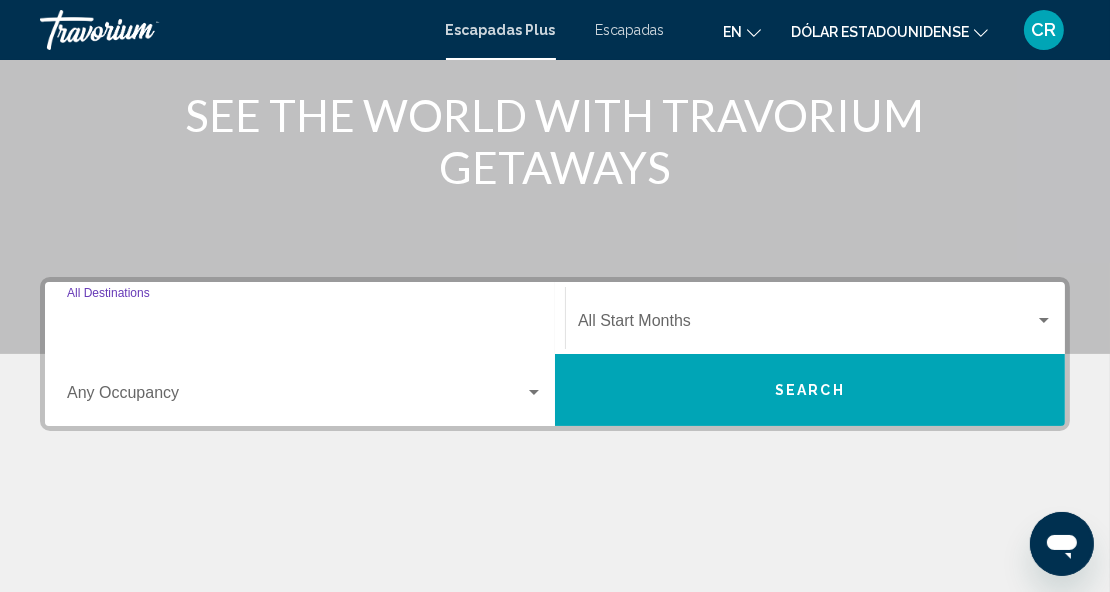 click on "Destination All Destinations" at bounding box center [305, 325] 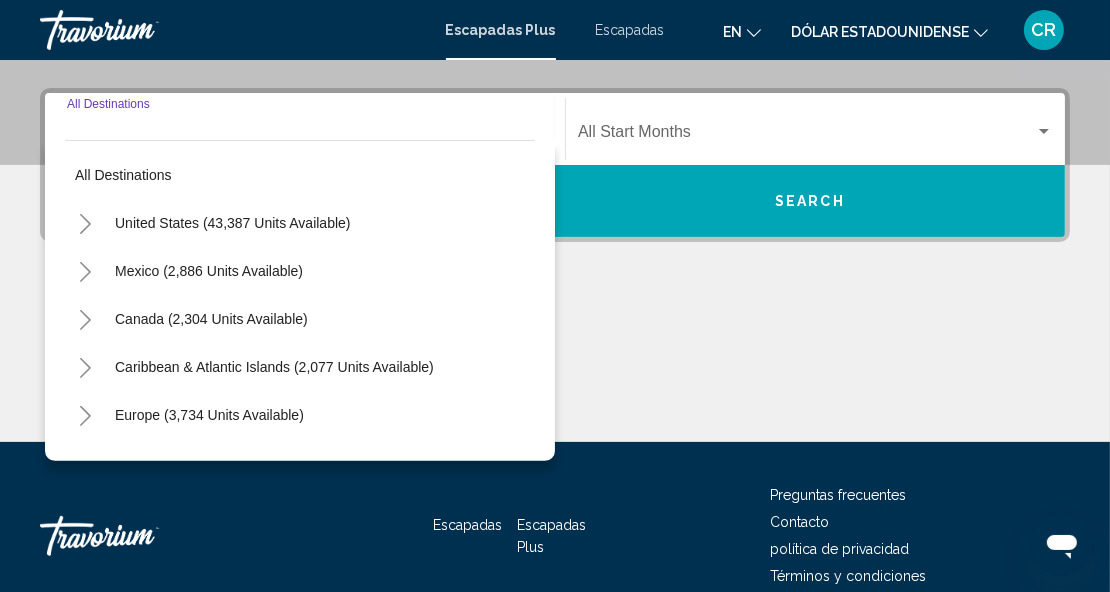 scroll, scrollTop: 457, scrollLeft: 0, axis: vertical 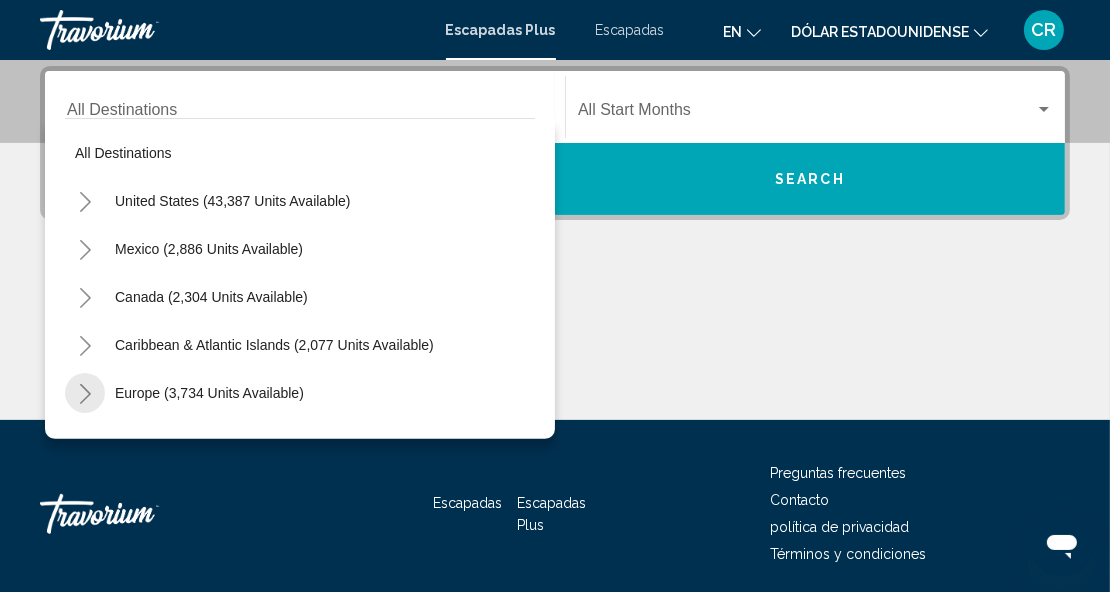 click 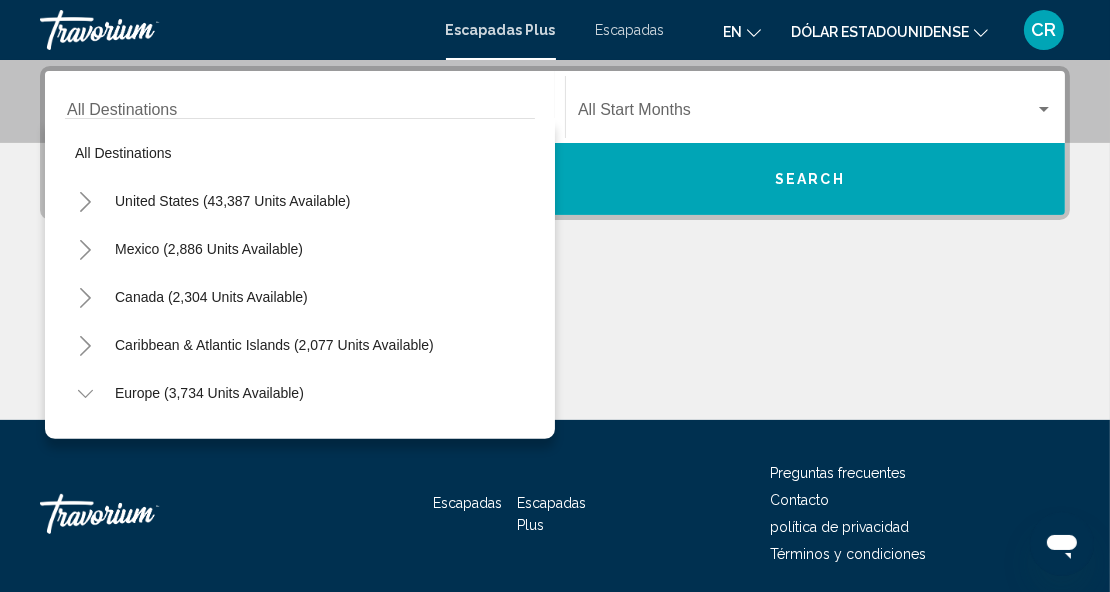 click 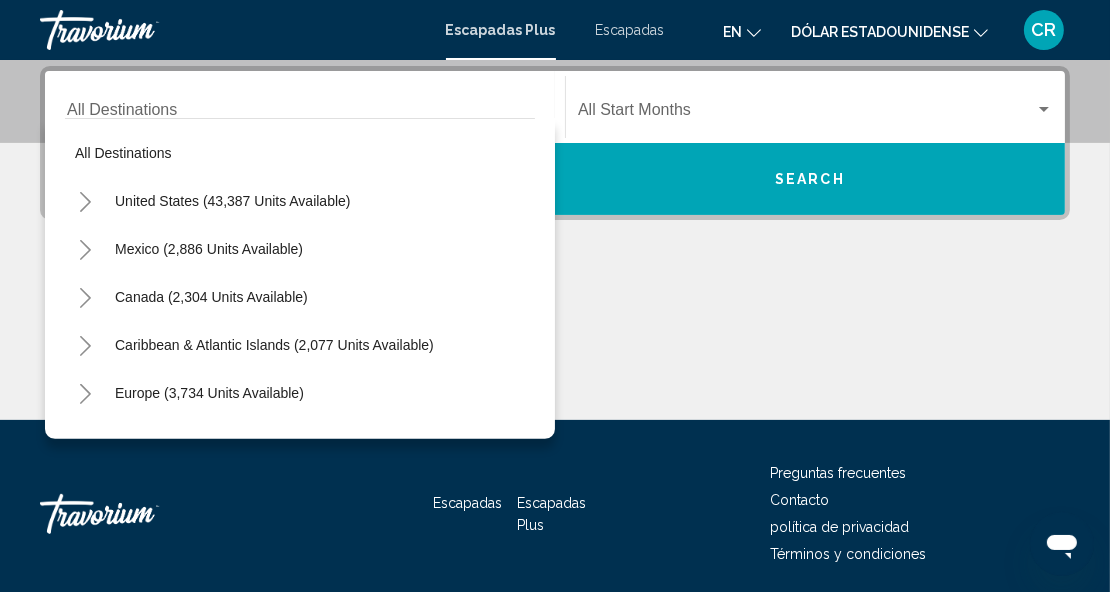 click 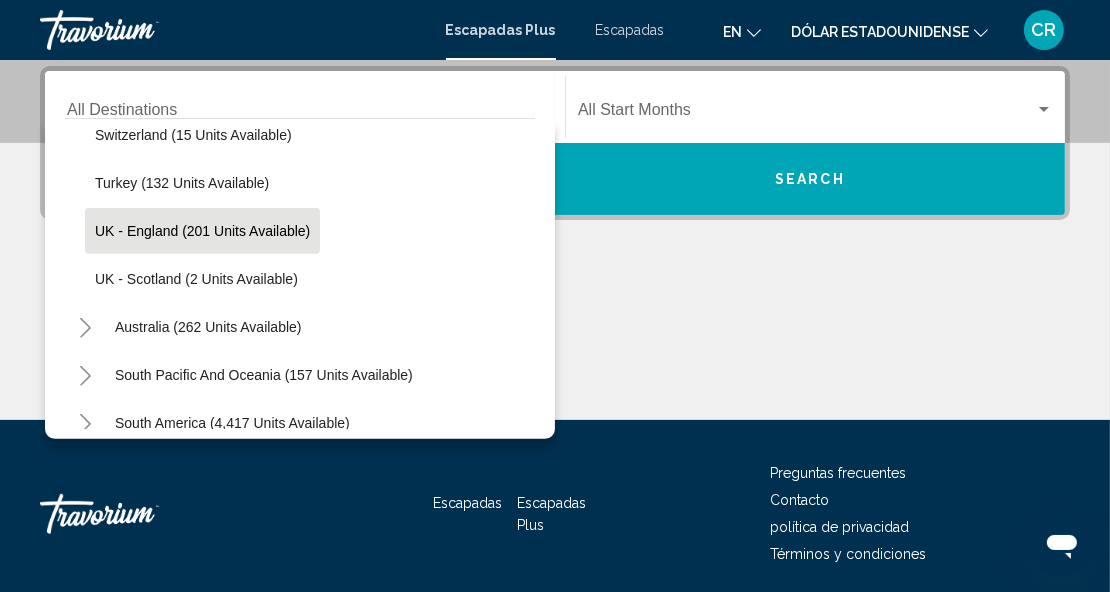 scroll, scrollTop: 913, scrollLeft: 0, axis: vertical 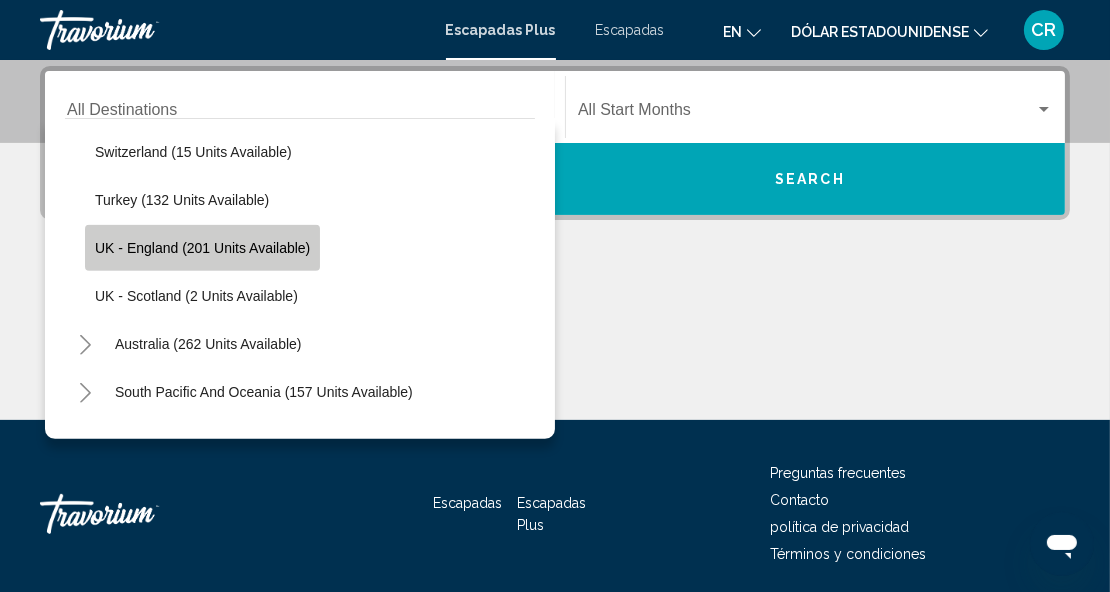click on "UK - England (201 units available)" 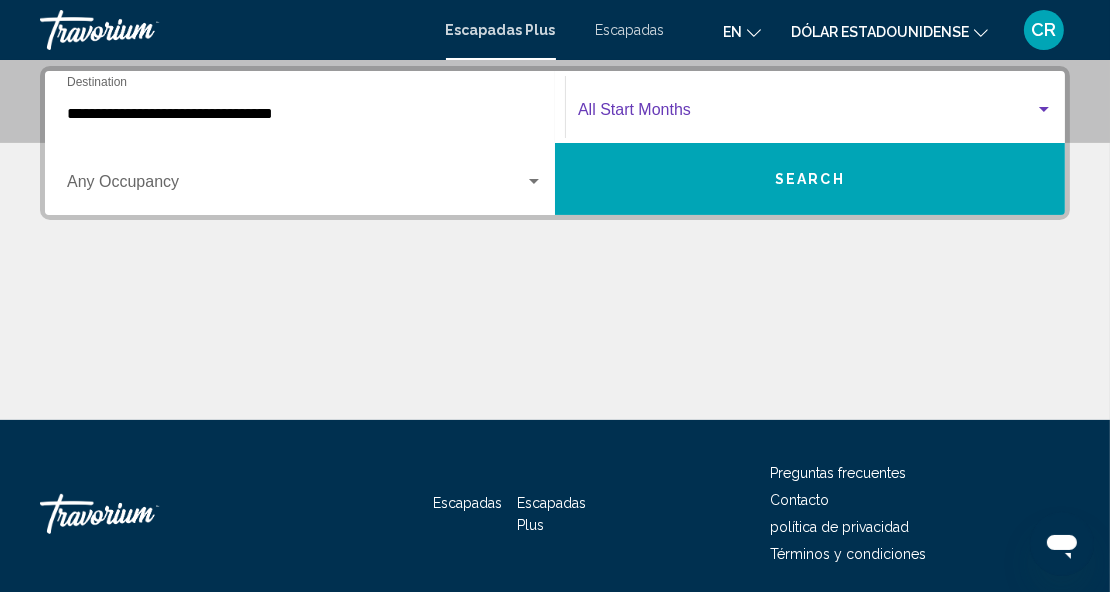 click at bounding box center (806, 114) 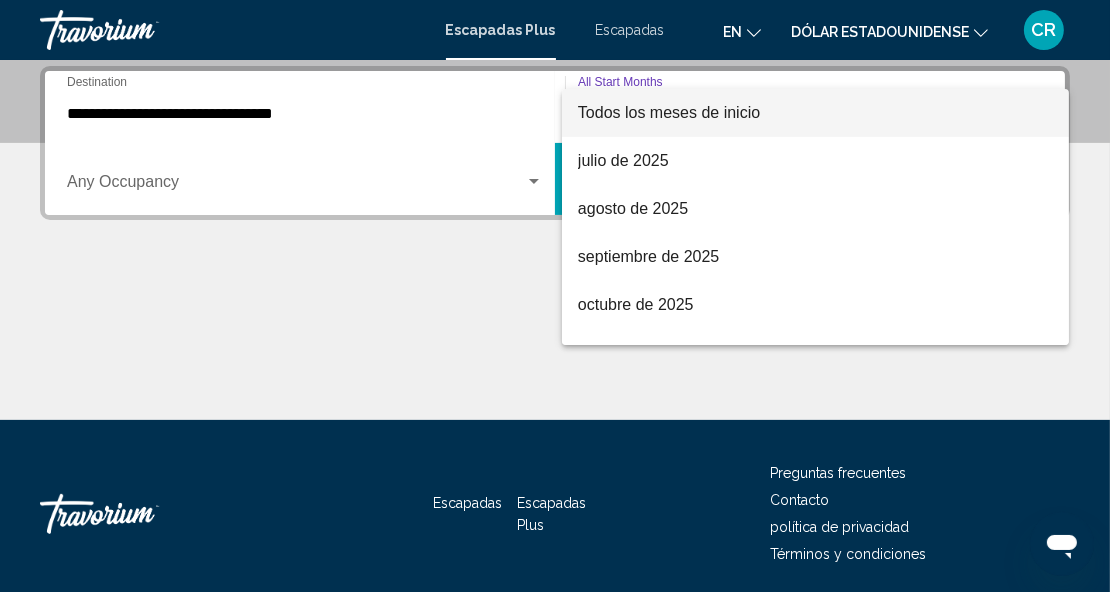 click at bounding box center (555, 296) 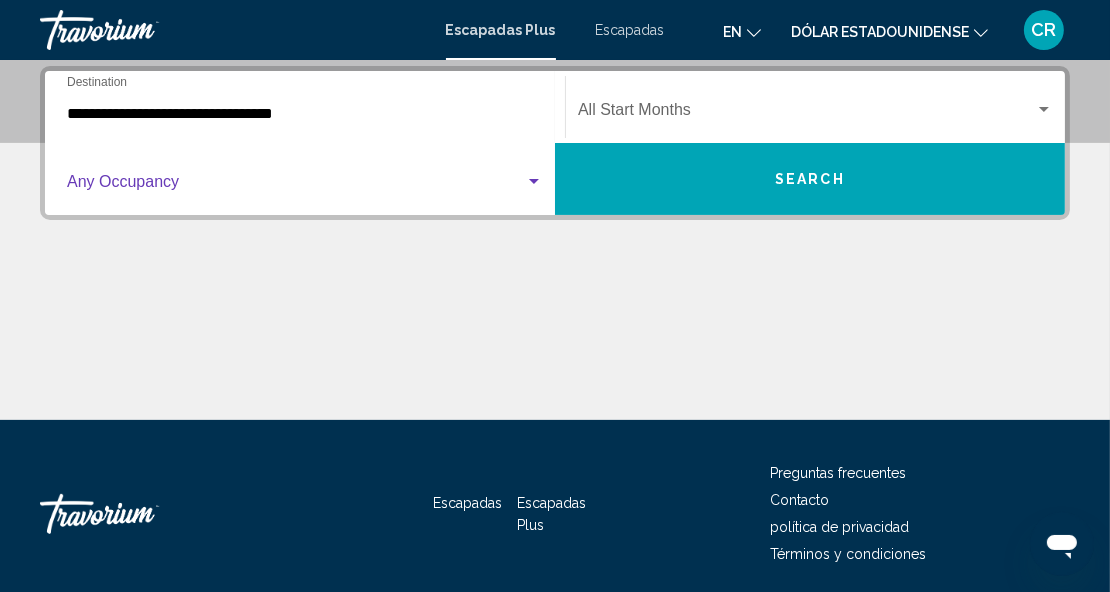 click at bounding box center [534, 181] 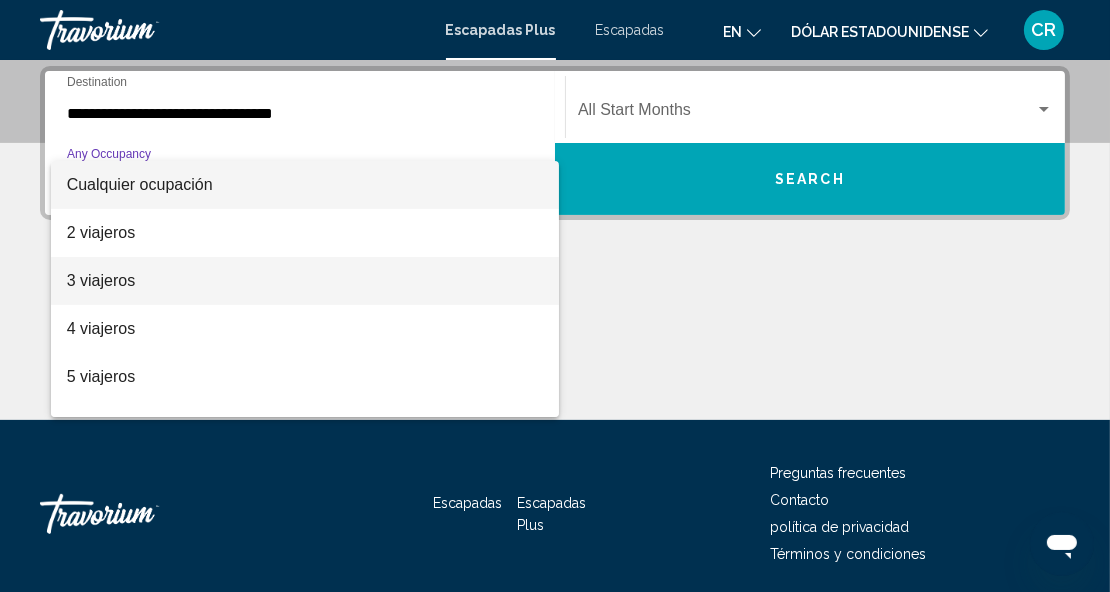 click on "3 viajeros" at bounding box center (101, 280) 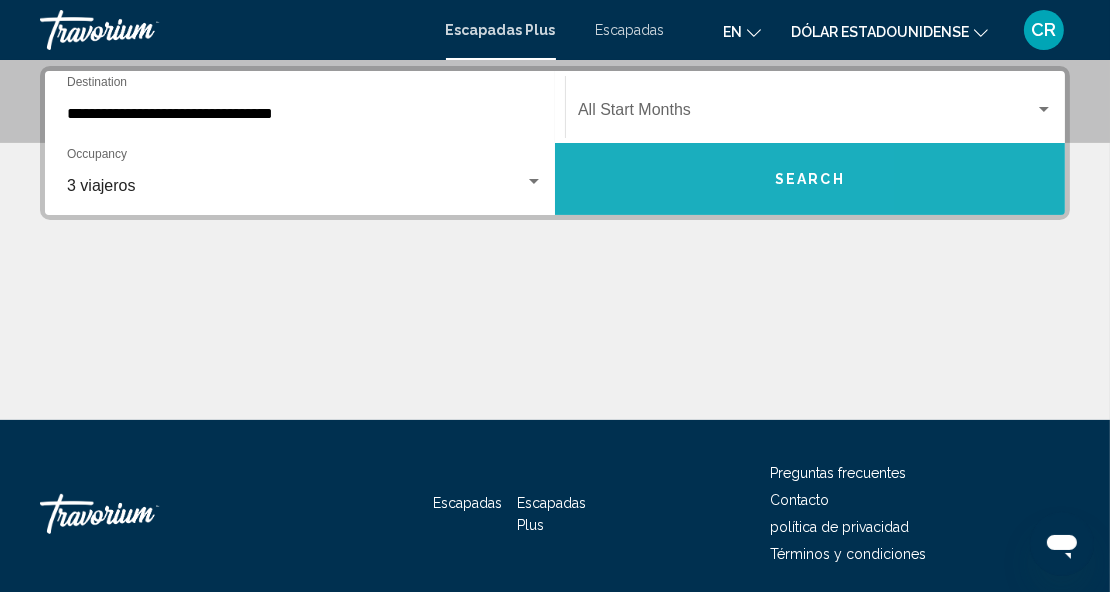 click on "Search" at bounding box center (810, 179) 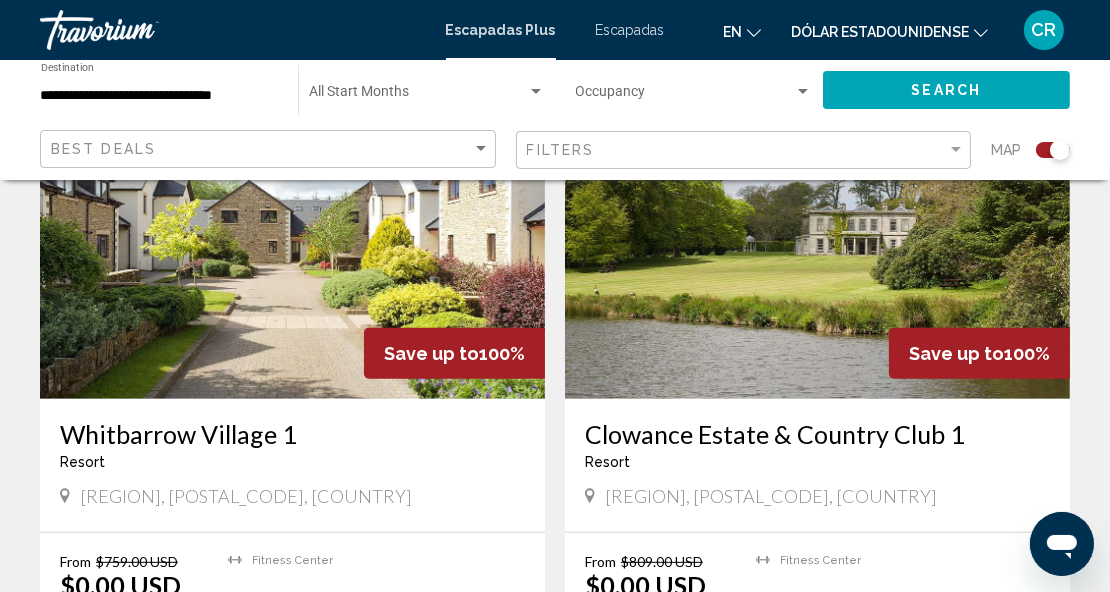 scroll, scrollTop: 809, scrollLeft: 0, axis: vertical 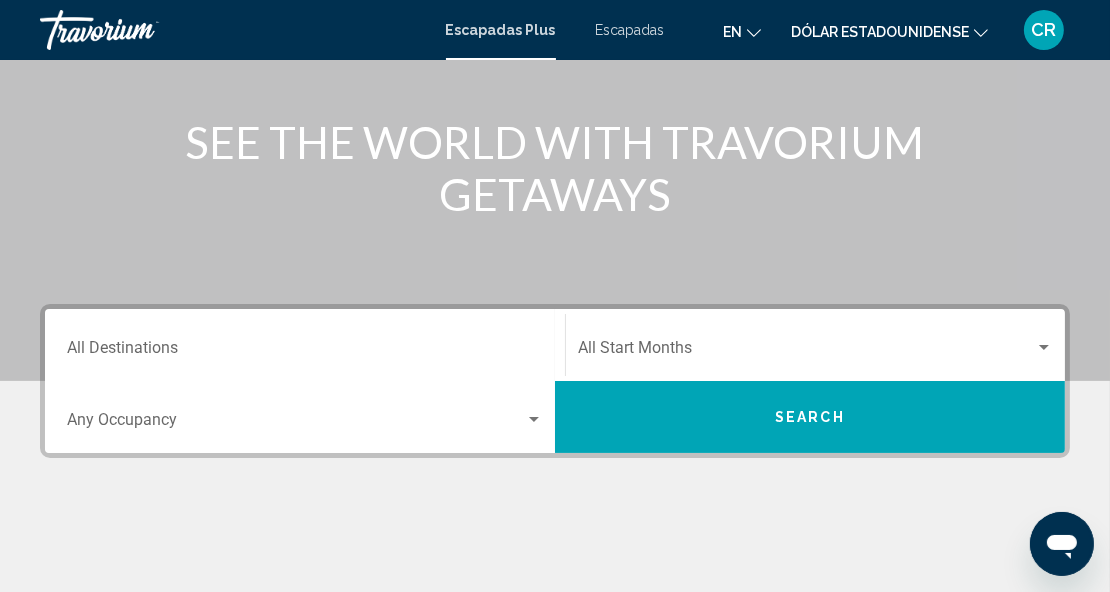 click on "Destination All Destinations" at bounding box center [305, 345] 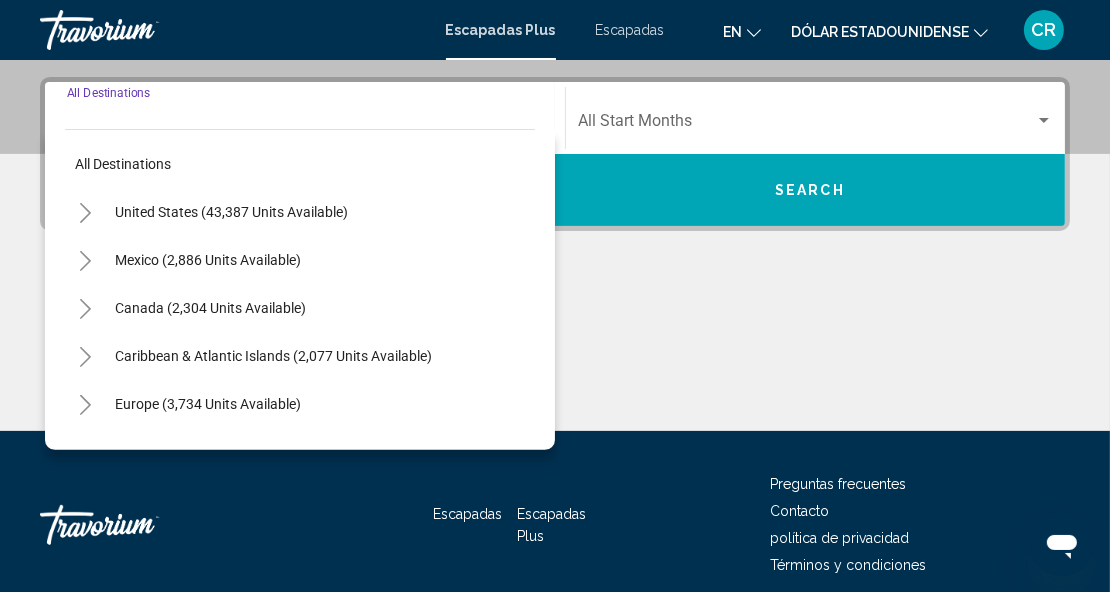 scroll, scrollTop: 457, scrollLeft: 0, axis: vertical 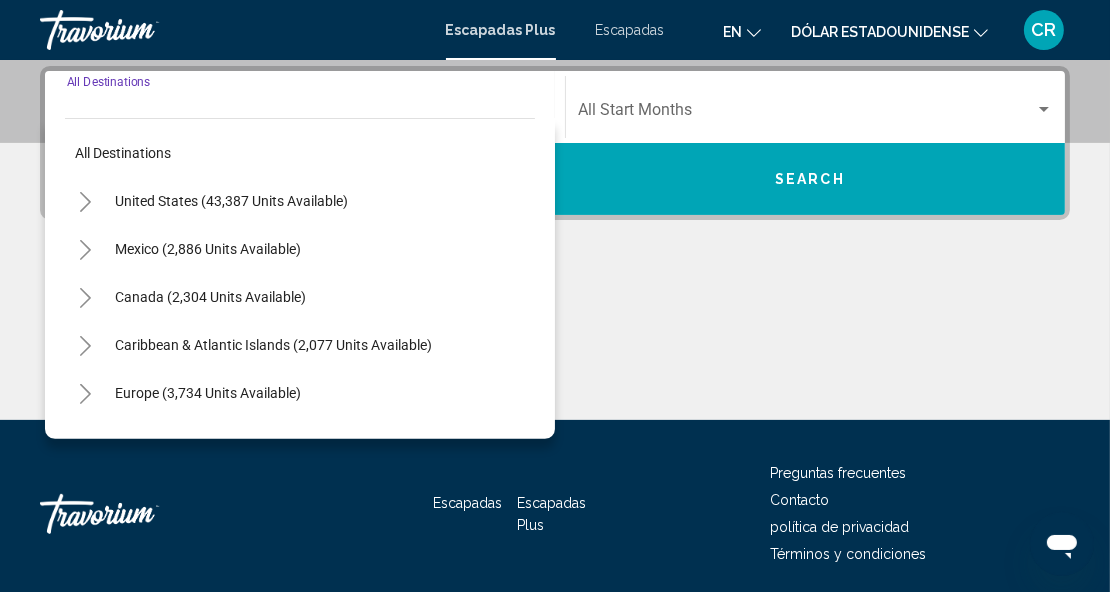 click 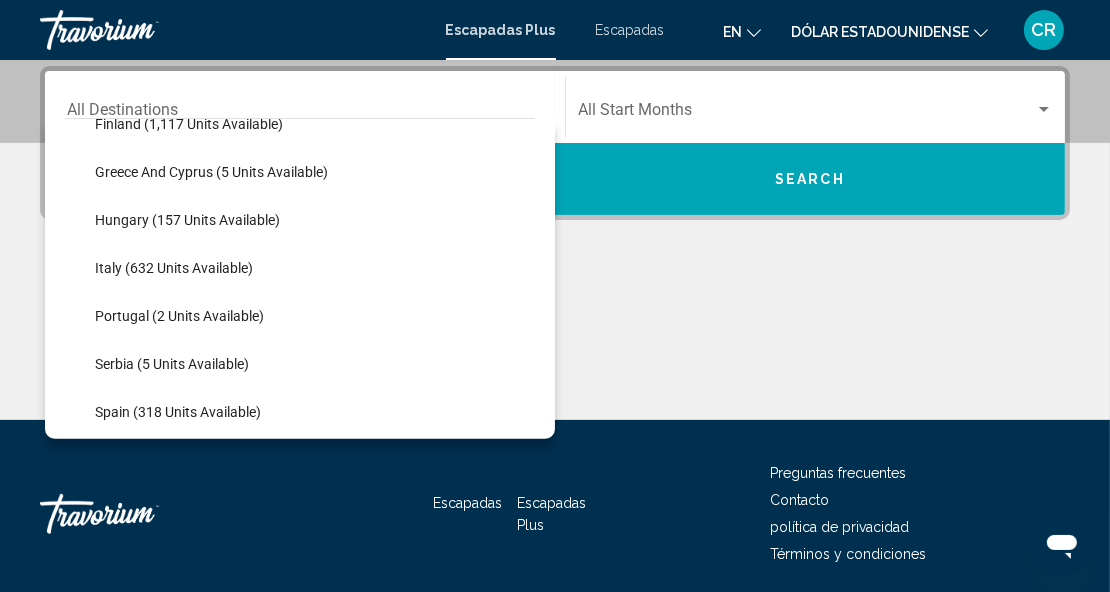 scroll, scrollTop: 511, scrollLeft: 0, axis: vertical 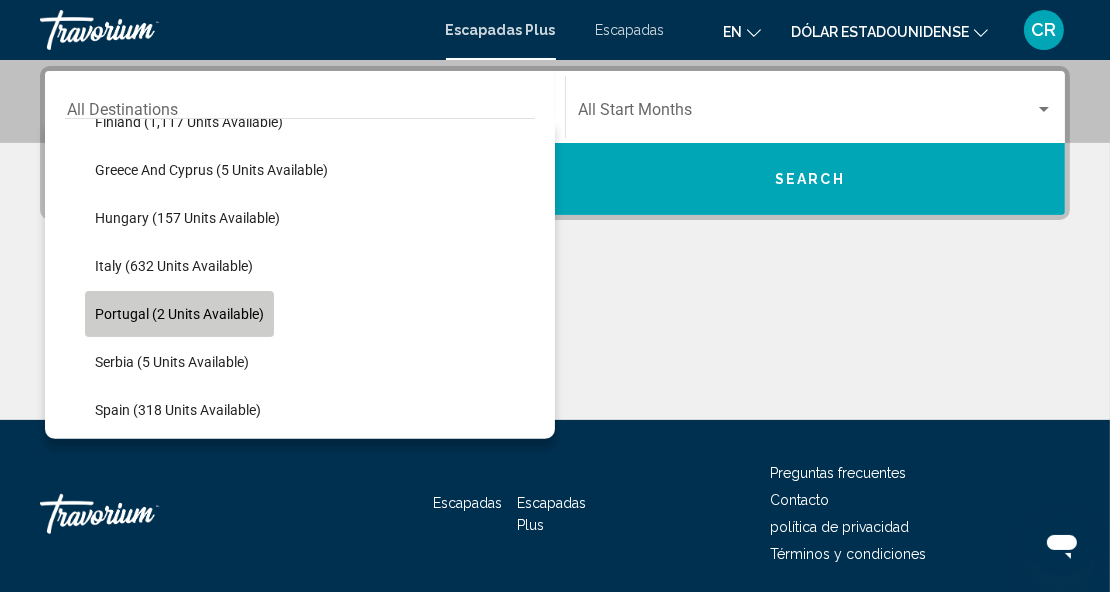 click on "Portugal (2 units available)" 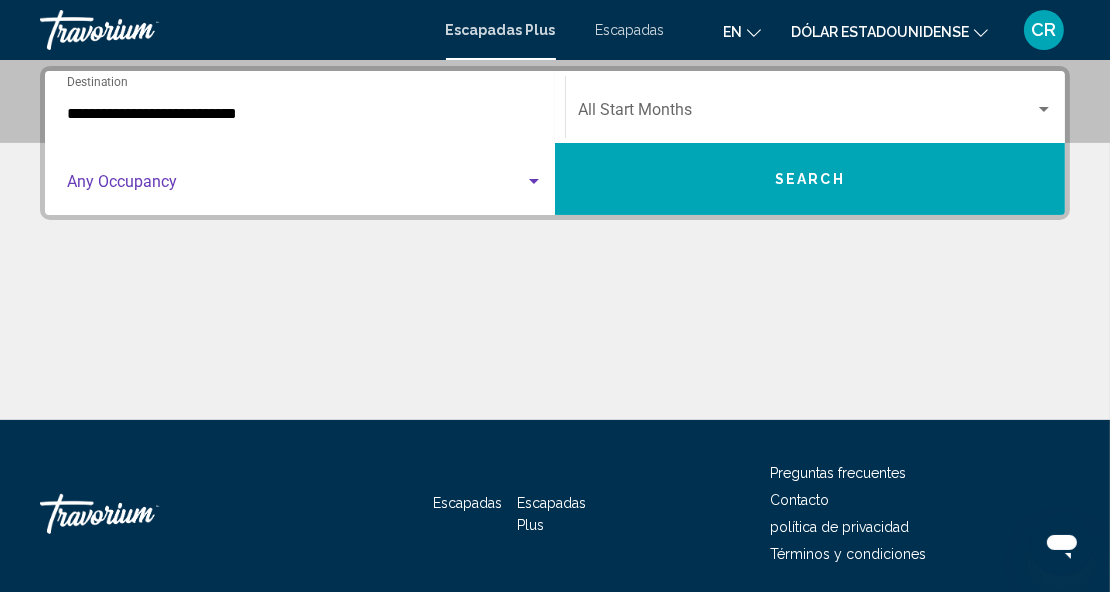 click at bounding box center (534, 182) 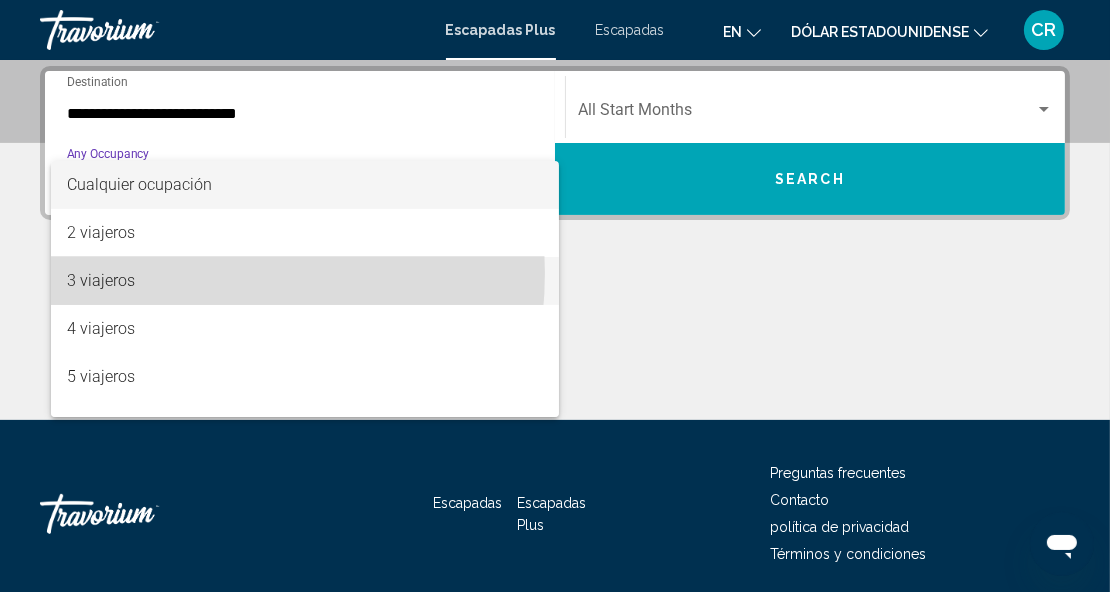 click on "3 viajeros" at bounding box center (305, 281) 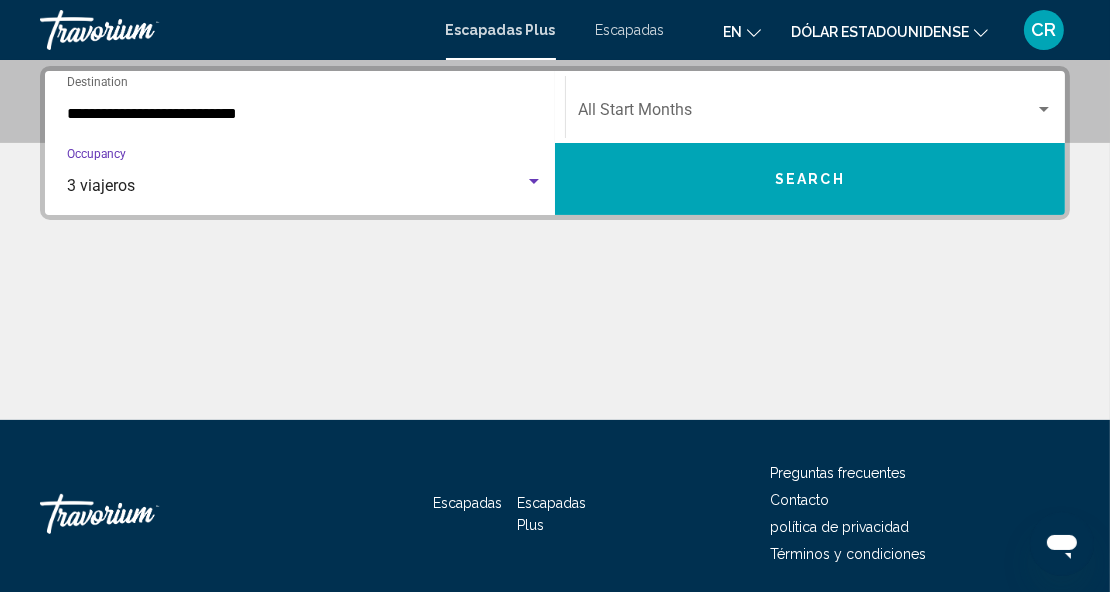 click on "Search" at bounding box center (810, 180) 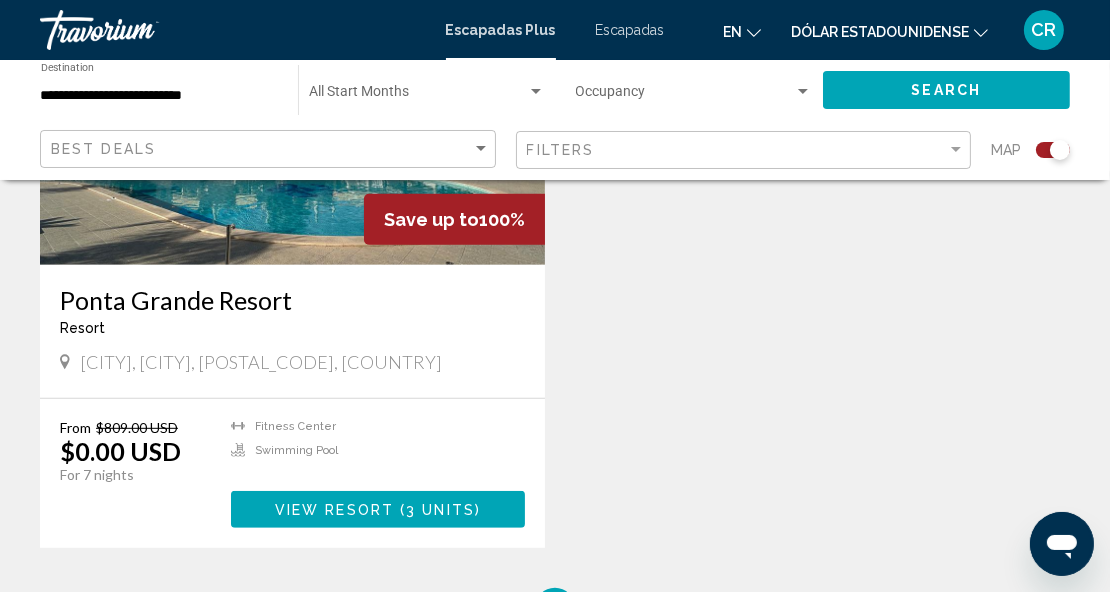 scroll, scrollTop: 876, scrollLeft: 0, axis: vertical 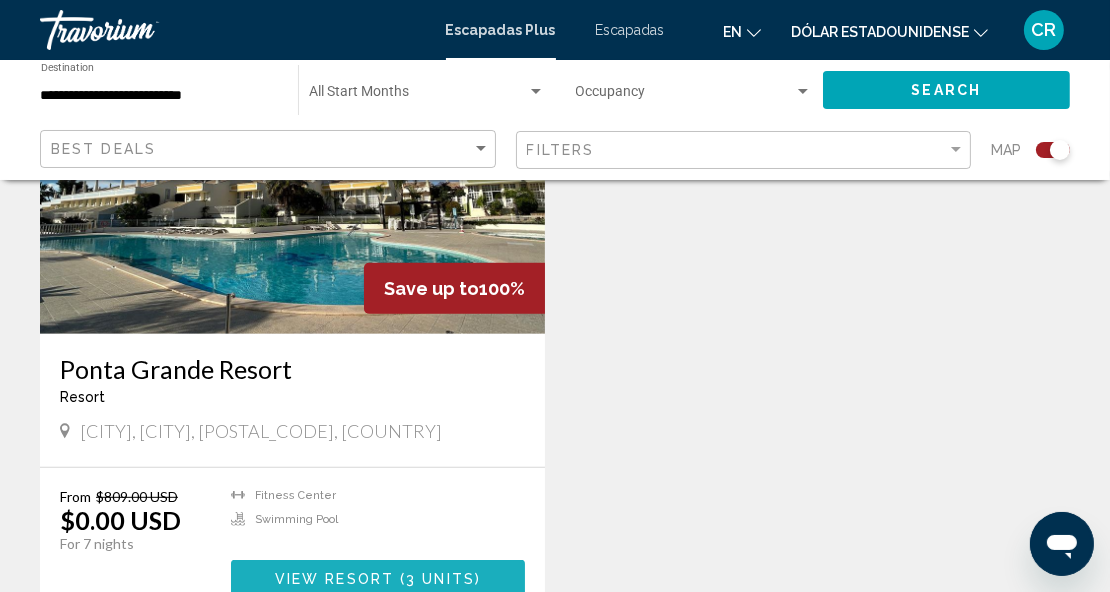 click on "View Resort" at bounding box center (334, 579) 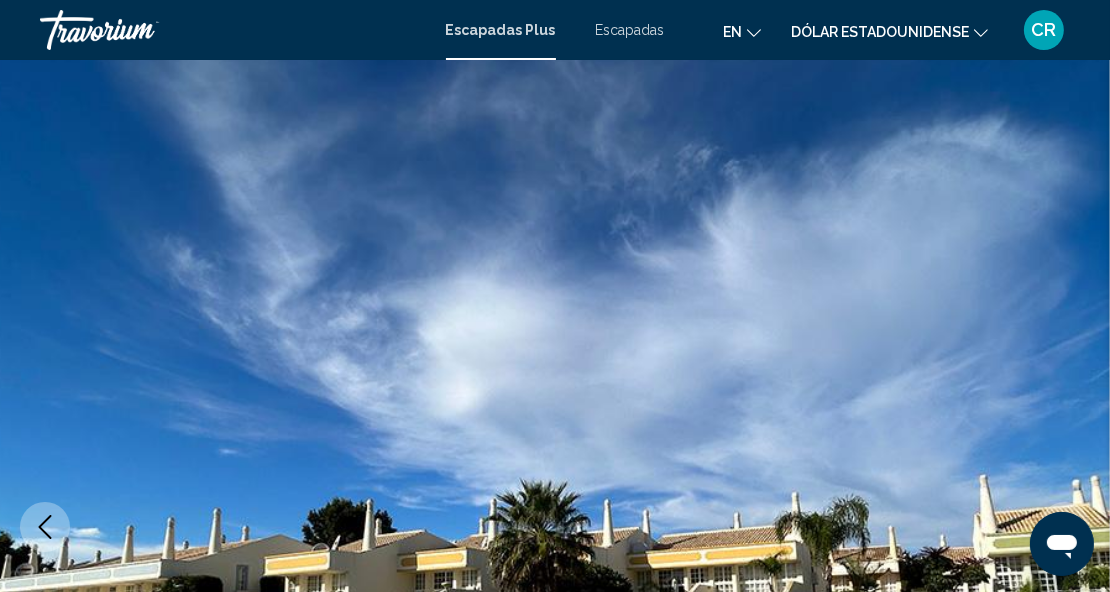 scroll, scrollTop: 0, scrollLeft: 0, axis: both 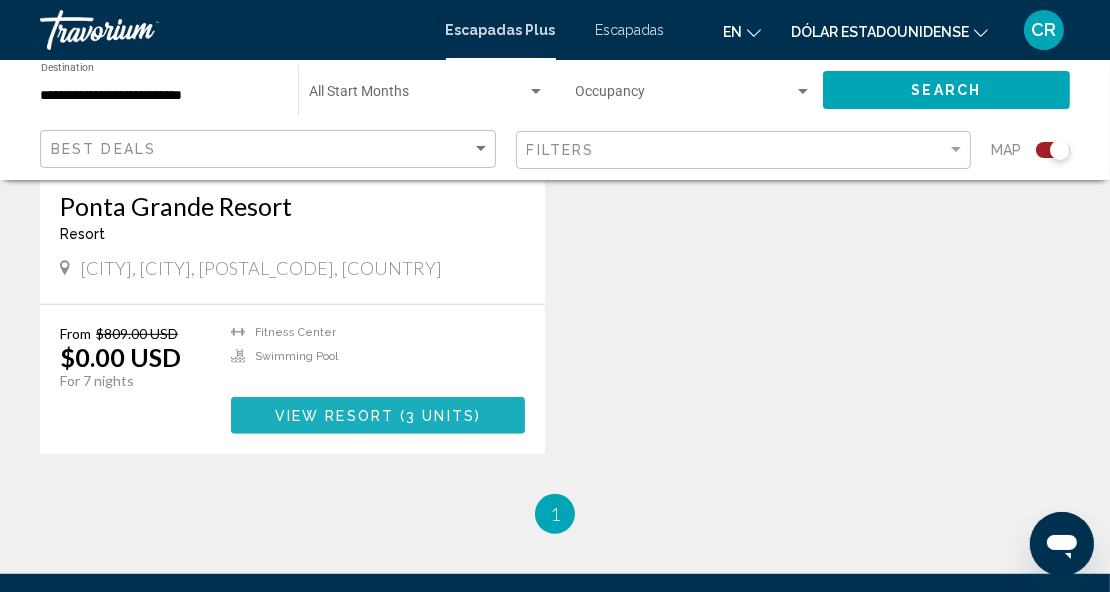 click on "3 units" at bounding box center [440, 416] 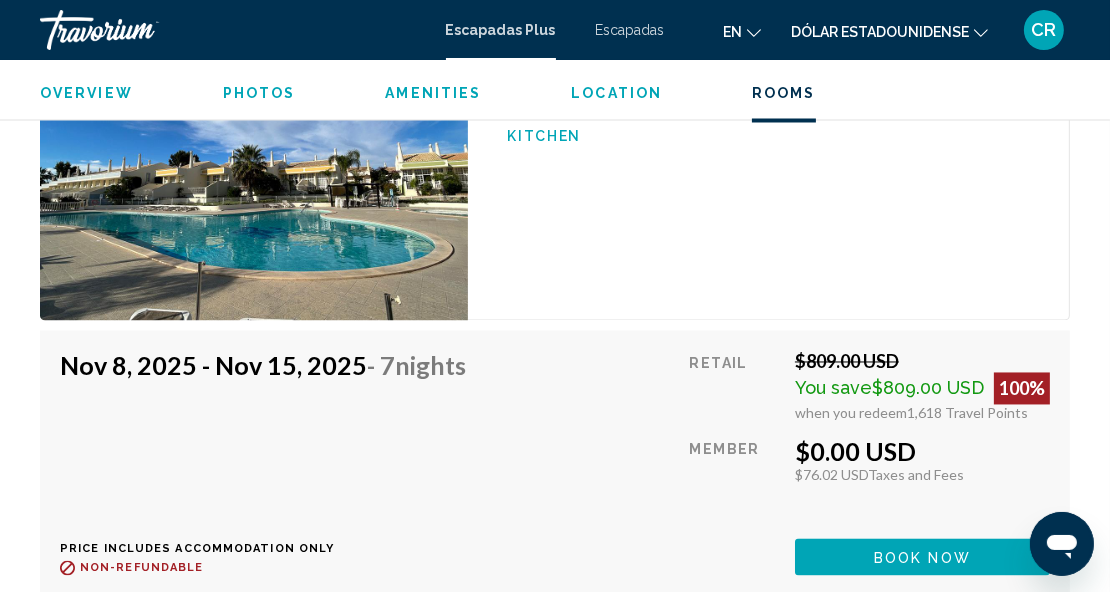 scroll, scrollTop: 3449, scrollLeft: 0, axis: vertical 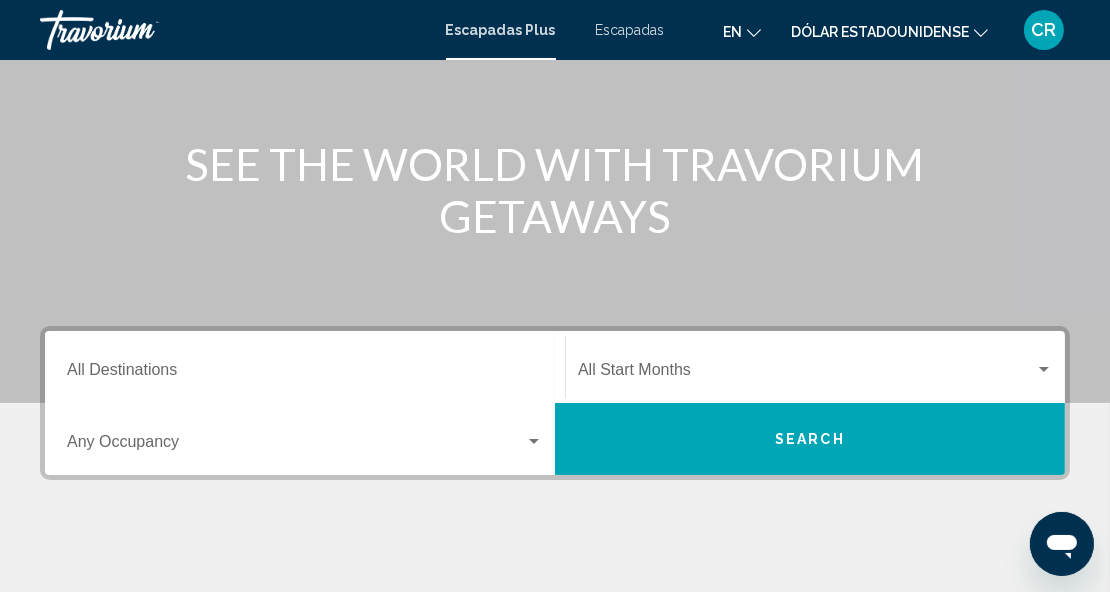 click on "Destination All Destinations" at bounding box center [305, 374] 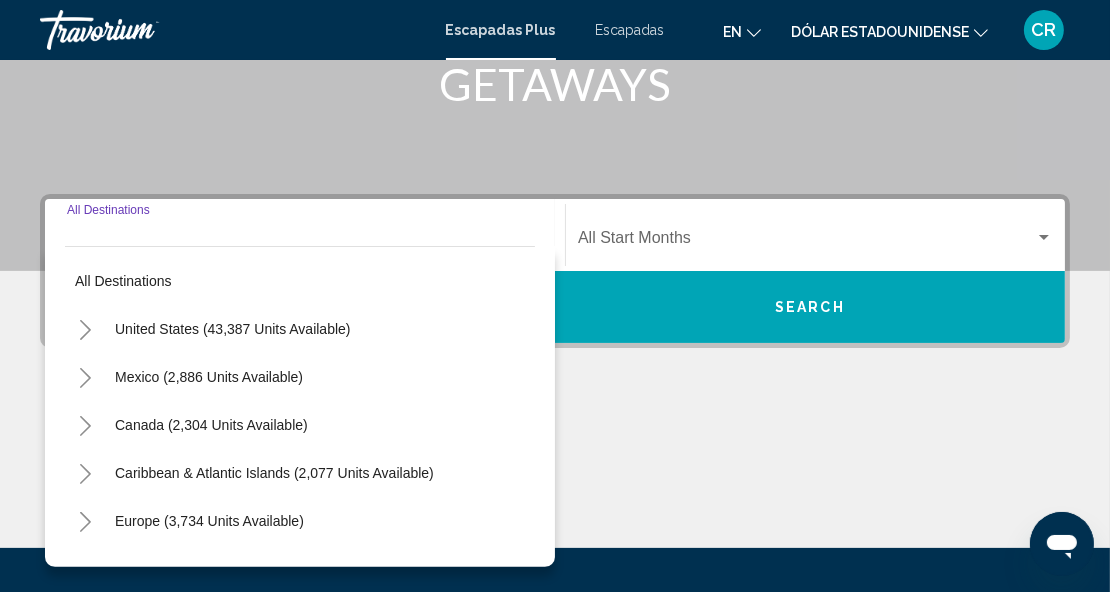 scroll, scrollTop: 457, scrollLeft: 0, axis: vertical 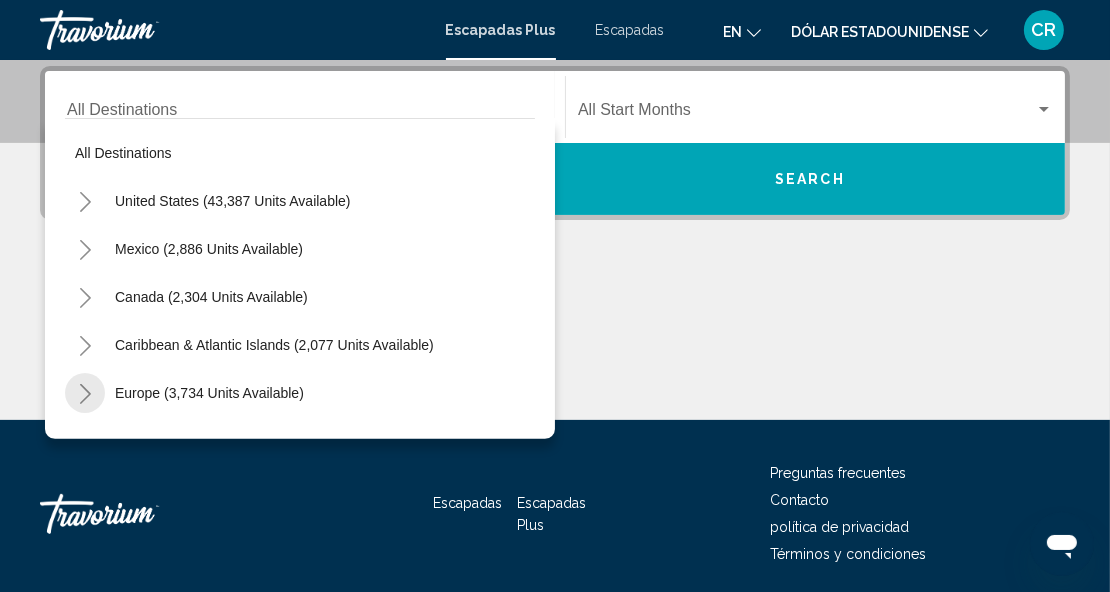 click 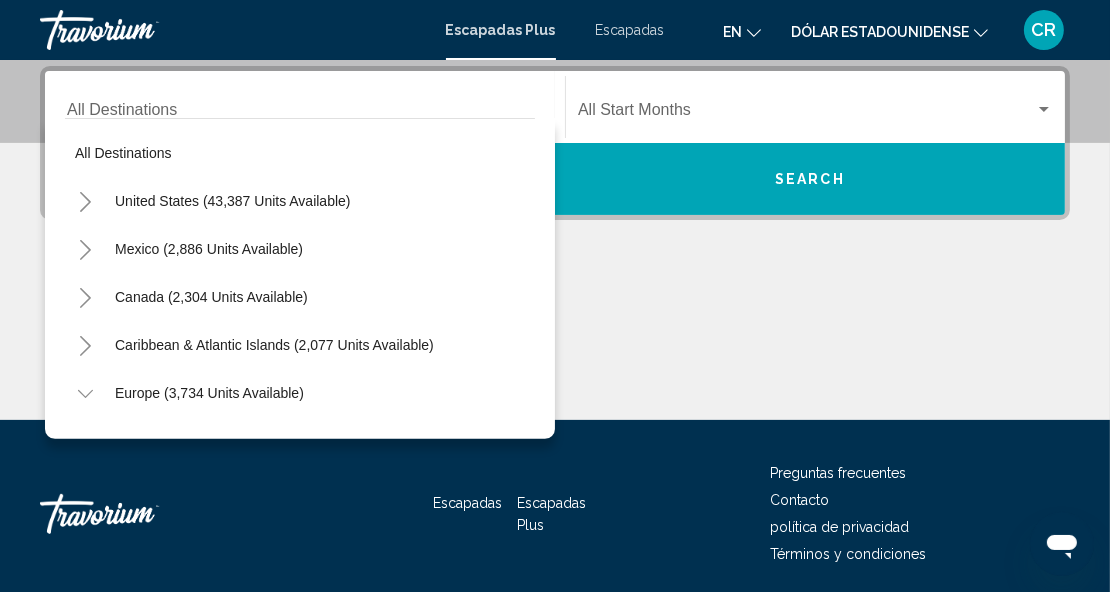 scroll, scrollTop: 271, scrollLeft: 0, axis: vertical 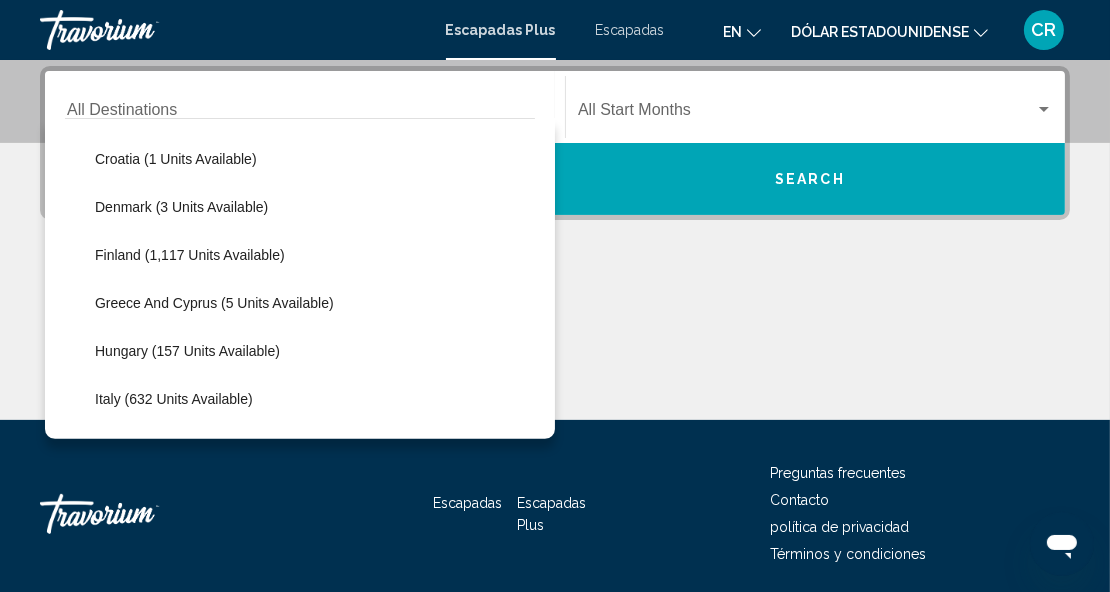 click on "Italy (632 units available)" 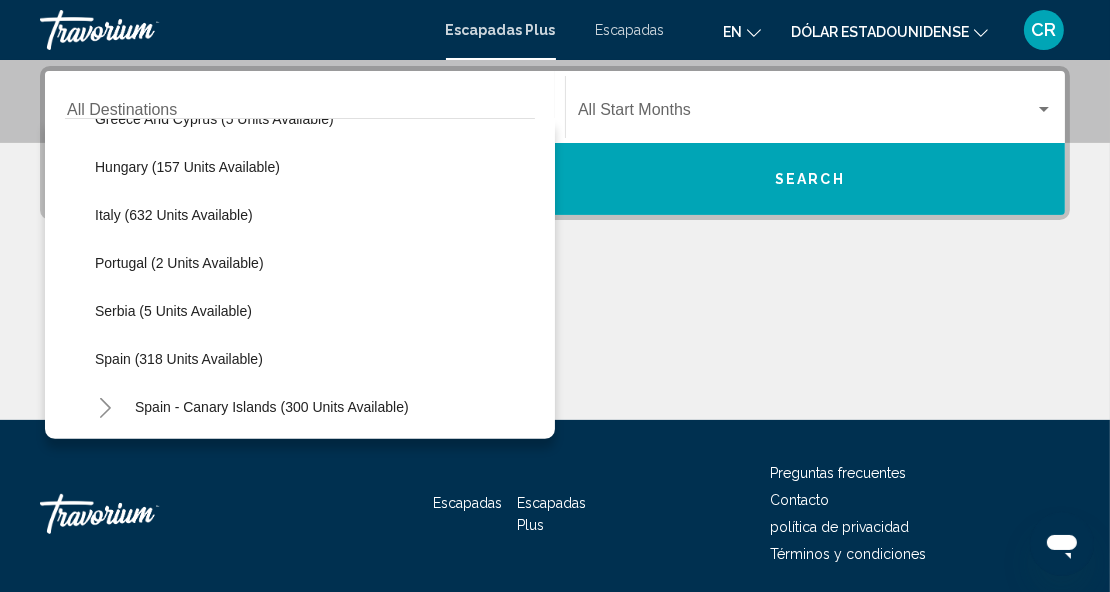 scroll, scrollTop: 570, scrollLeft: 0, axis: vertical 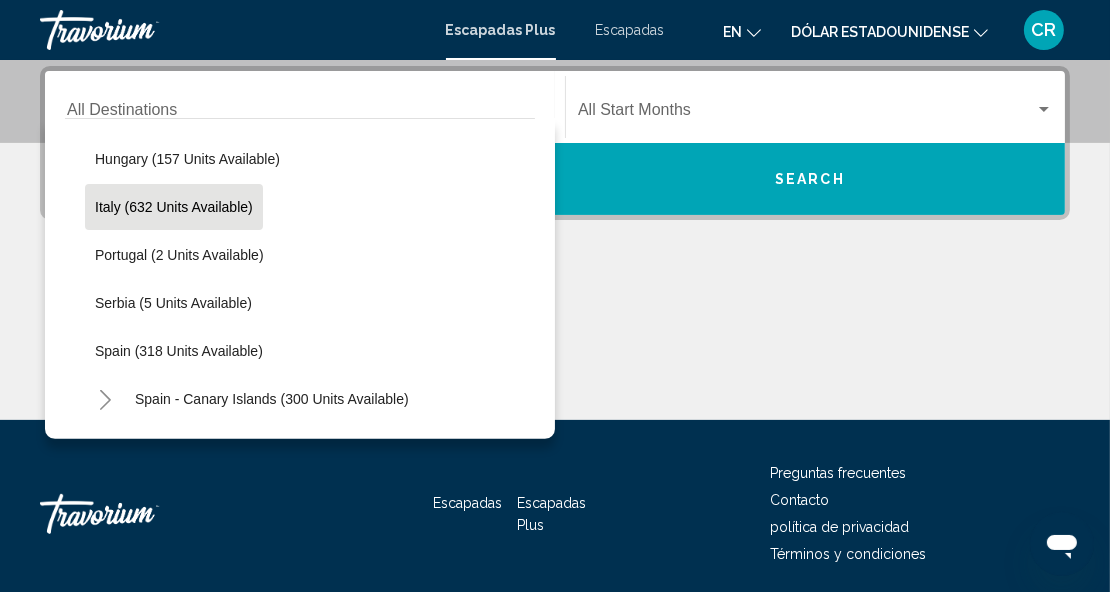 click on "Italy (632 units available)" 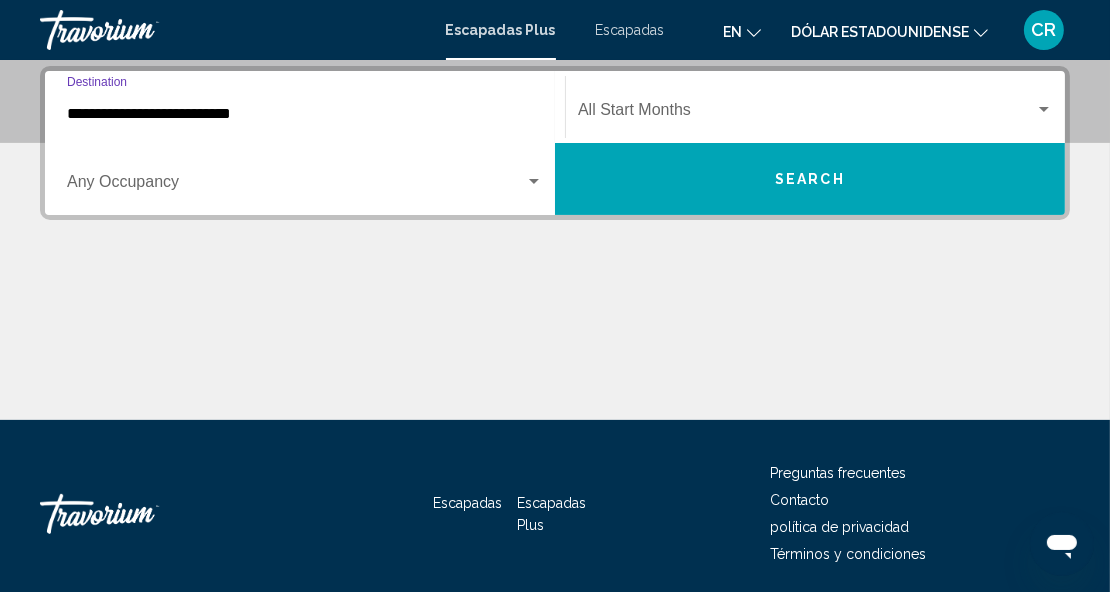 click at bounding box center [1044, 110] 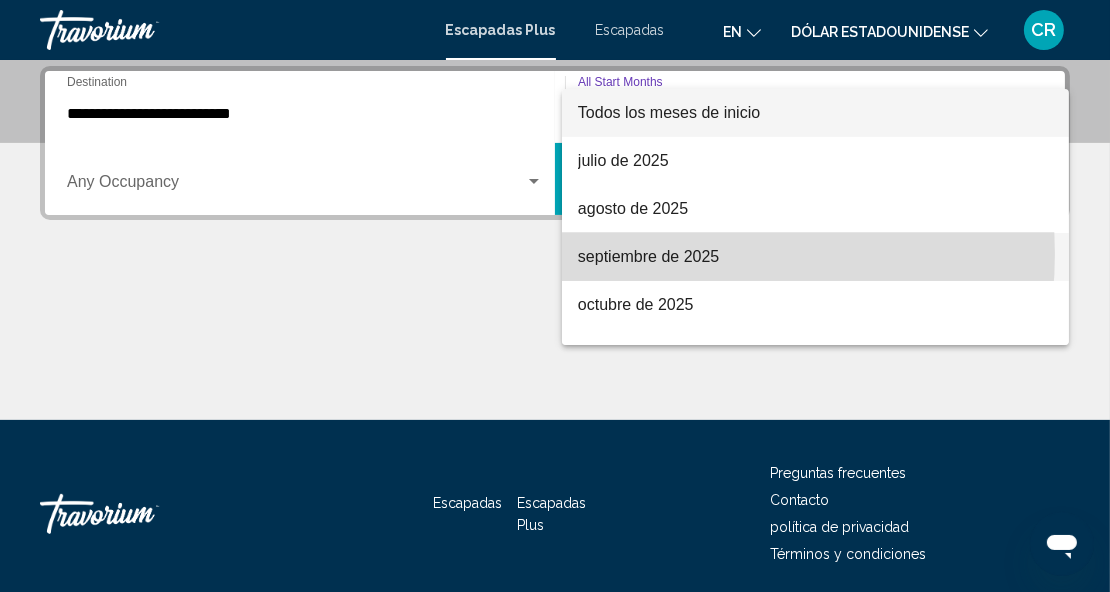 click on "septiembre de 2025" at bounding box center [648, 256] 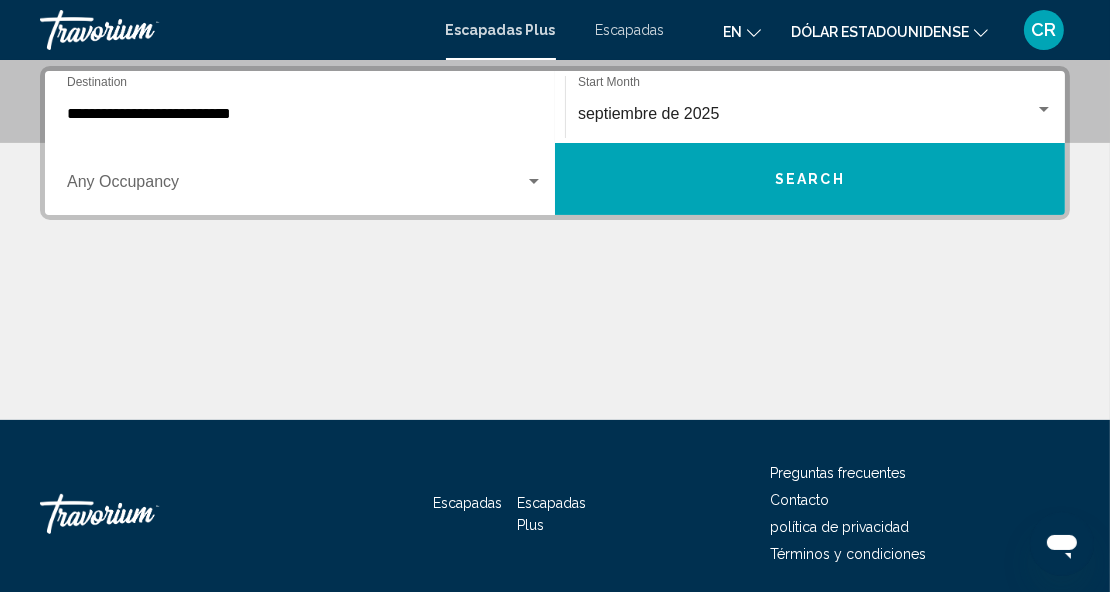click on "Occupancy Any Occupancy" at bounding box center [305, 179] 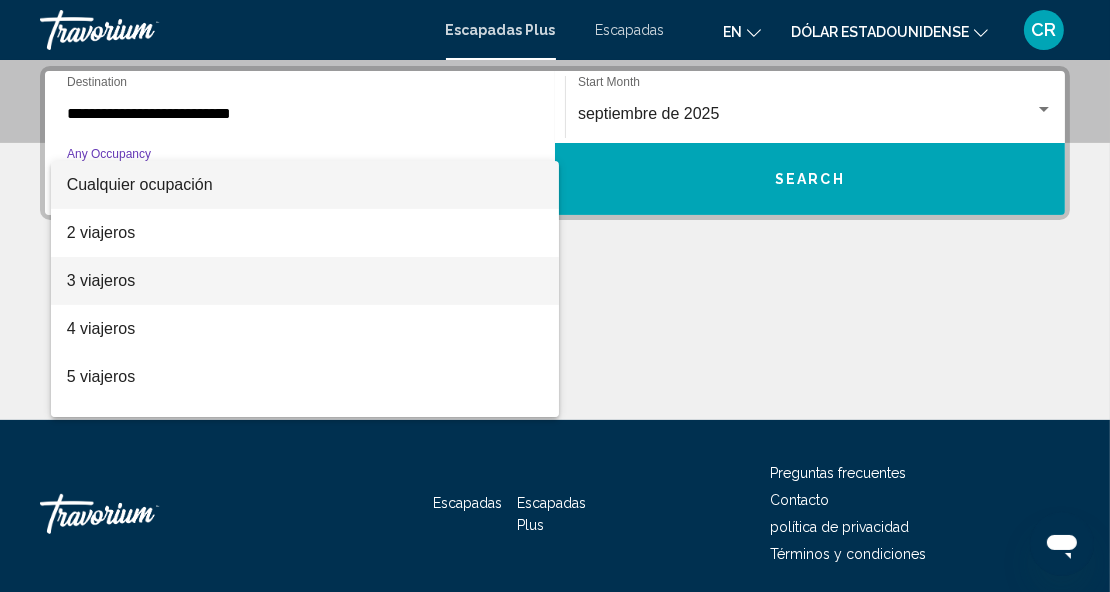 click on "3 viajeros" at bounding box center (101, 280) 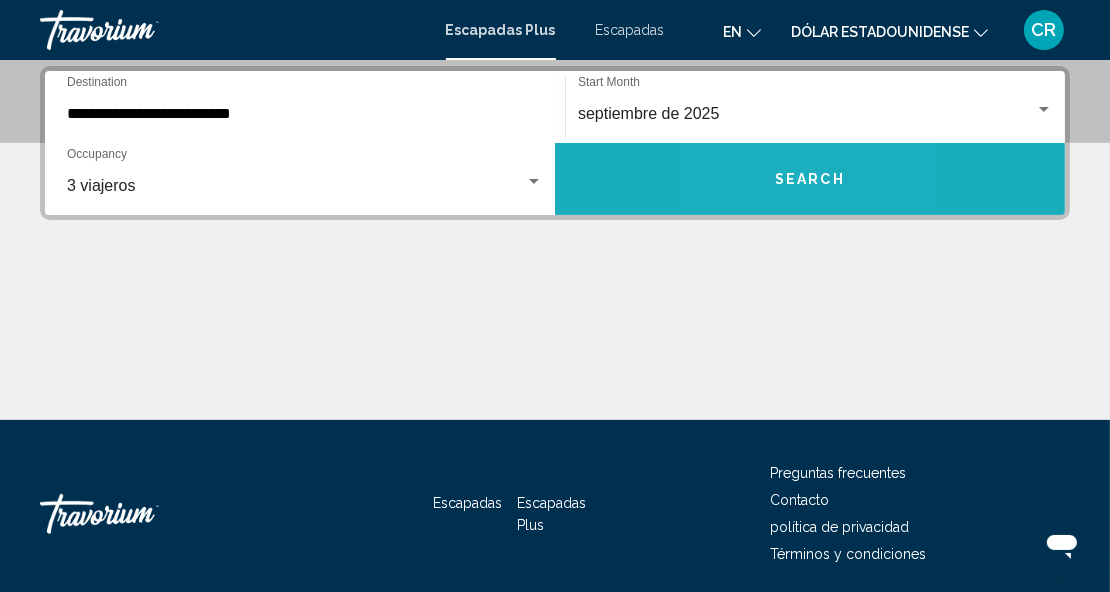 click on "Search" at bounding box center [810, 179] 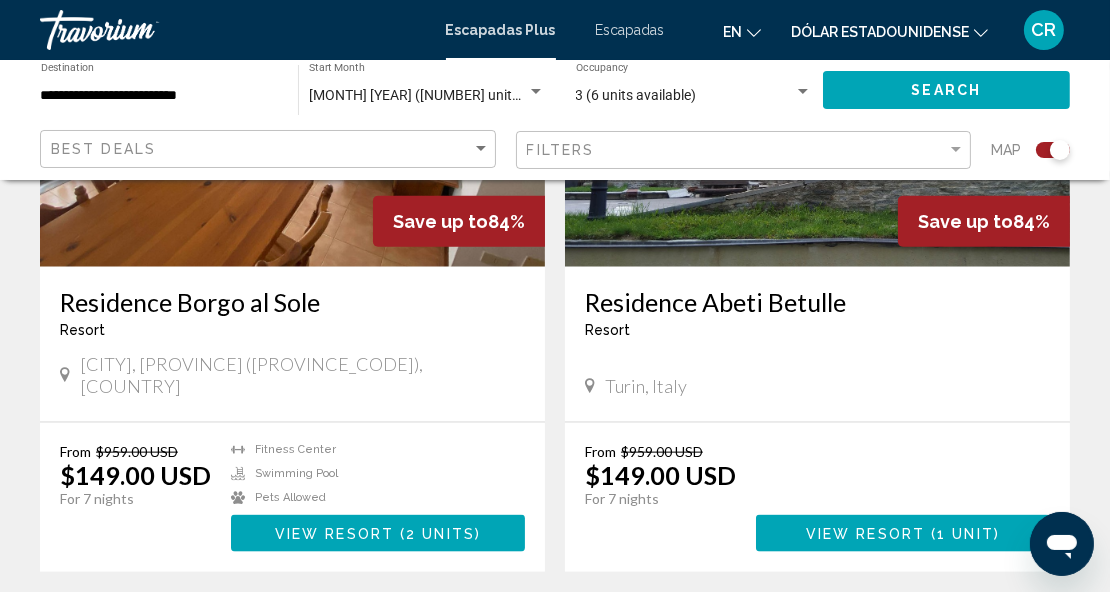 scroll, scrollTop: 2250, scrollLeft: 0, axis: vertical 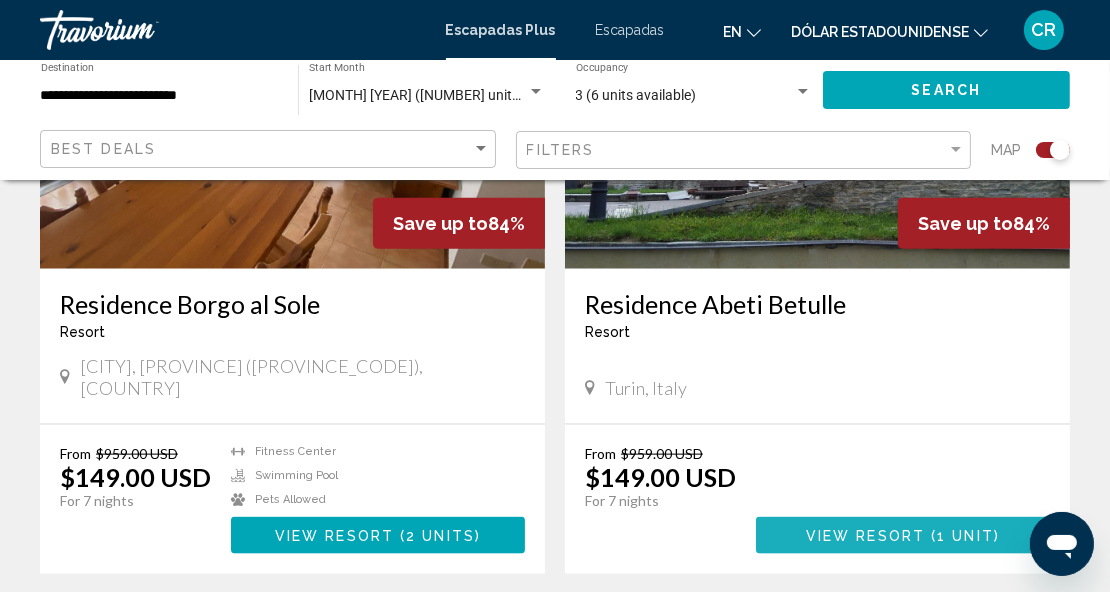 click on "View Resort" at bounding box center [865, 536] 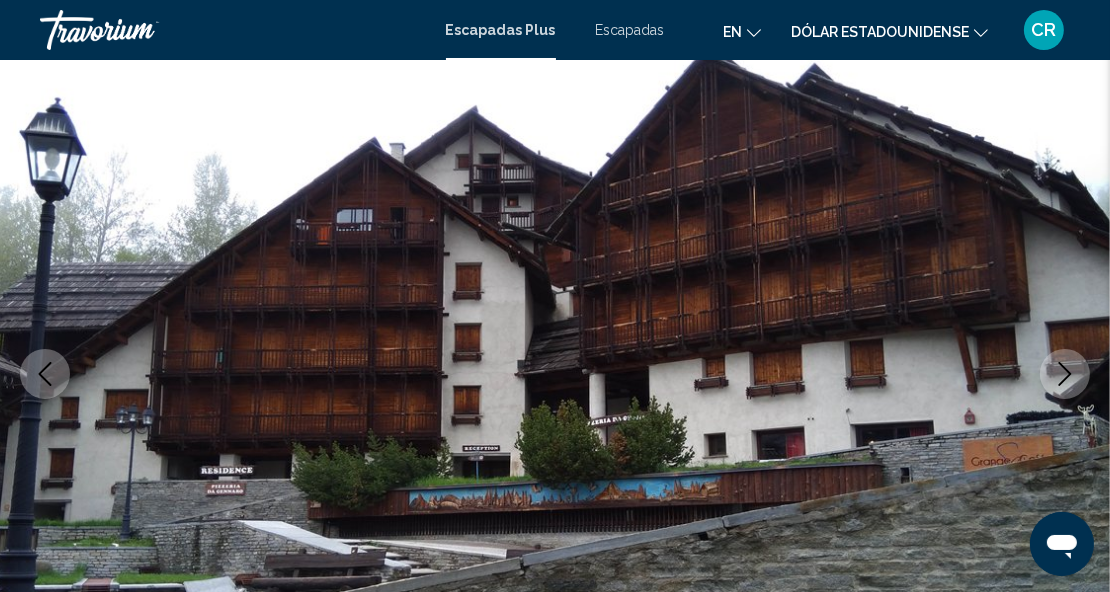 scroll, scrollTop: 151, scrollLeft: 0, axis: vertical 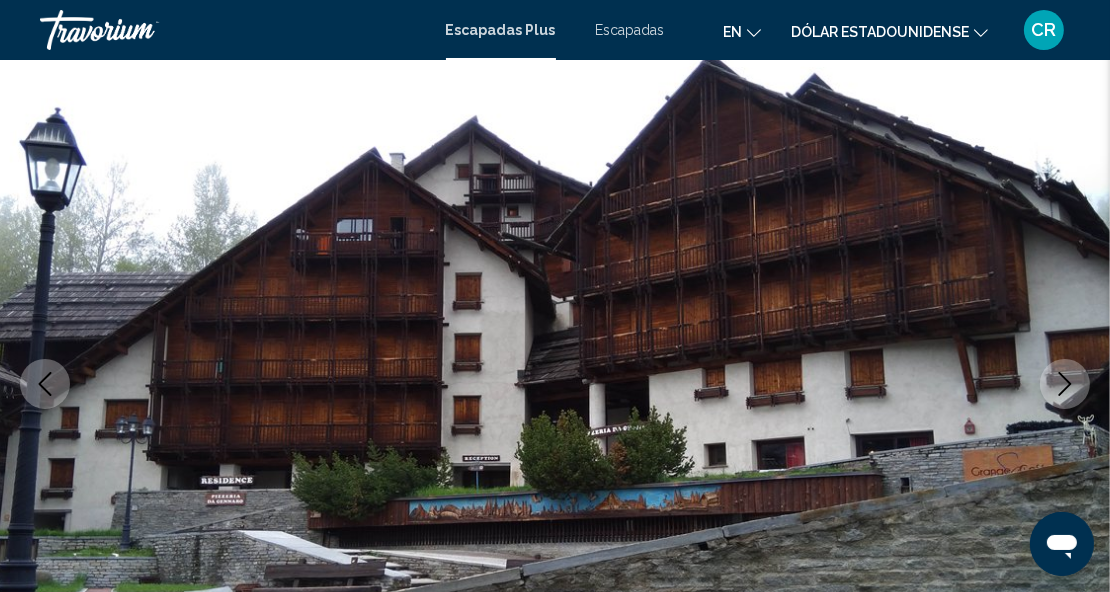 click 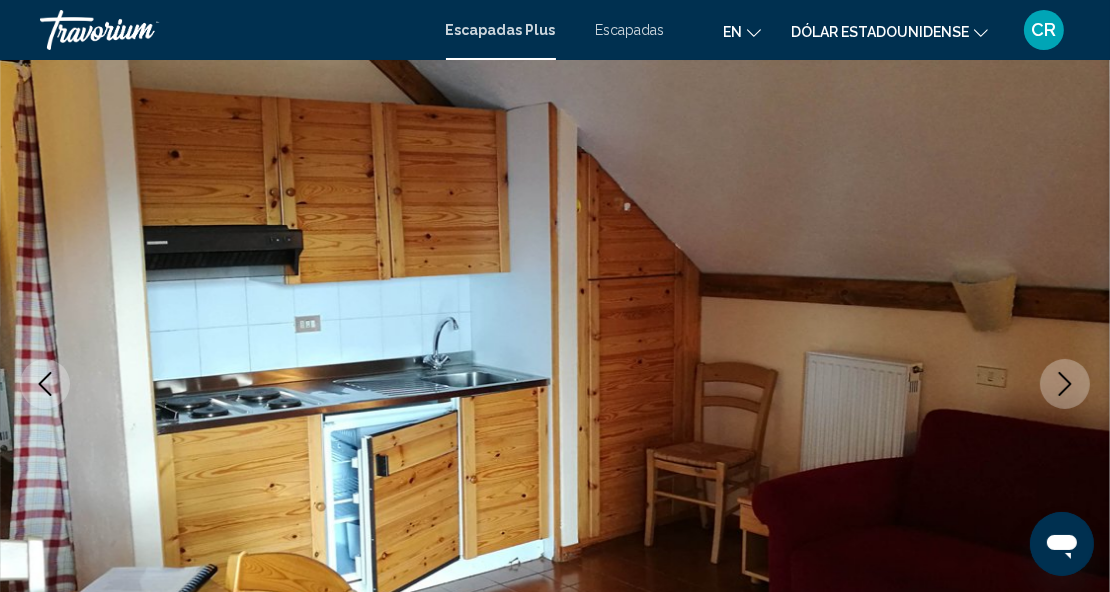 click 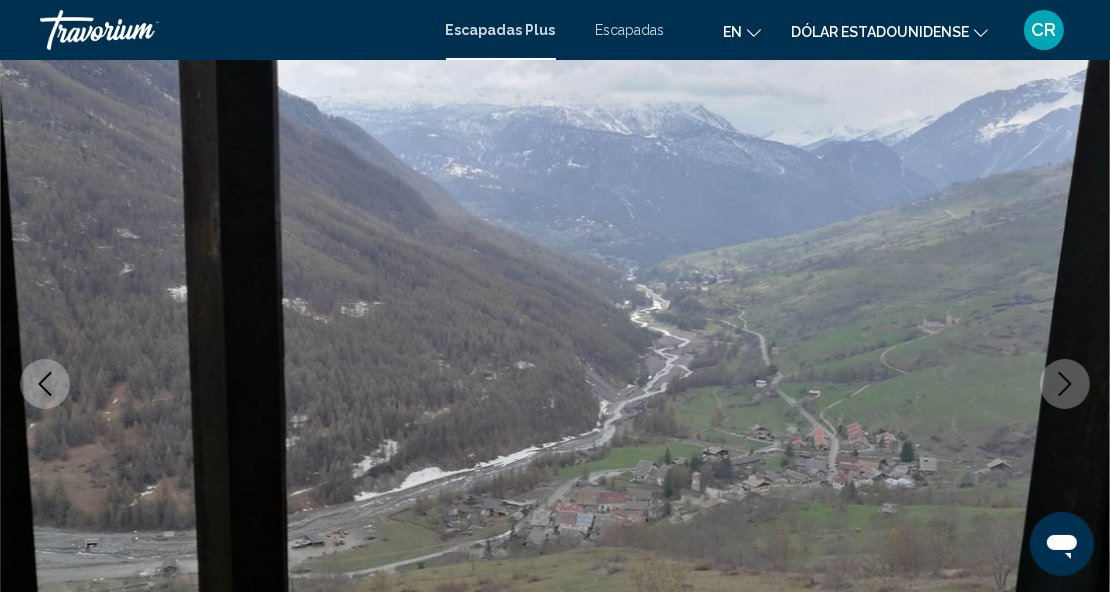 click 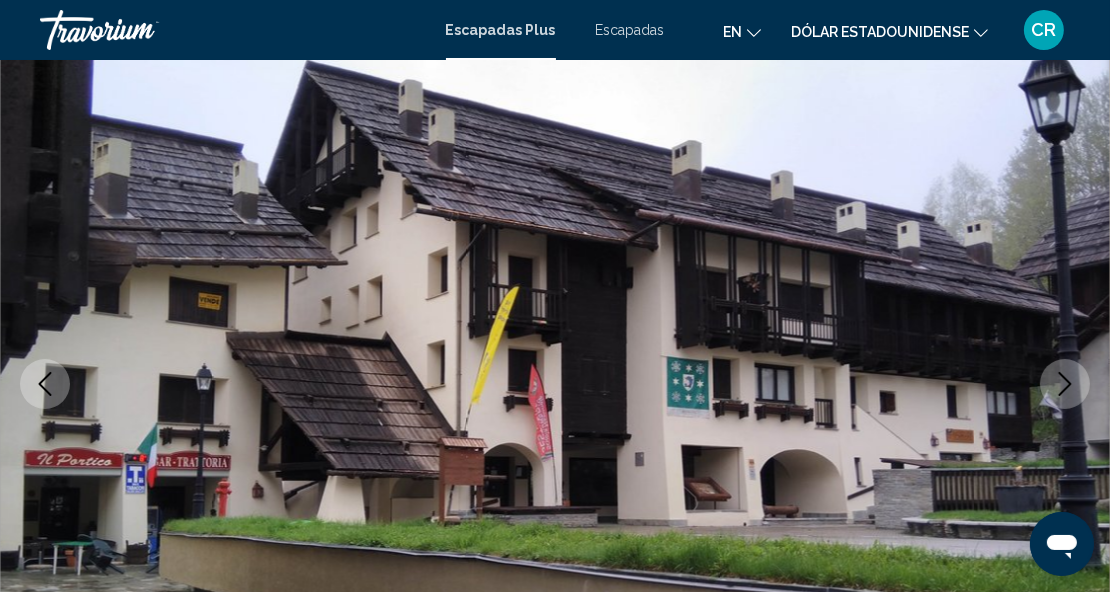 click 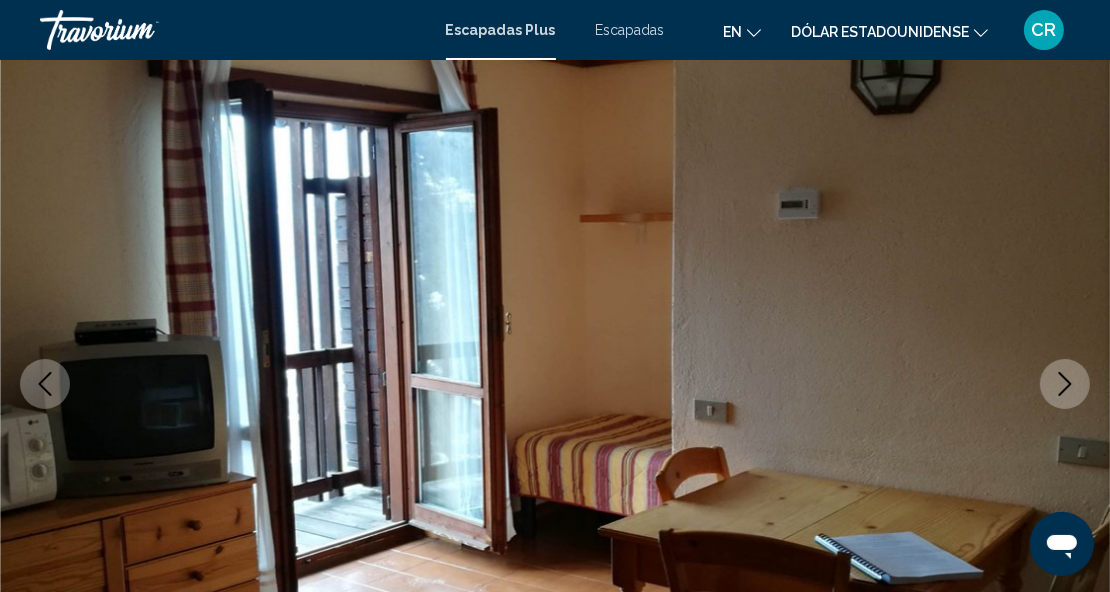 click at bounding box center [1065, 384] 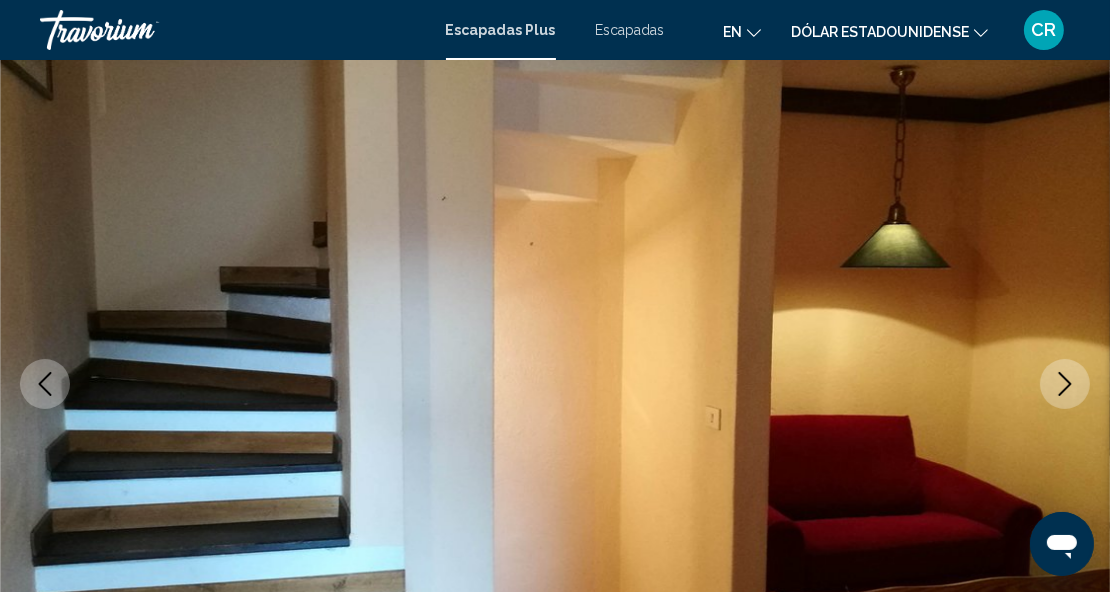 click 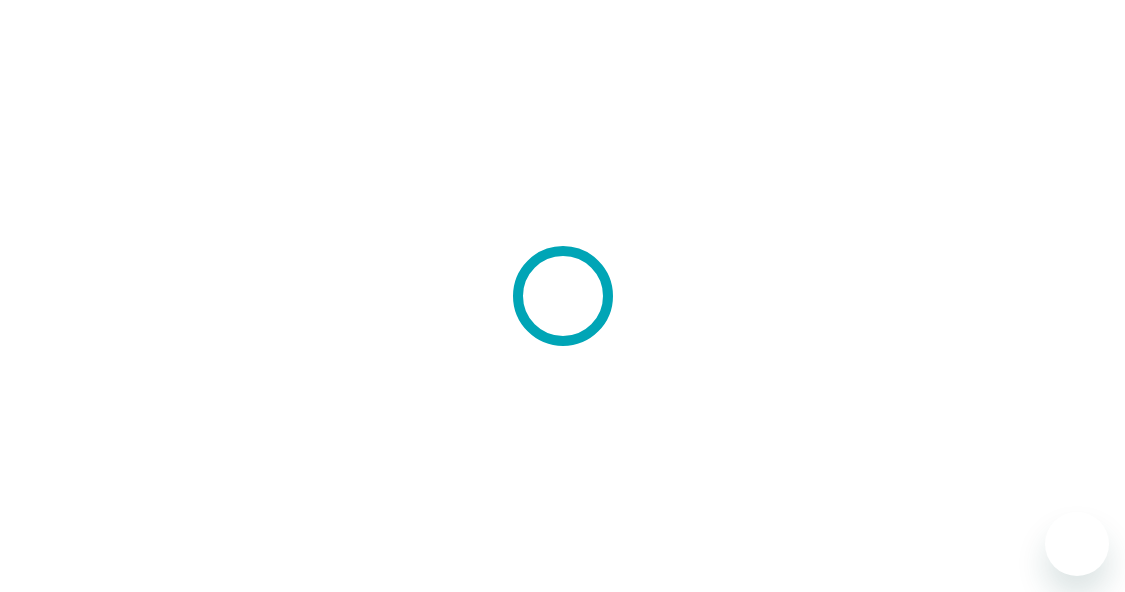 scroll, scrollTop: 0, scrollLeft: 0, axis: both 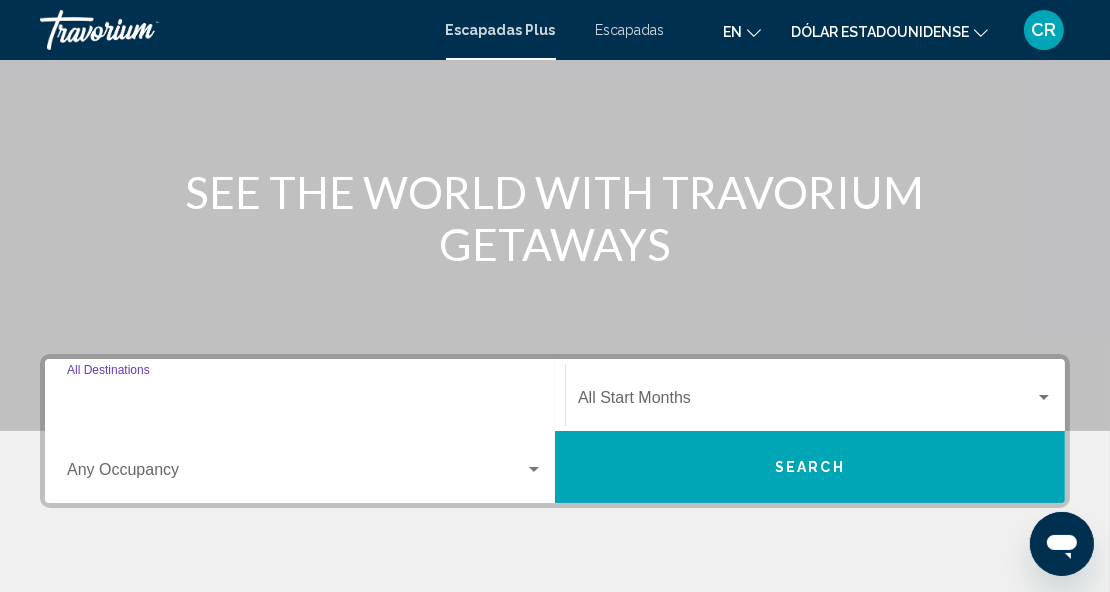 click on "Destination All Destinations" at bounding box center (305, 402) 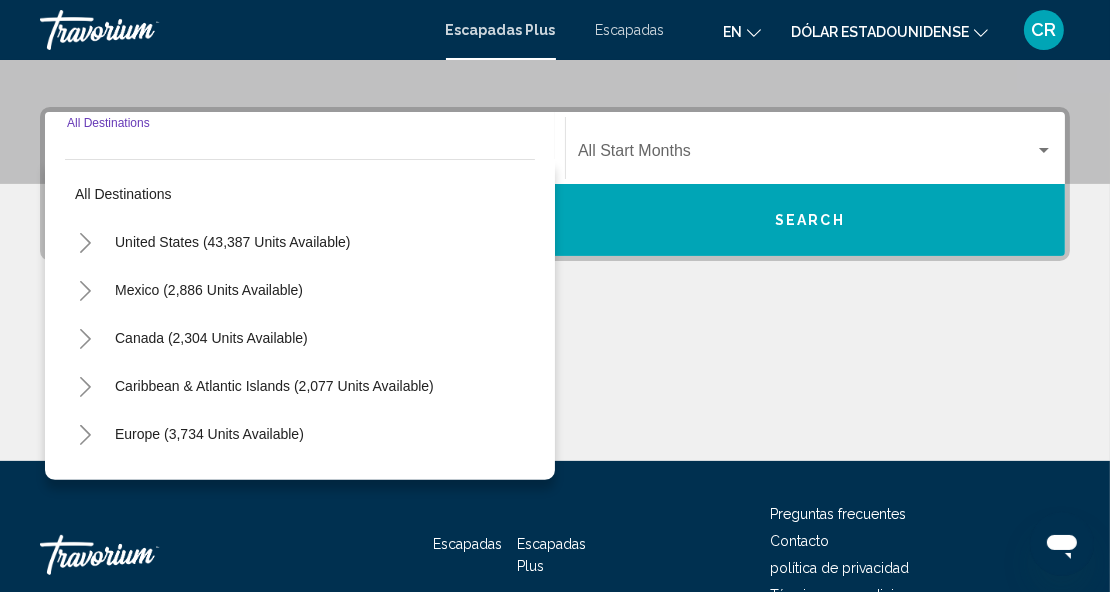 scroll, scrollTop: 457, scrollLeft: 0, axis: vertical 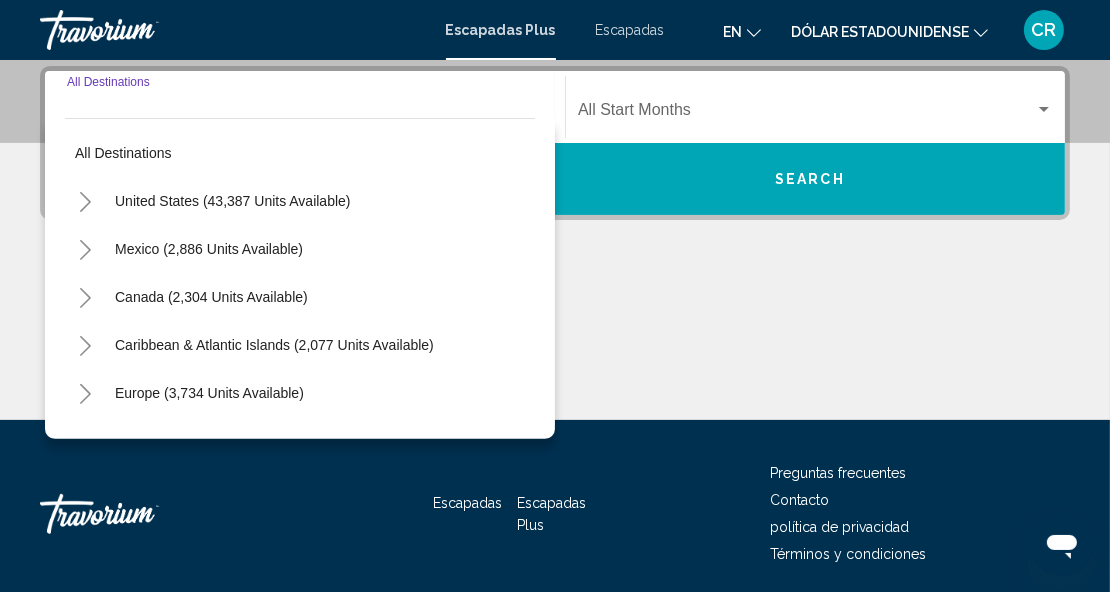 click 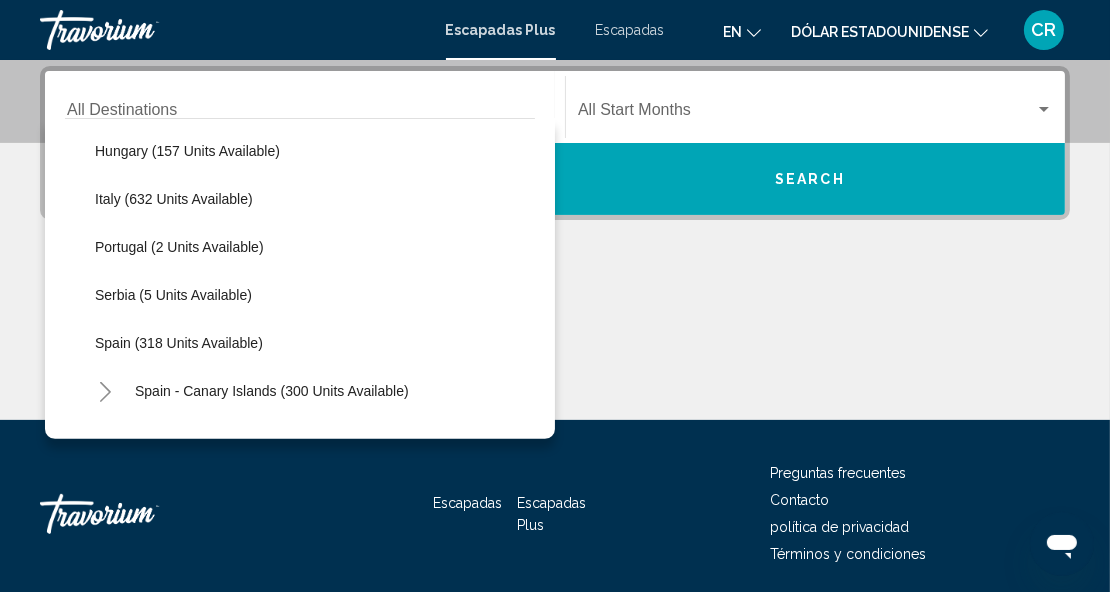 scroll, scrollTop: 579, scrollLeft: 0, axis: vertical 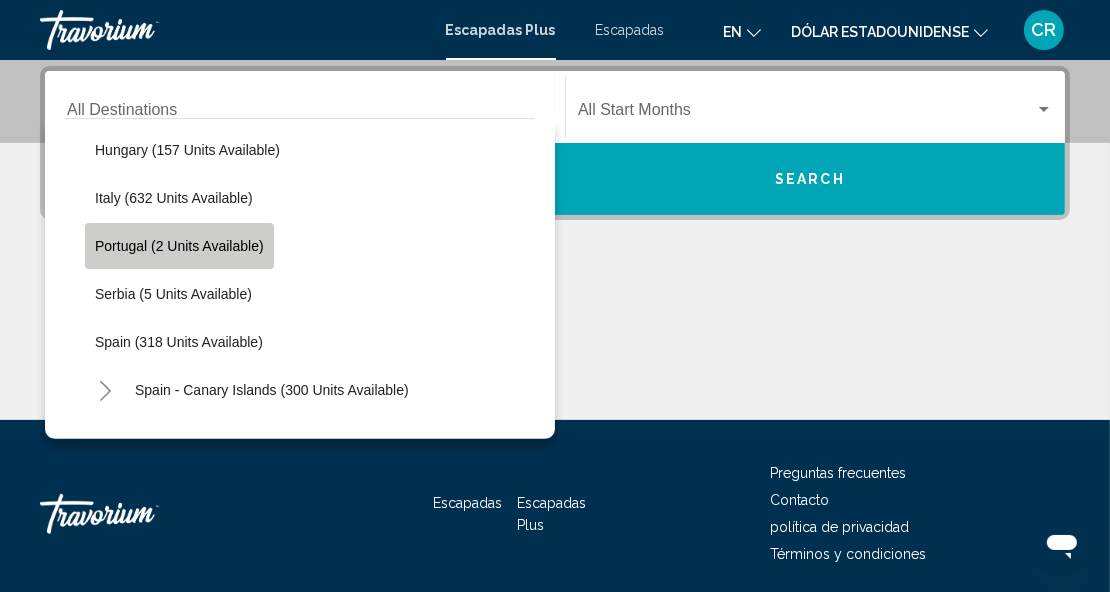 click on "Portugal (2 units available)" 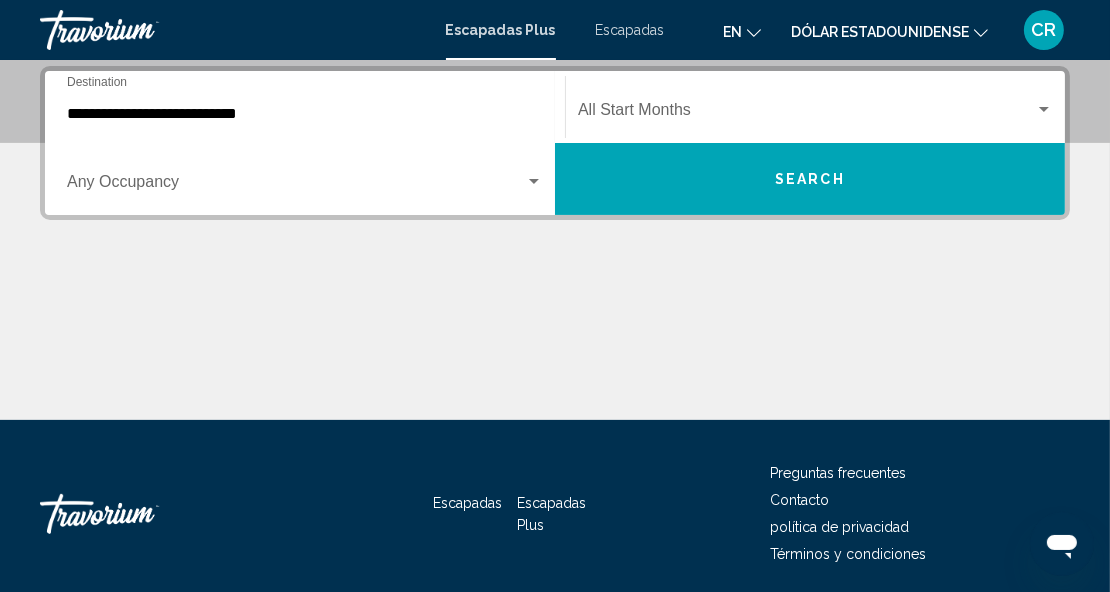 click on "**********" at bounding box center [555, 243] 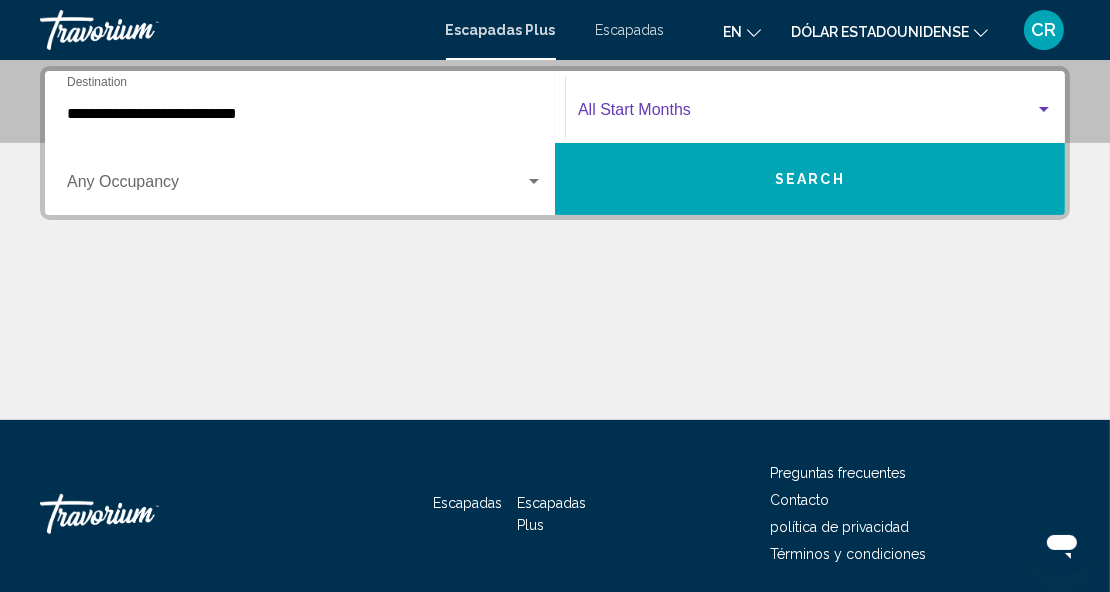 click at bounding box center (1044, 109) 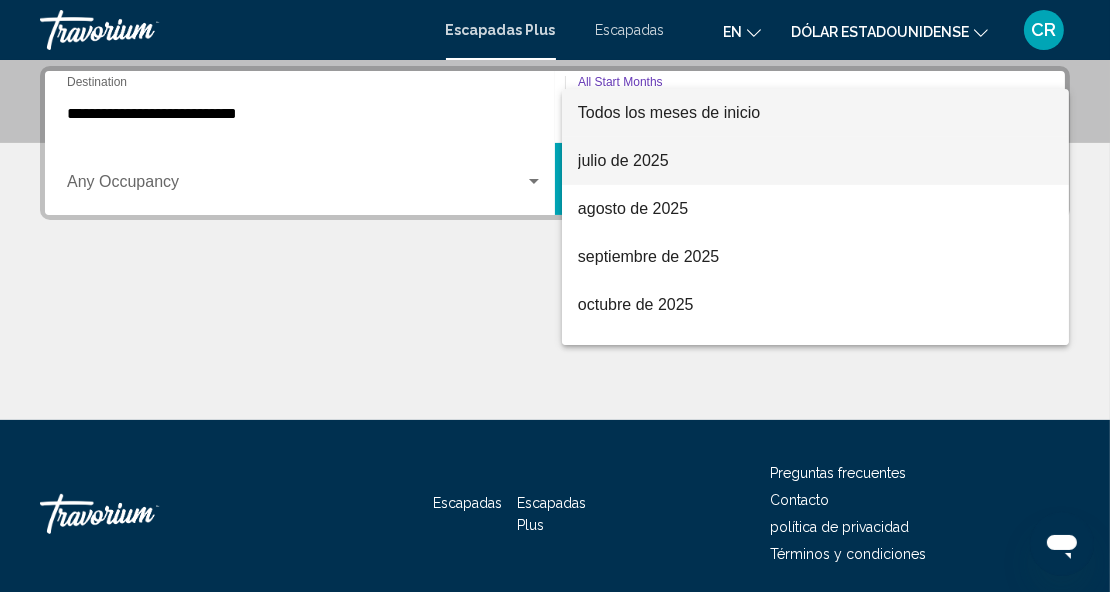 click on "julio de 2025" at bounding box center (623, 160) 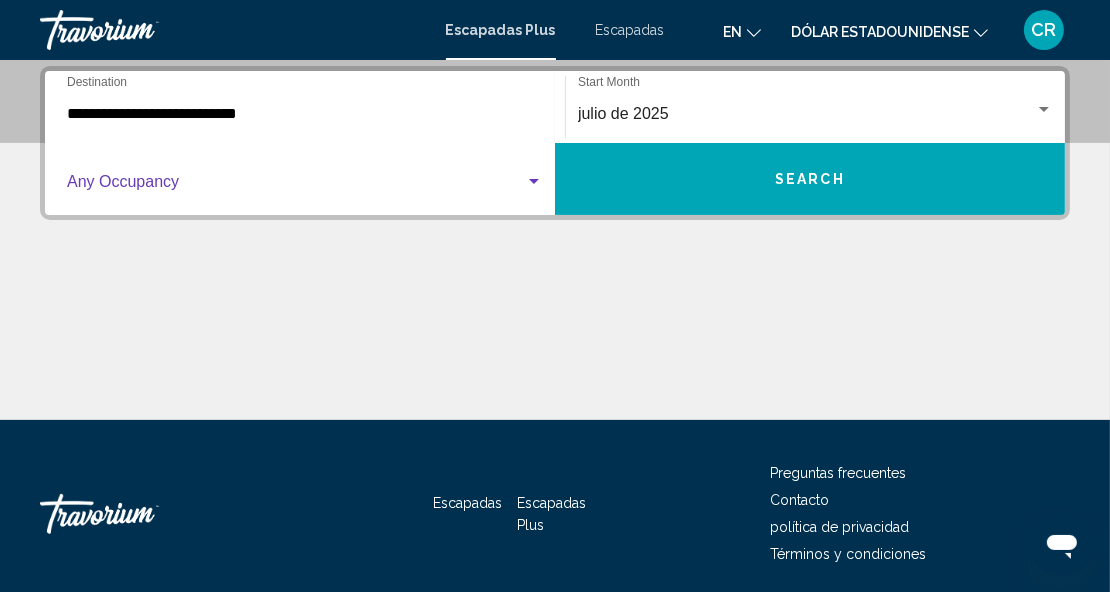 click at bounding box center [534, 181] 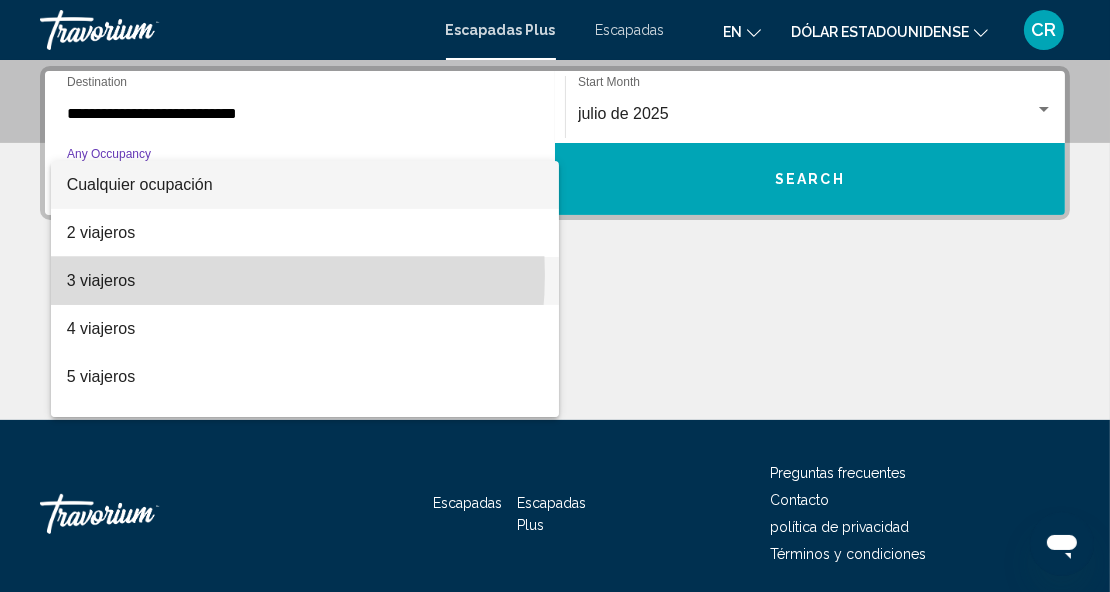 click on "3 viajeros" at bounding box center [305, 281] 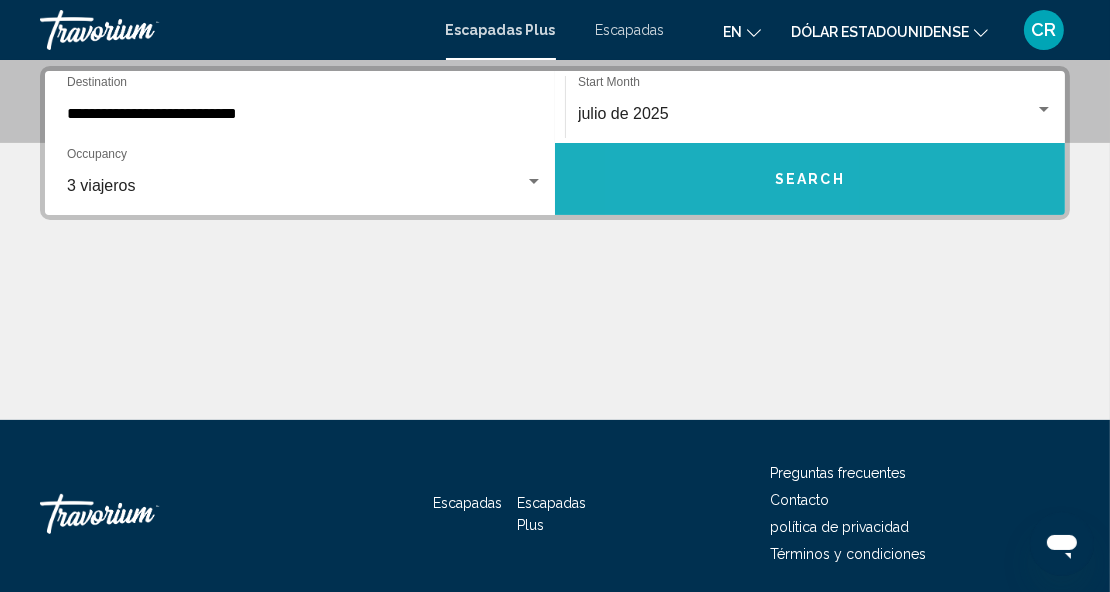 click on "Search" at bounding box center (810, 179) 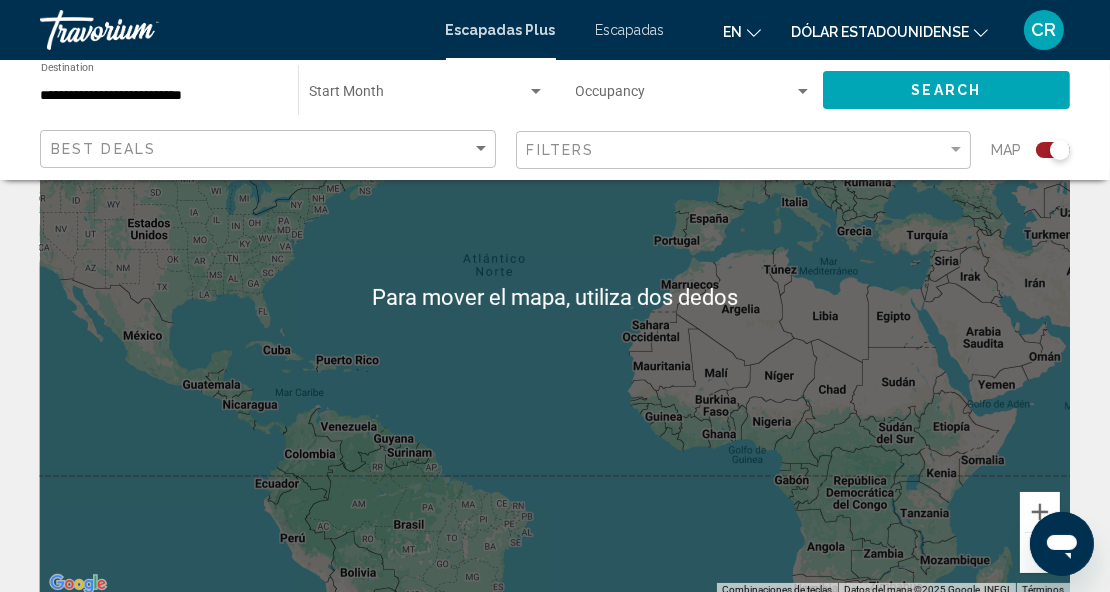 scroll, scrollTop: 0, scrollLeft: 0, axis: both 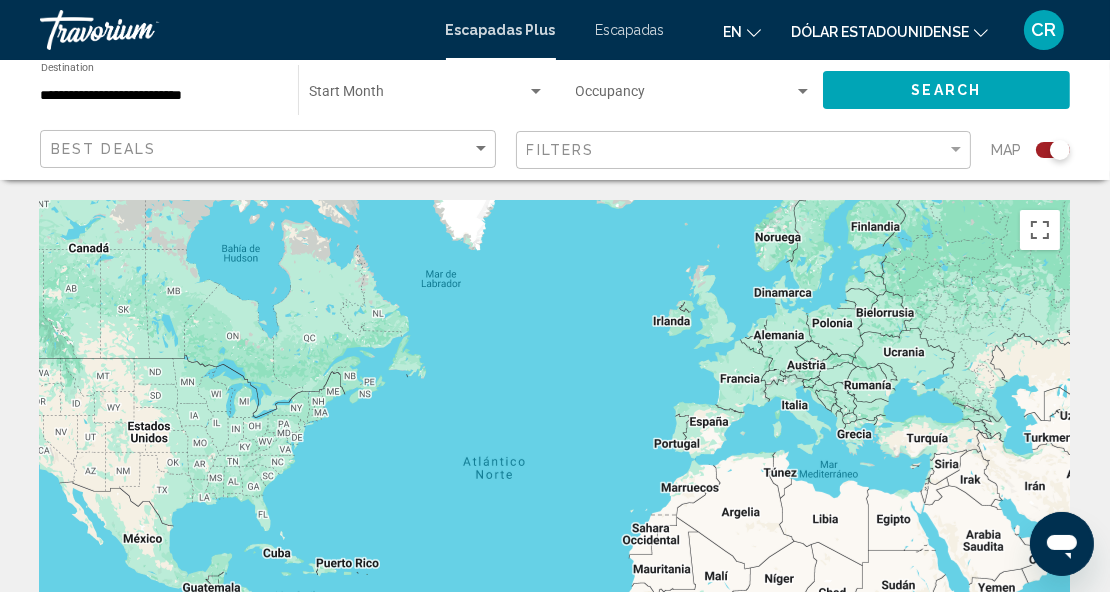 click at bounding box center [536, 91] 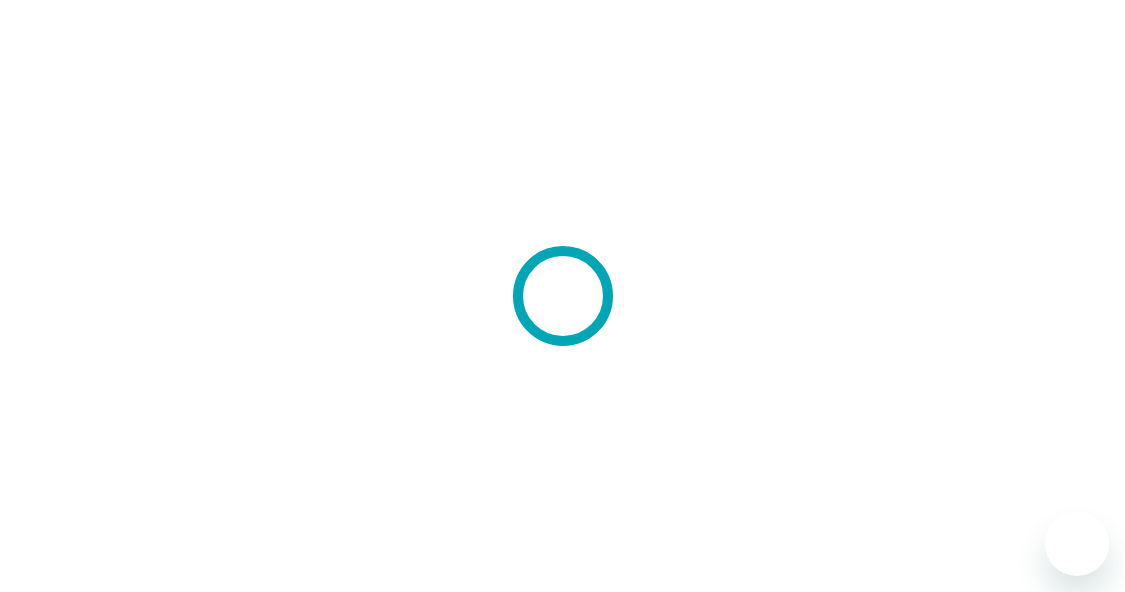 scroll, scrollTop: 0, scrollLeft: 0, axis: both 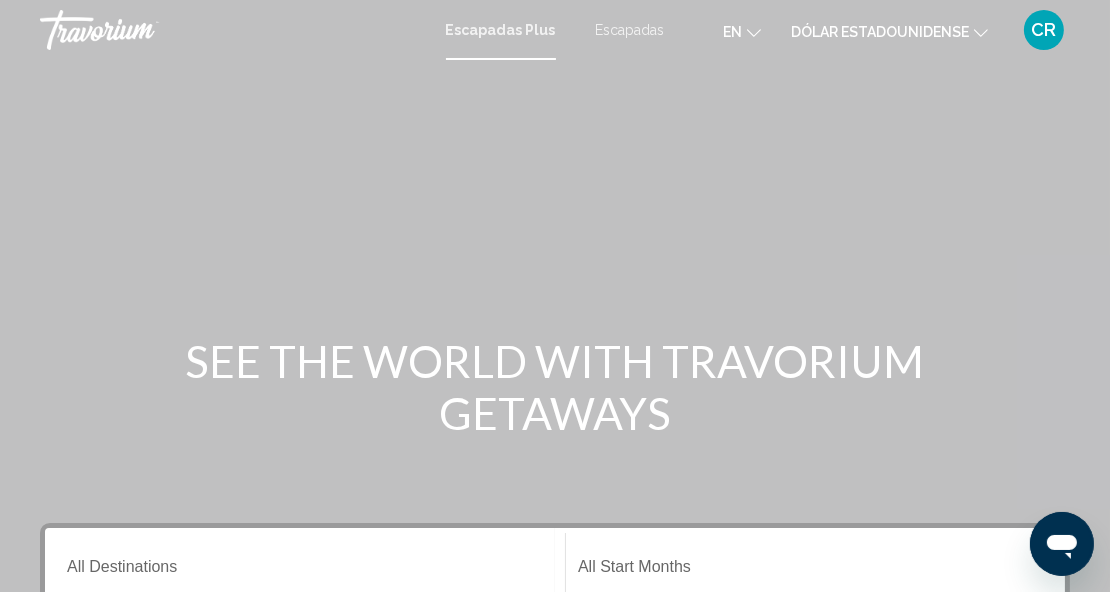 click on "Destination All Destinations" at bounding box center [305, 564] 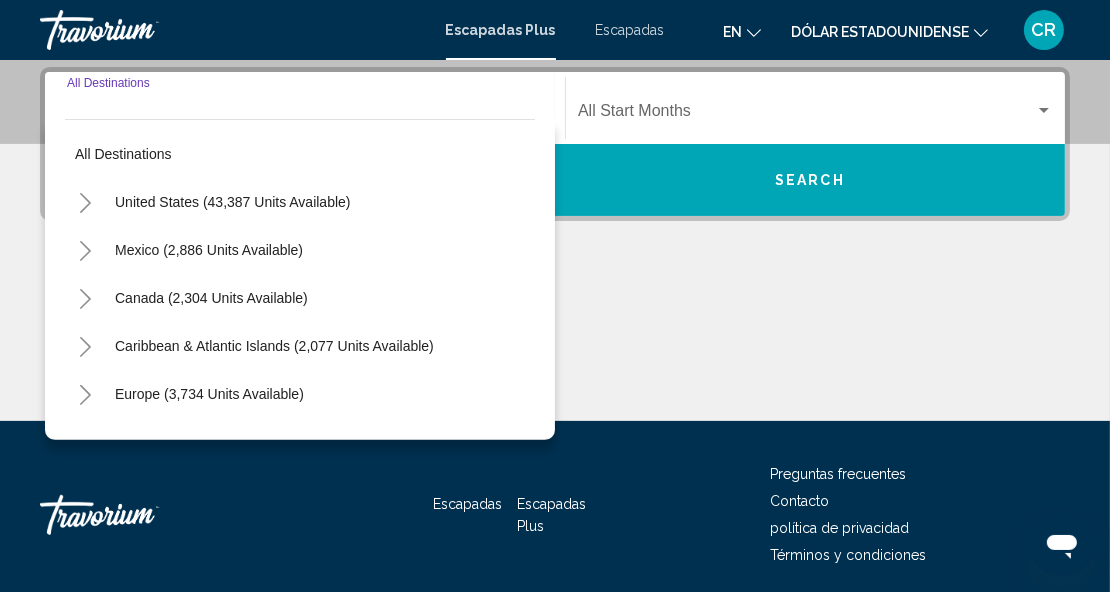 scroll, scrollTop: 457, scrollLeft: 0, axis: vertical 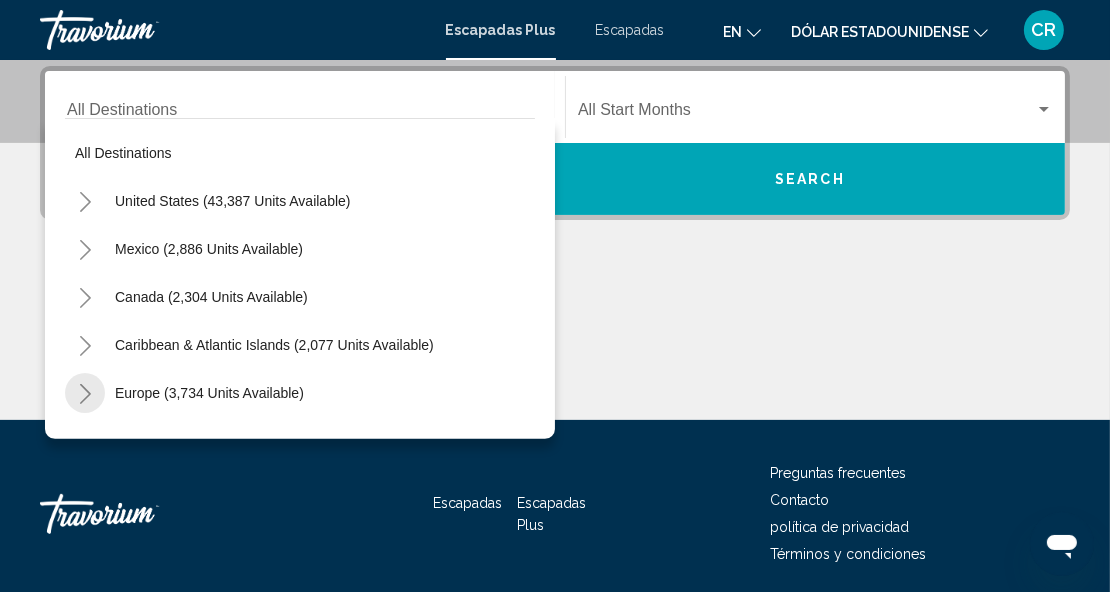 click 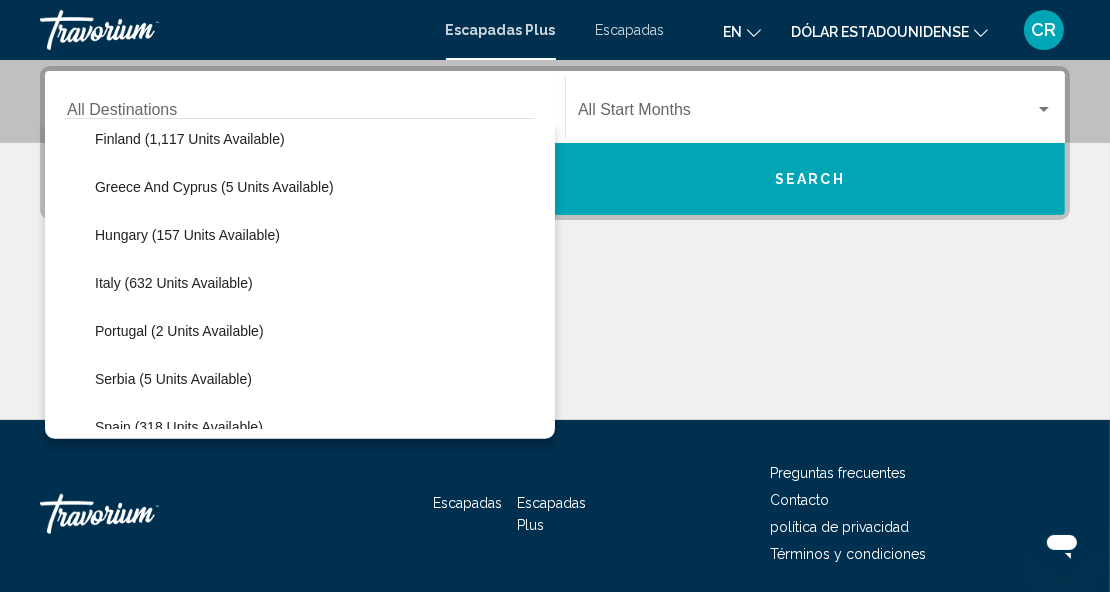 scroll, scrollTop: 512, scrollLeft: 0, axis: vertical 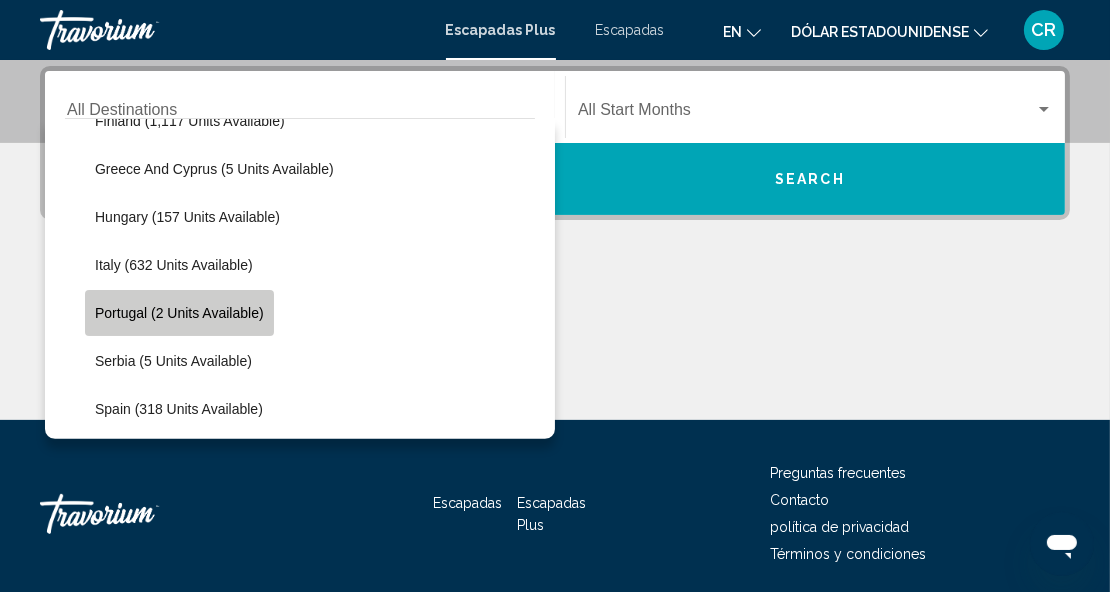click on "Portugal (2 units available)" 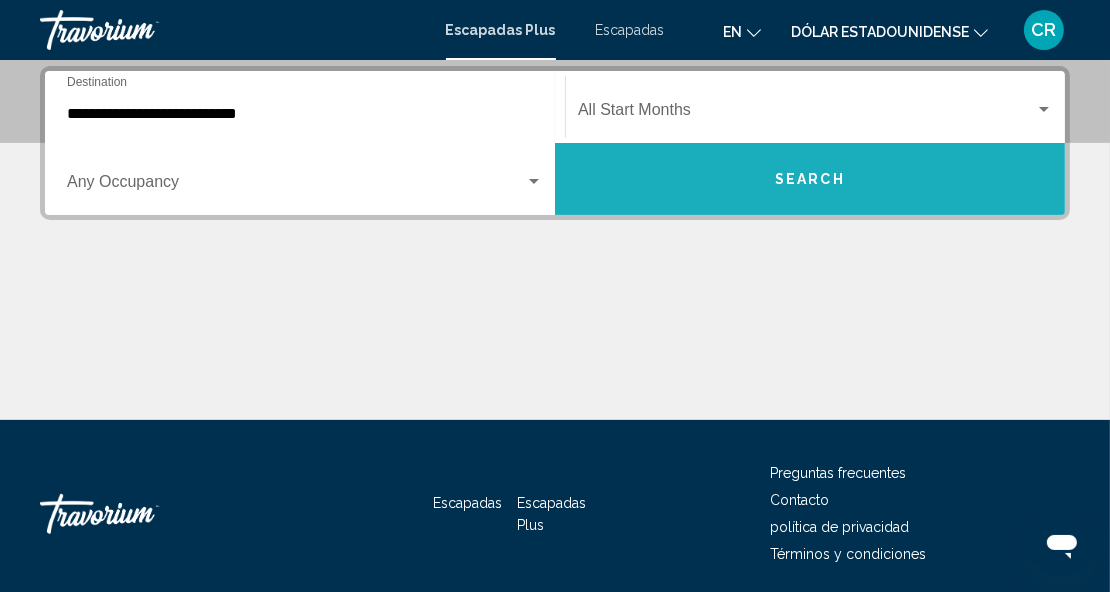 click on "Search" at bounding box center [810, 180] 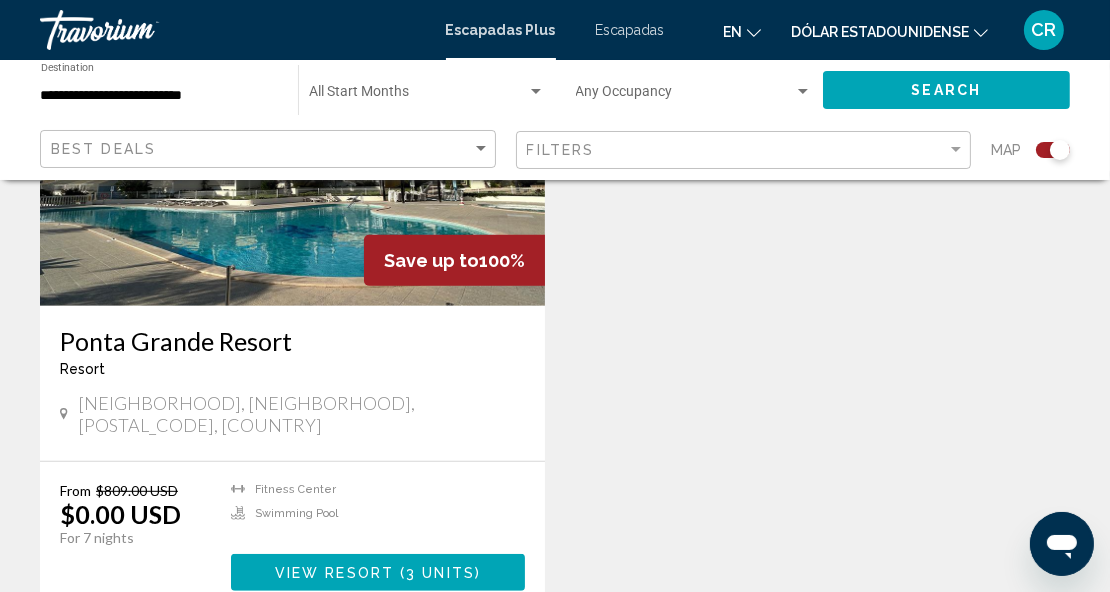 scroll, scrollTop: 901, scrollLeft: 0, axis: vertical 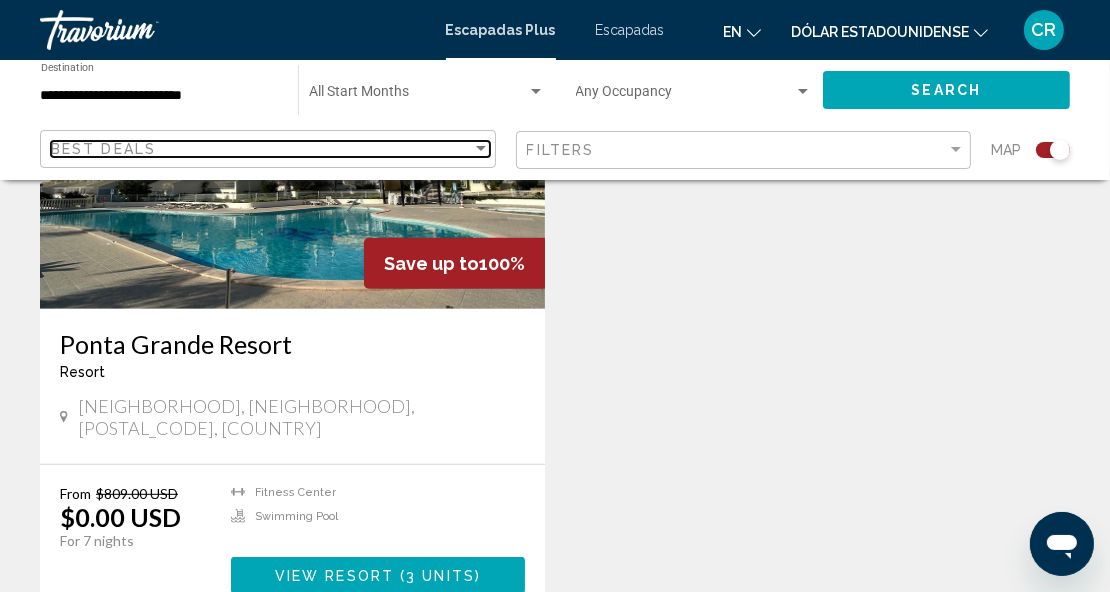 click at bounding box center (481, 148) 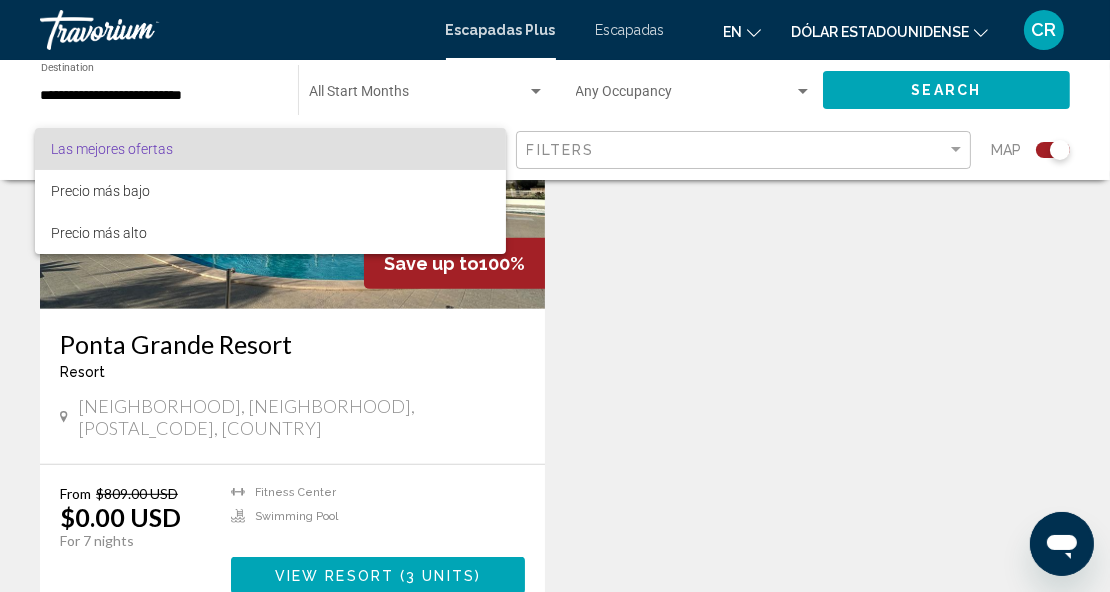 click at bounding box center [555, 296] 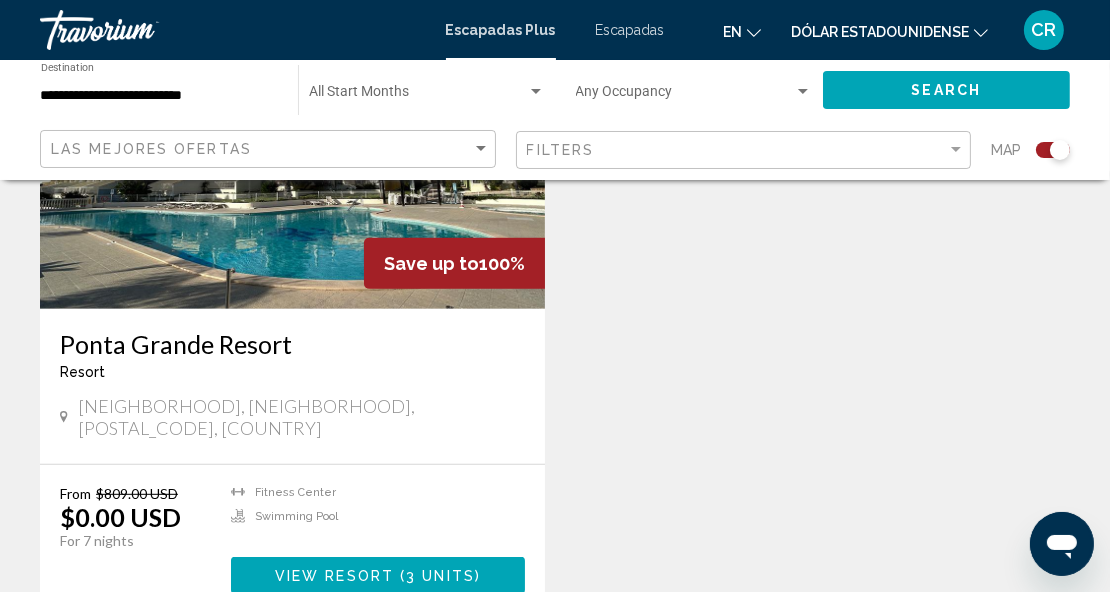 click on "Escapadas Plus" at bounding box center [501, 30] 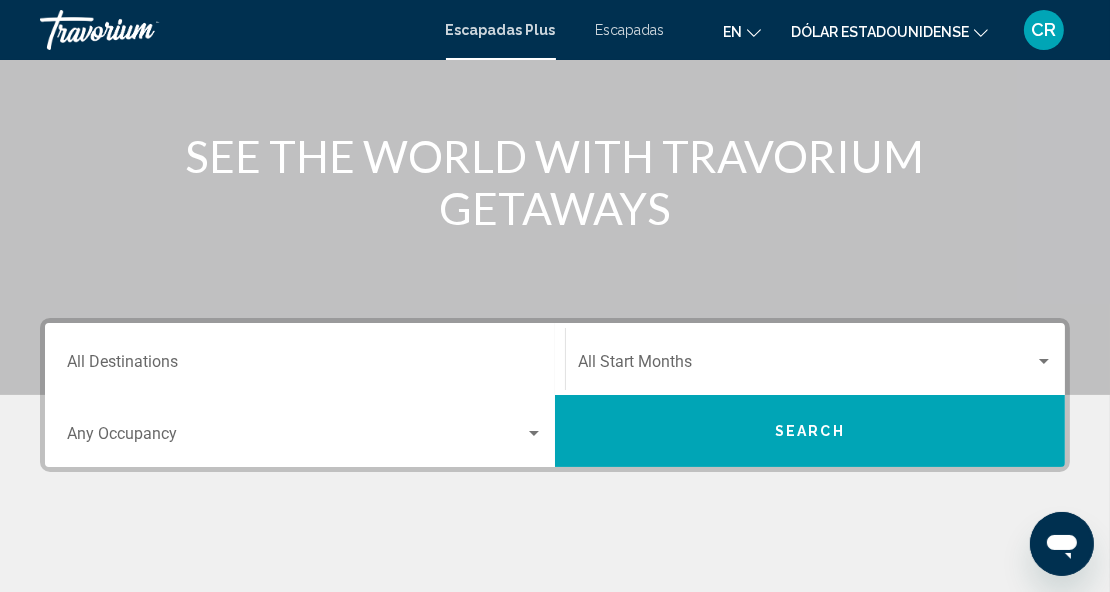 scroll, scrollTop: 208, scrollLeft: 0, axis: vertical 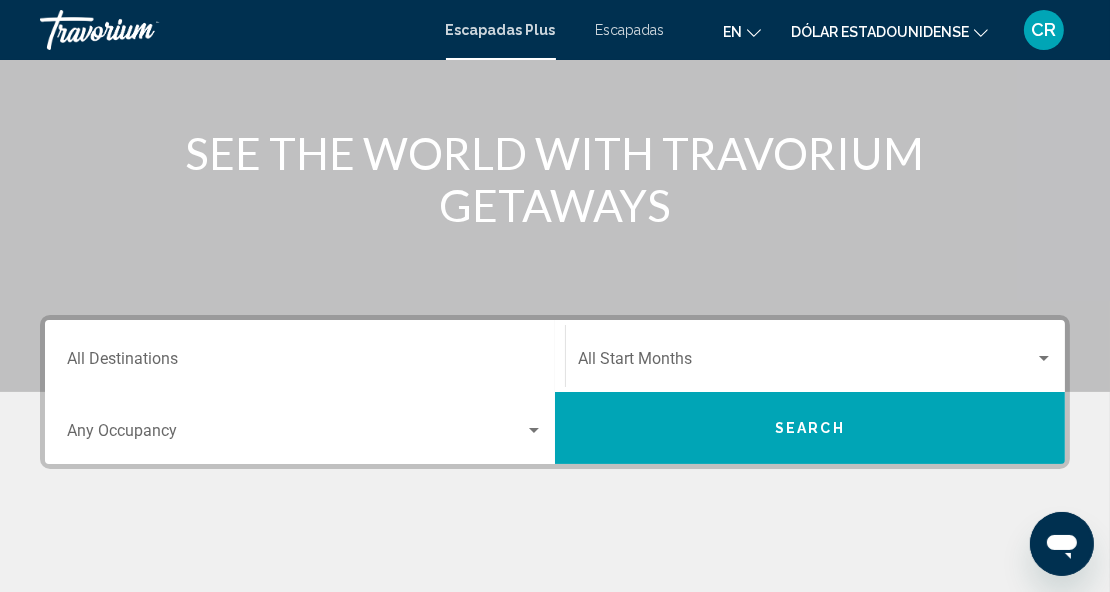 click on "Destination All Destinations" at bounding box center [305, 356] 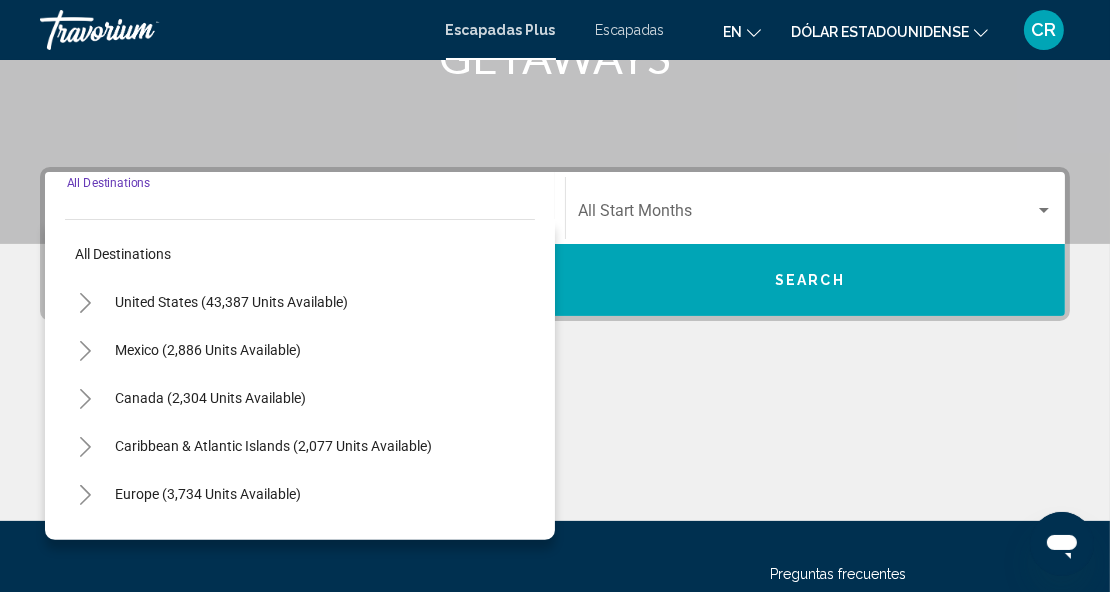 scroll, scrollTop: 457, scrollLeft: 0, axis: vertical 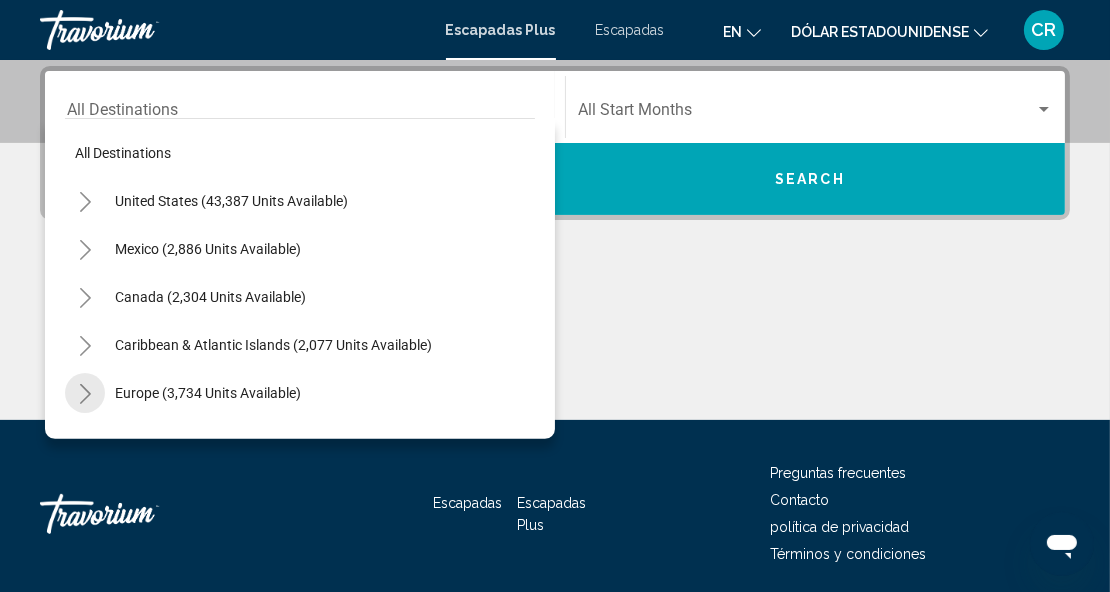 click 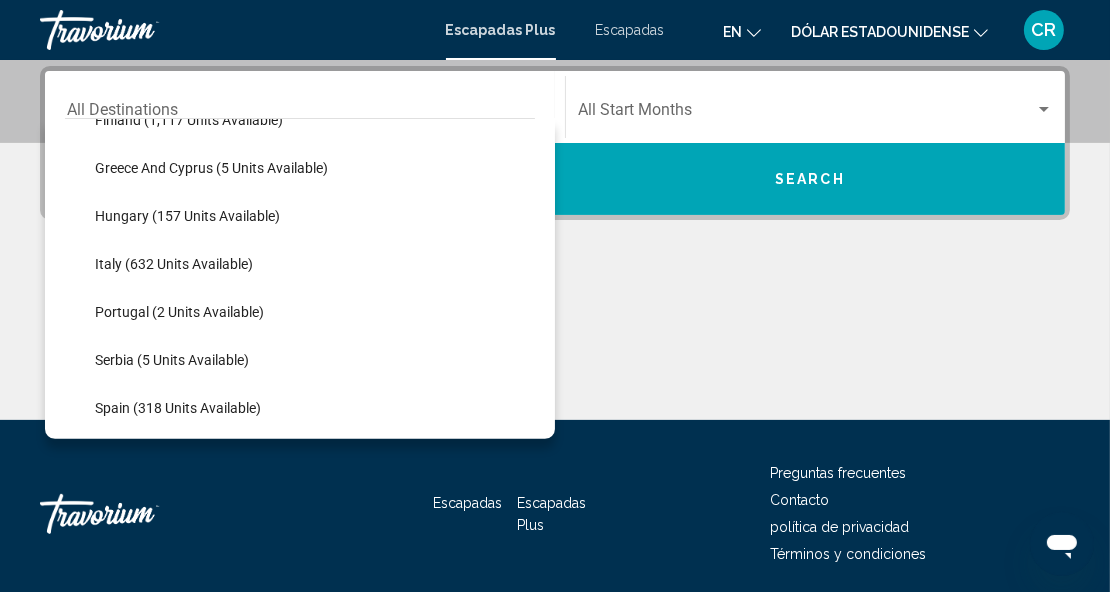 scroll, scrollTop: 536, scrollLeft: 0, axis: vertical 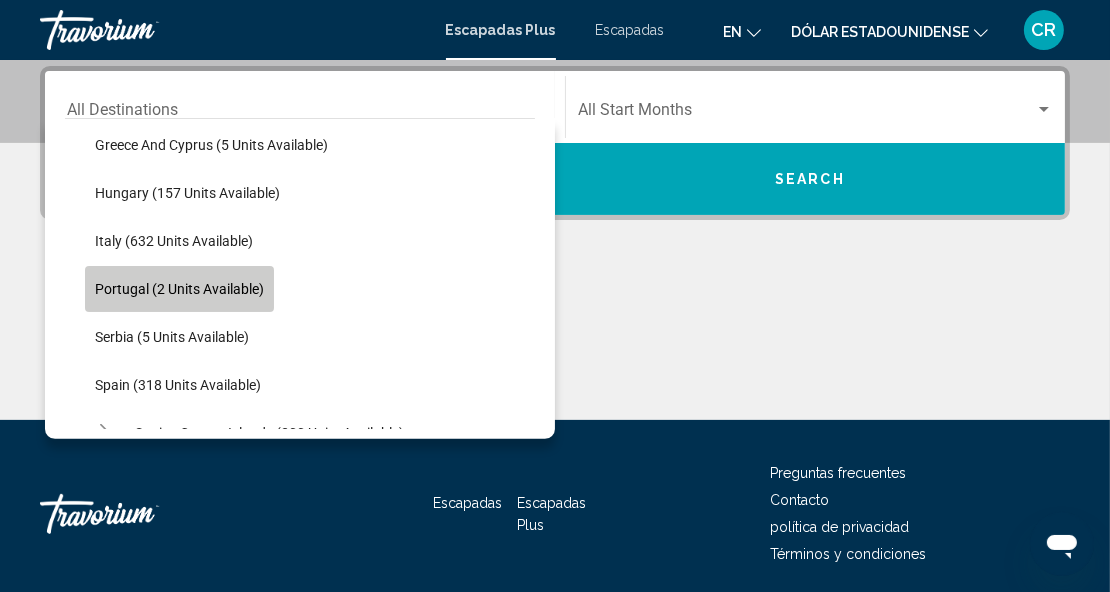 click on "Portugal (2 units available)" 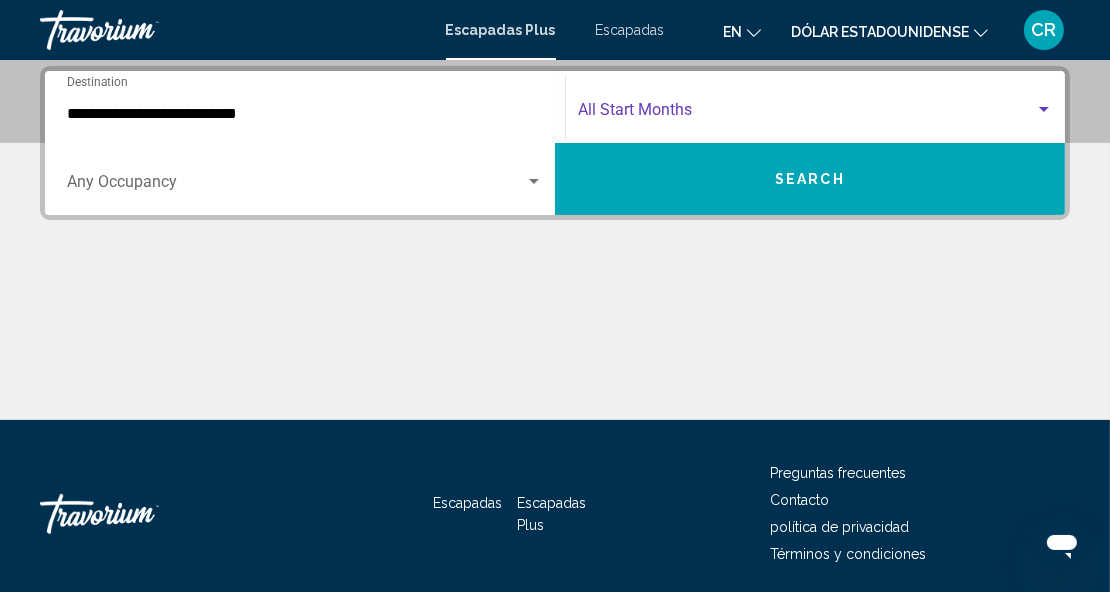 click at bounding box center (1044, 109) 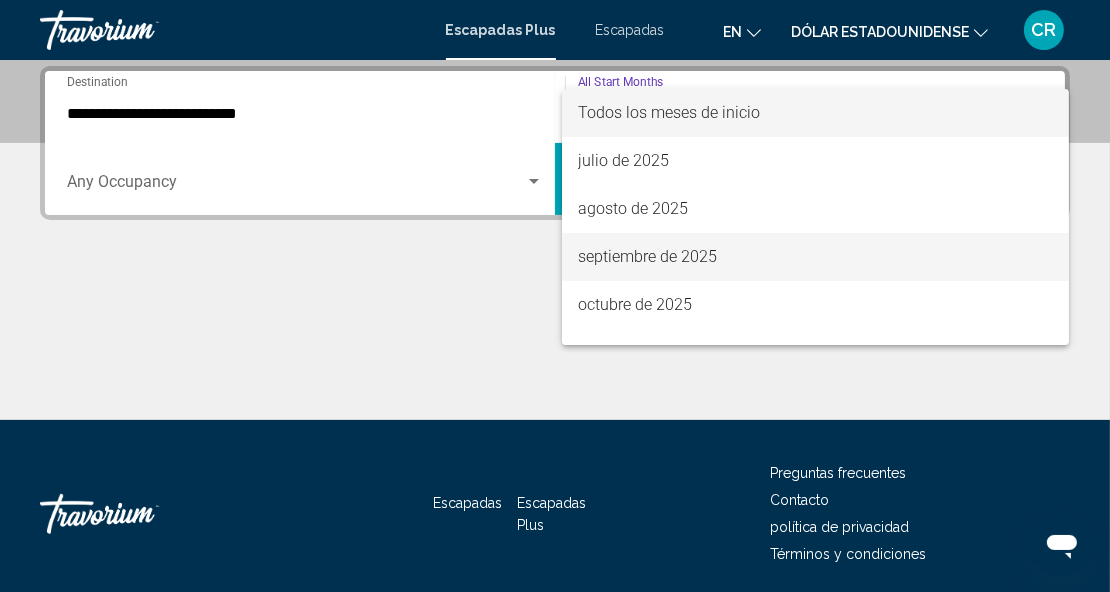 click on "septiembre de 2025" at bounding box center [647, 256] 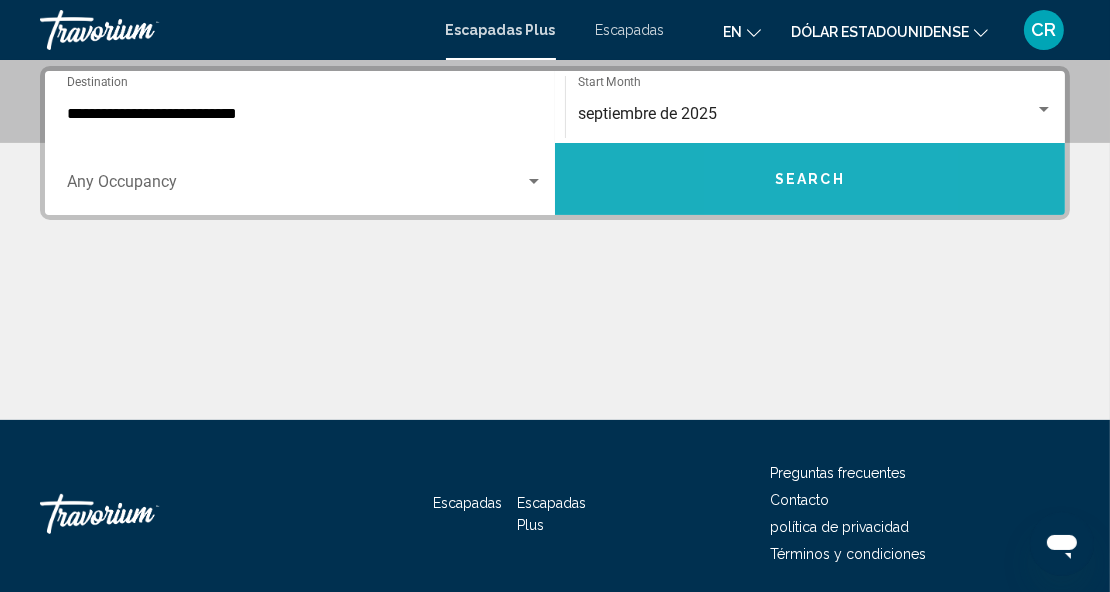 click on "Search" at bounding box center [810, 179] 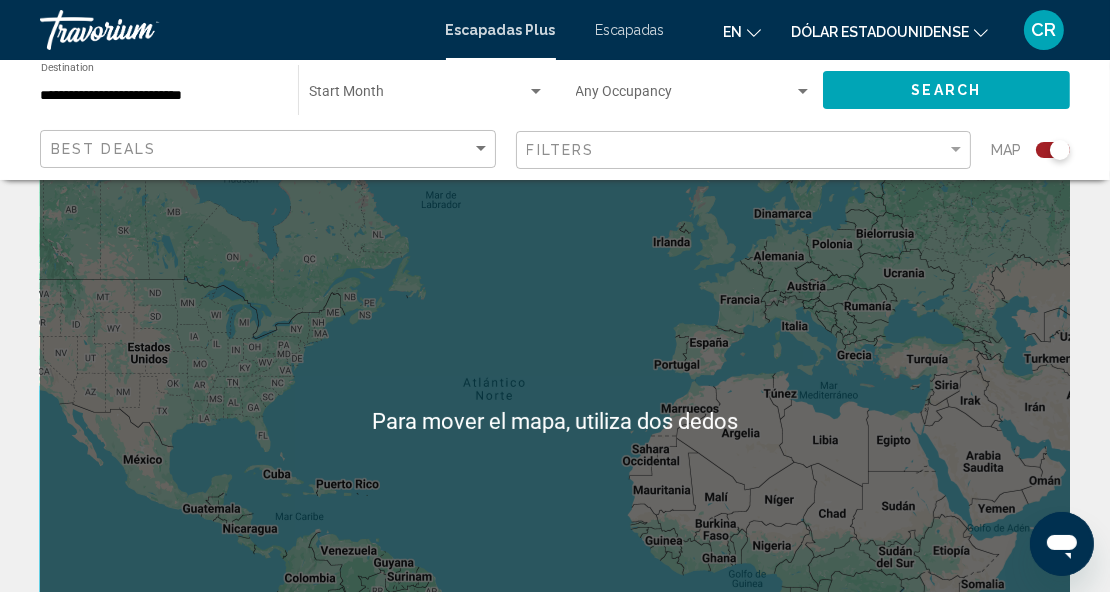 scroll, scrollTop: 0, scrollLeft: 0, axis: both 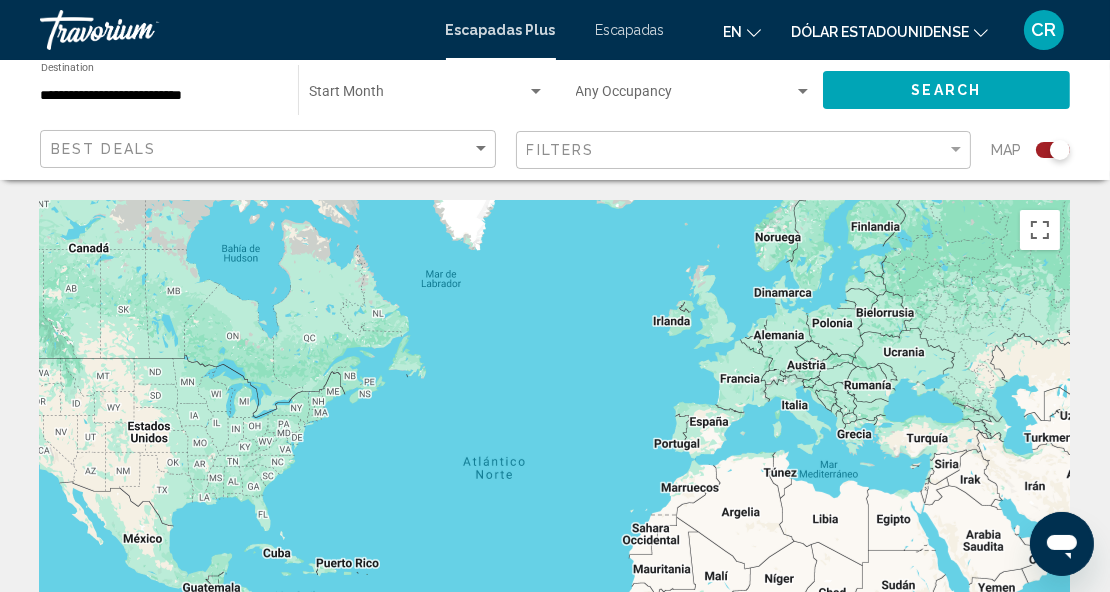 click on "Escapadas" at bounding box center [630, 30] 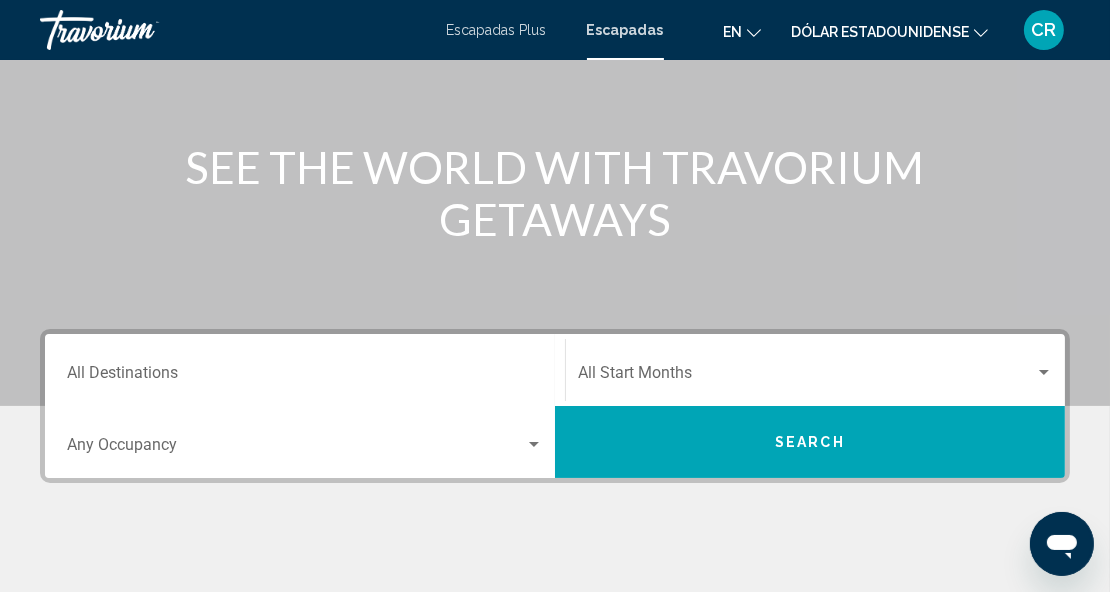 scroll, scrollTop: 196, scrollLeft: 0, axis: vertical 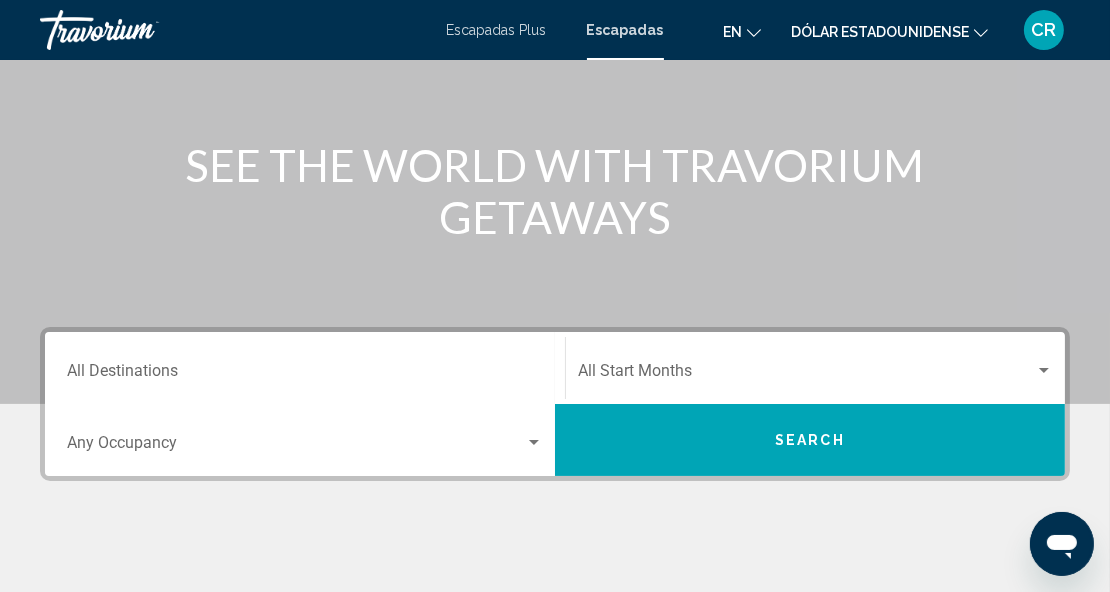 click on "SEE THE WORLD WITH TRAVORIUM GETAWAYS" at bounding box center (555, 191) 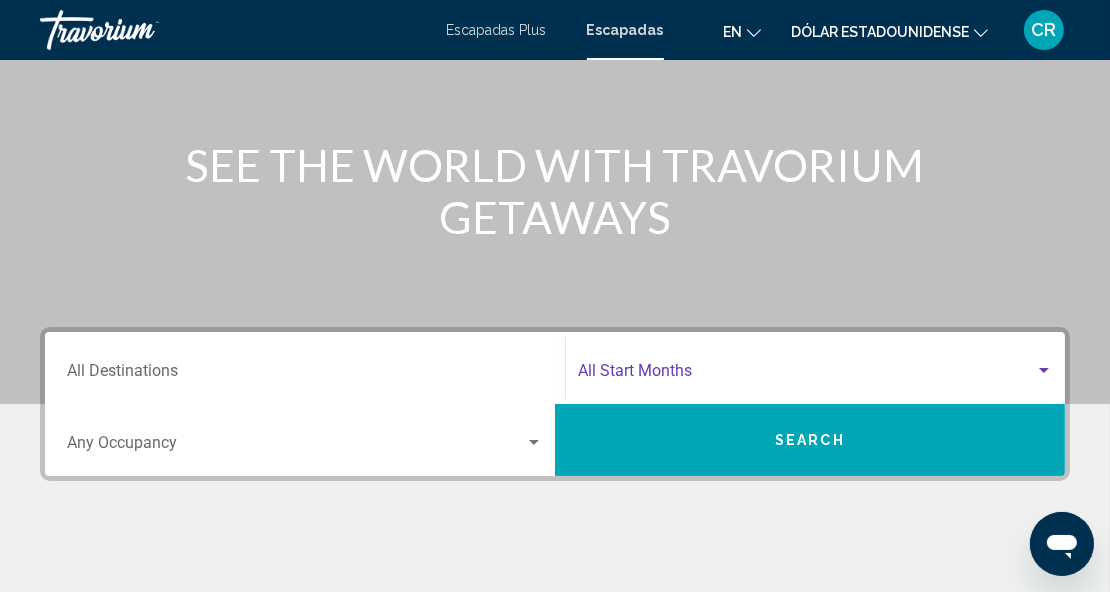 click at bounding box center (1044, 370) 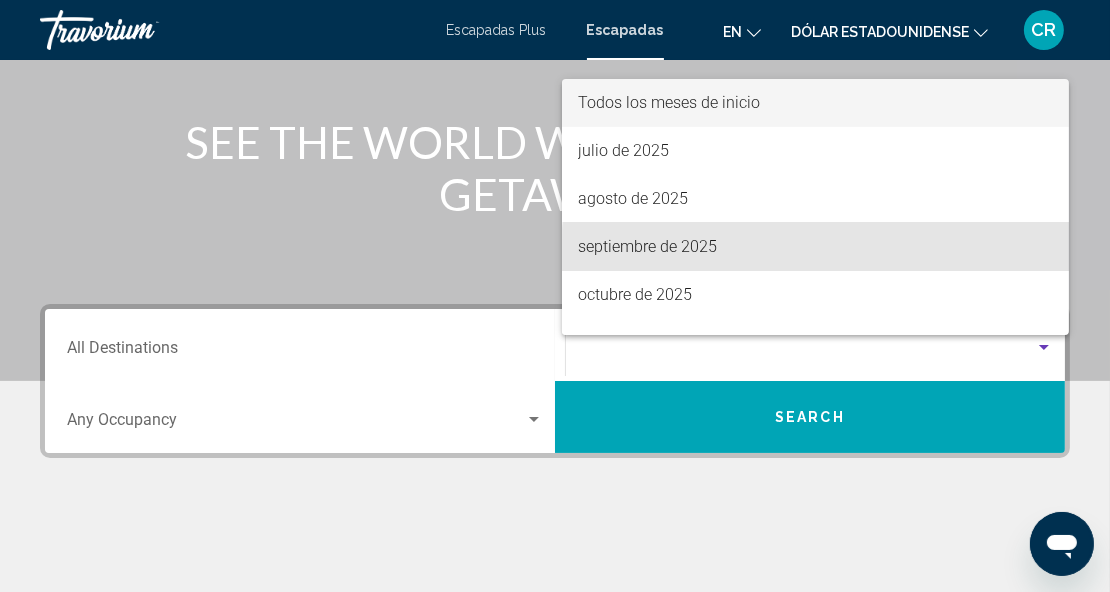 scroll, scrollTop: 218, scrollLeft: 0, axis: vertical 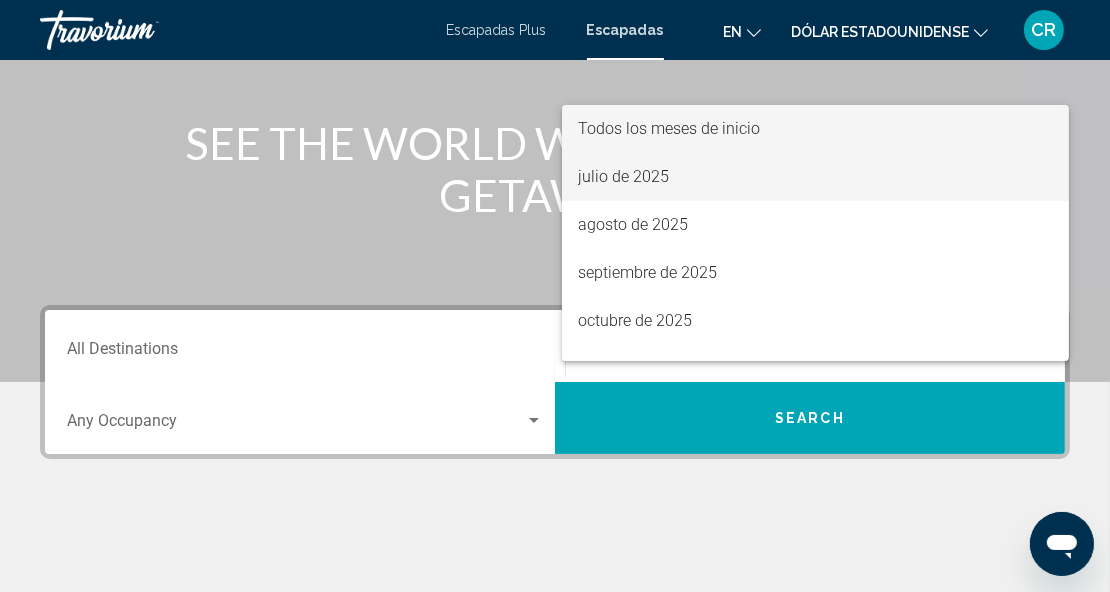click on "julio de 2025" at bounding box center [623, 176] 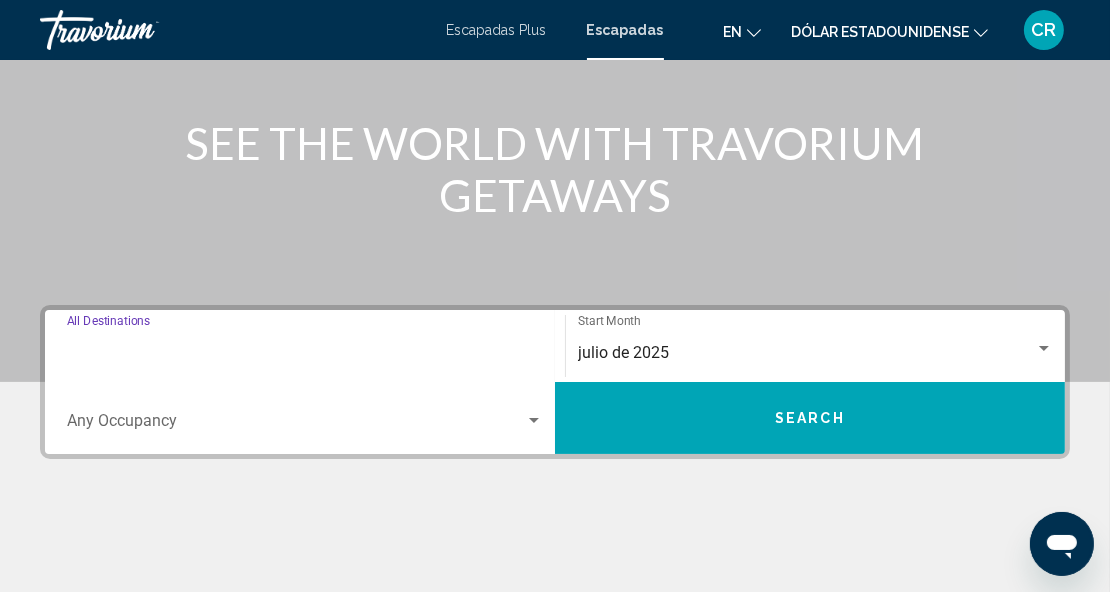 click on "Destination All Destinations" at bounding box center (305, 353) 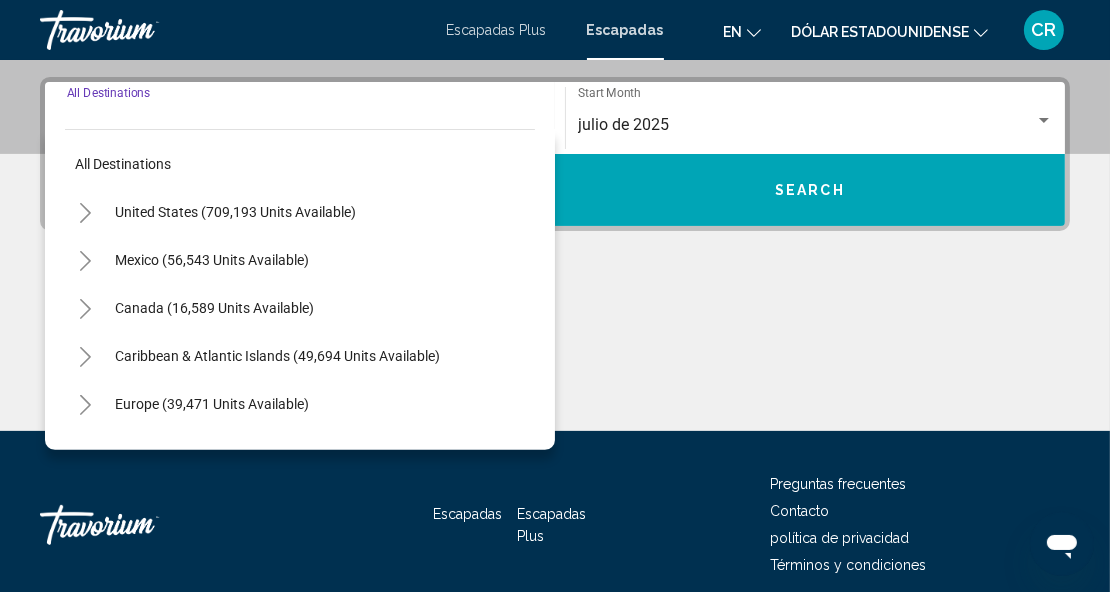 scroll, scrollTop: 457, scrollLeft: 0, axis: vertical 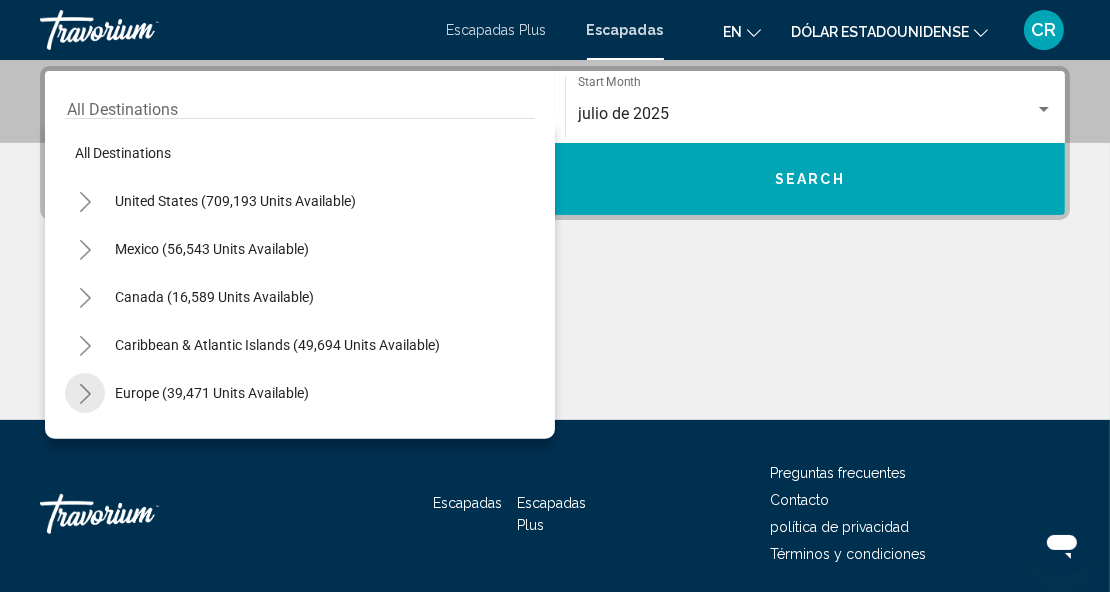 click 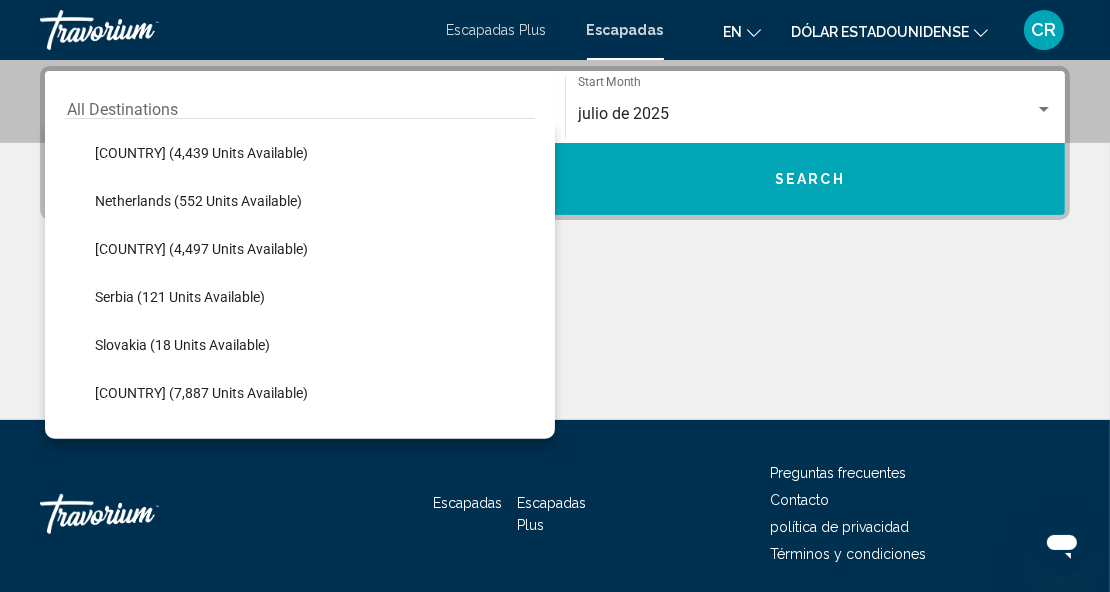 scroll, scrollTop: 808, scrollLeft: 0, axis: vertical 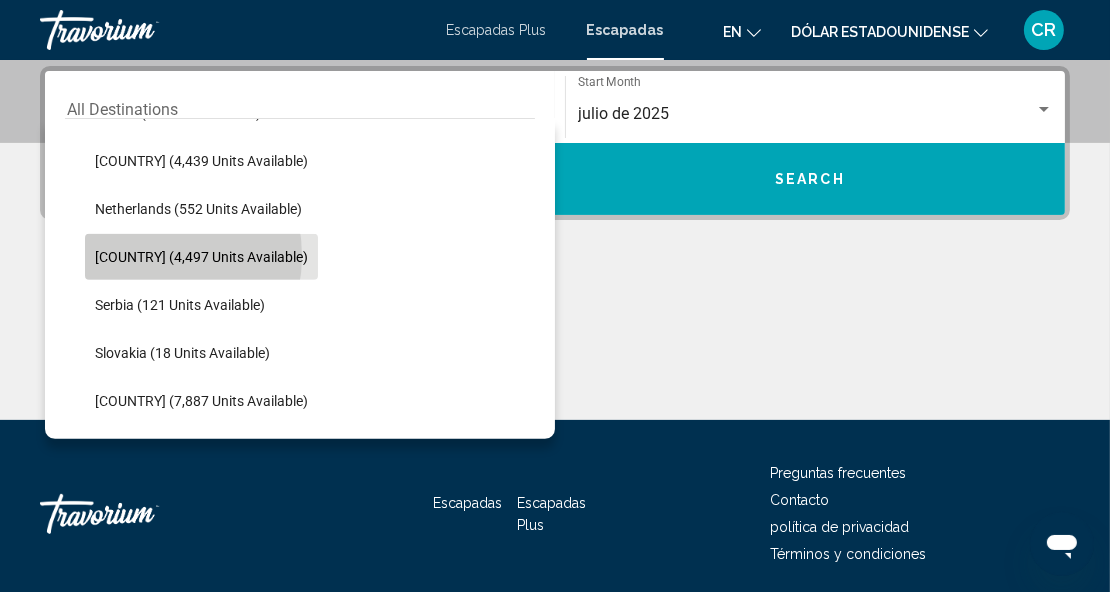 click on "Portugal (4,497 units available)" 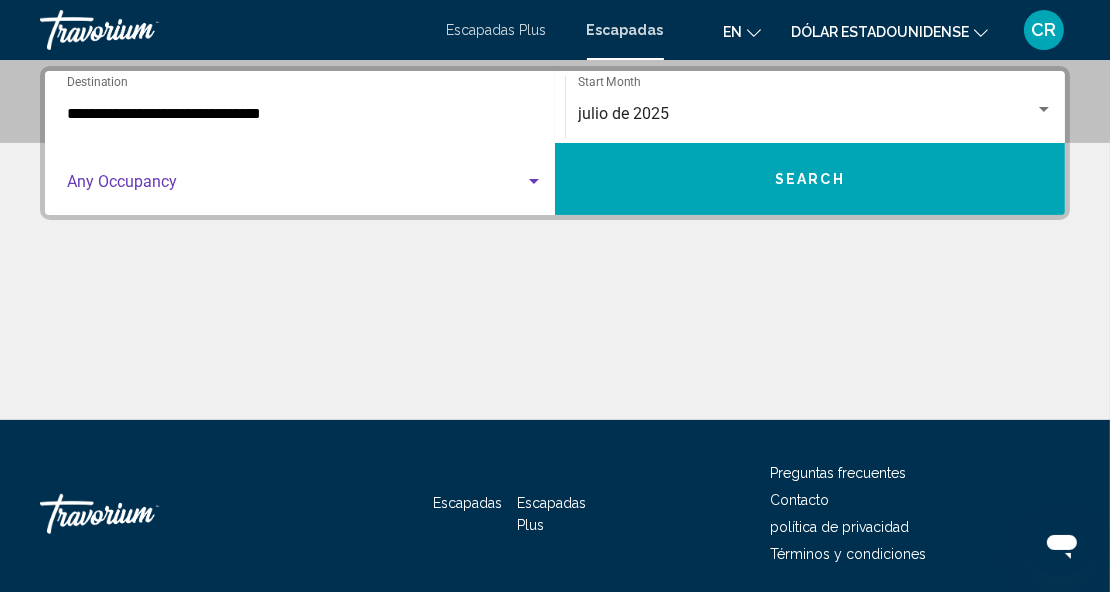 click at bounding box center [534, 181] 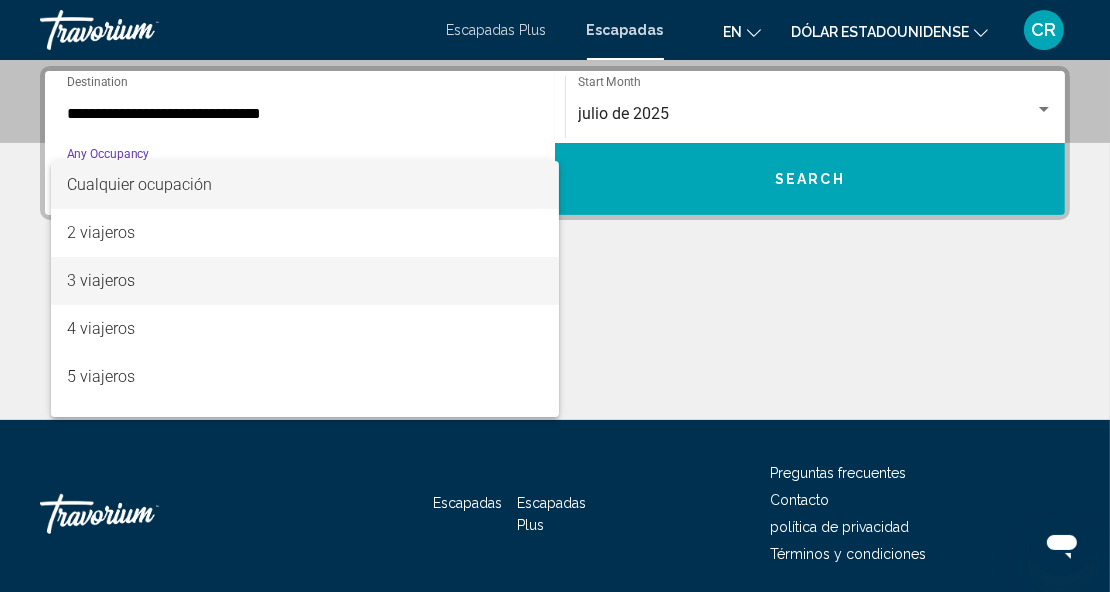 click on "3 viajeros" at bounding box center [101, 280] 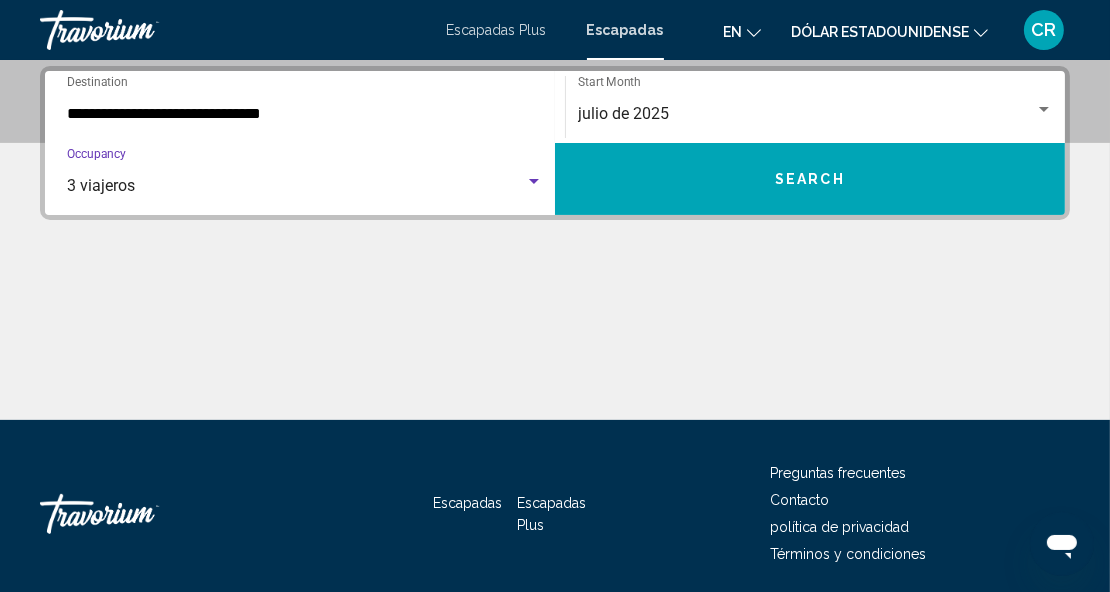click on "Search" at bounding box center [810, 179] 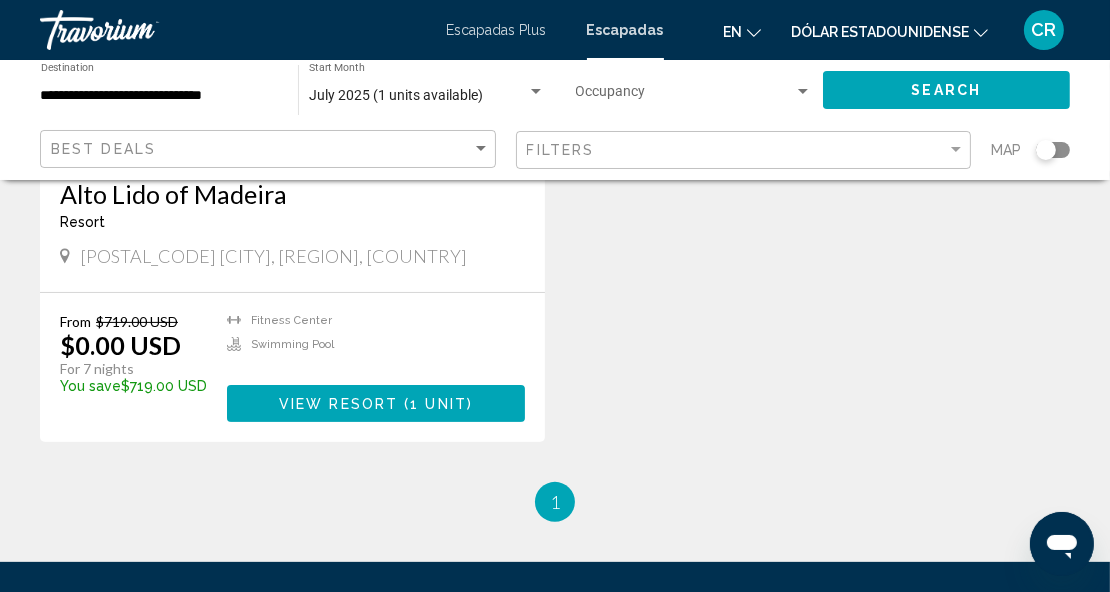 scroll, scrollTop: 451, scrollLeft: 0, axis: vertical 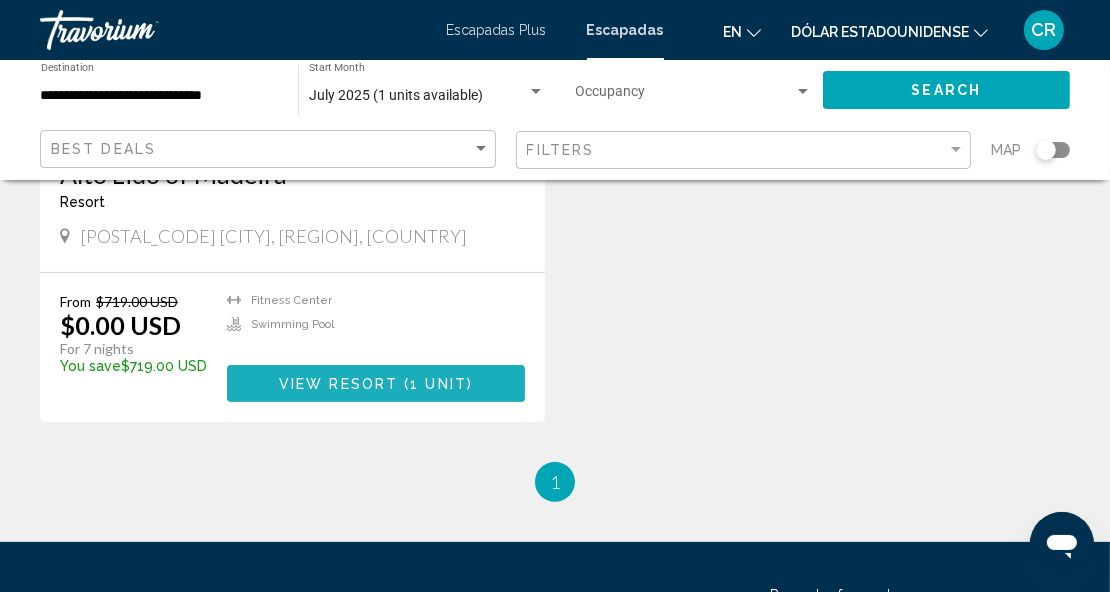 click on "View Resort" at bounding box center (338, 384) 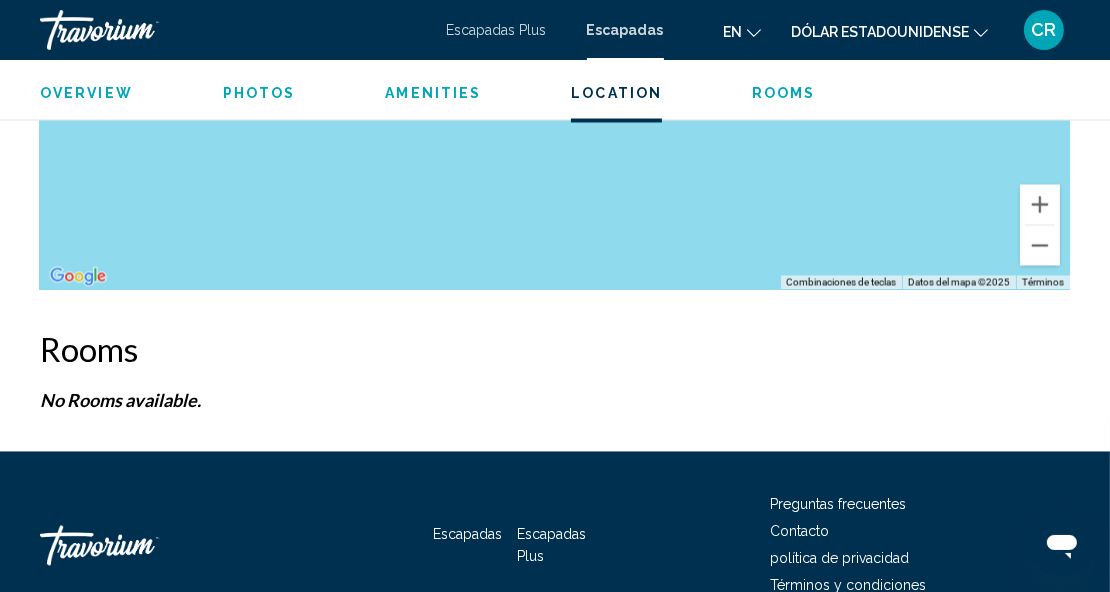 scroll, scrollTop: 3380, scrollLeft: 0, axis: vertical 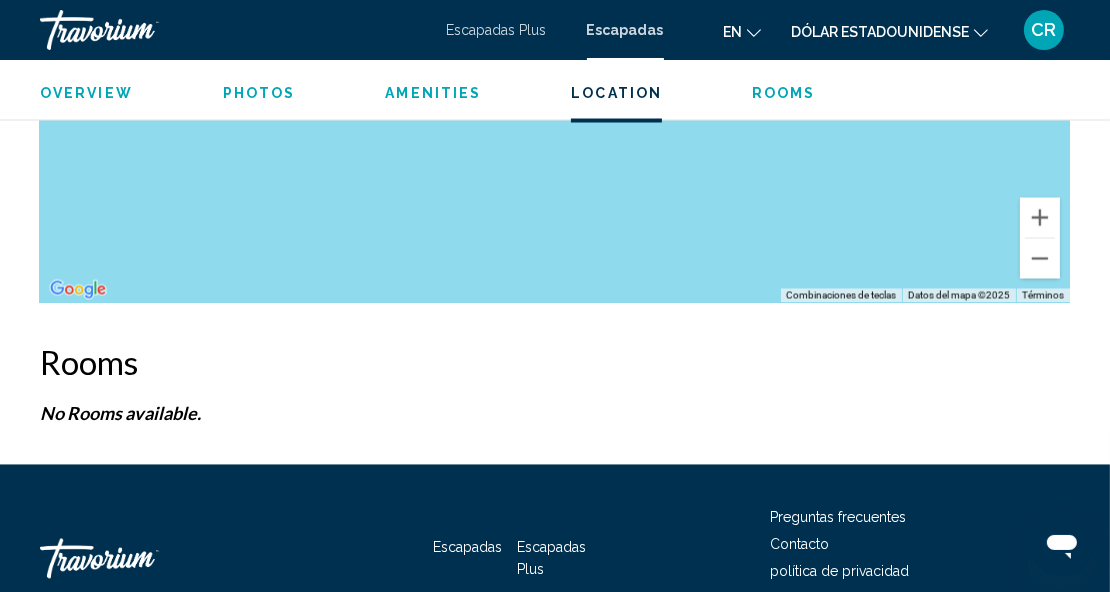 click on "Rooms" at bounding box center (784, 93) 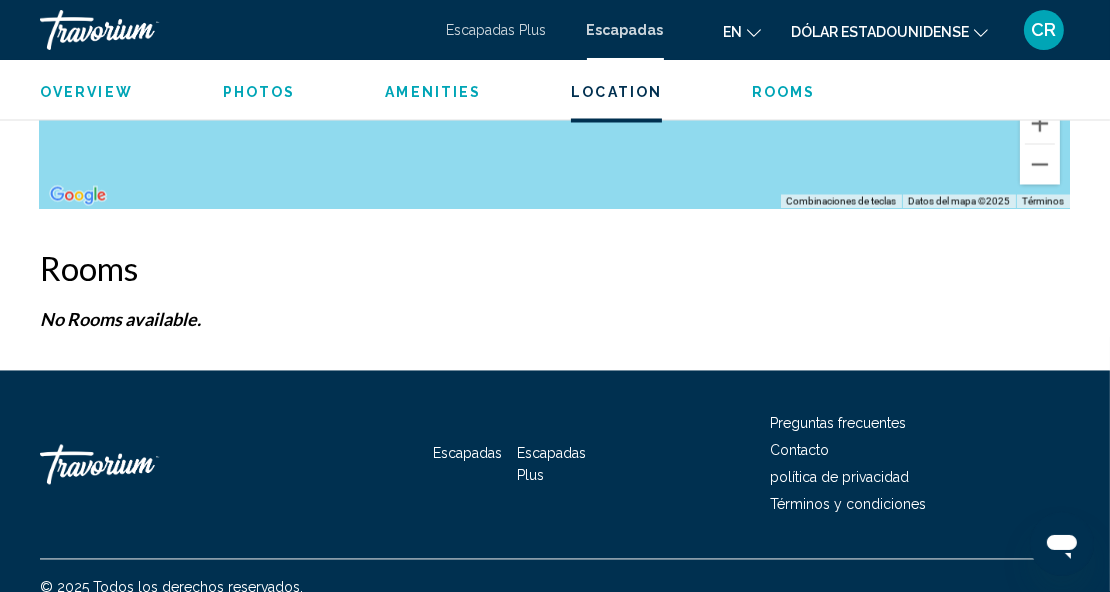 scroll, scrollTop: 3496, scrollLeft: 0, axis: vertical 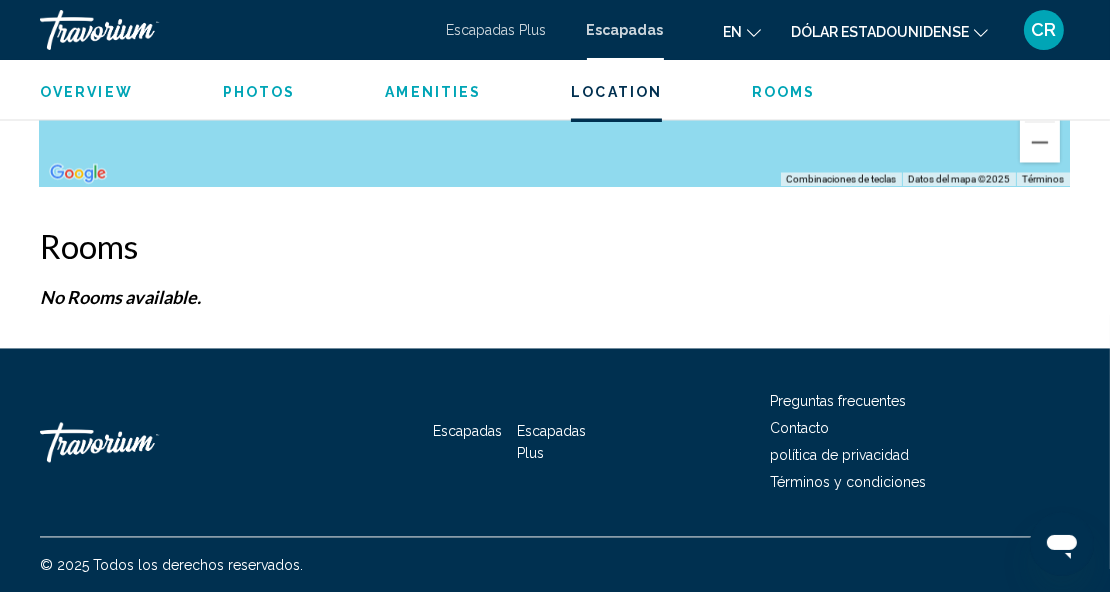 click on "Amenities" at bounding box center (433, 93) 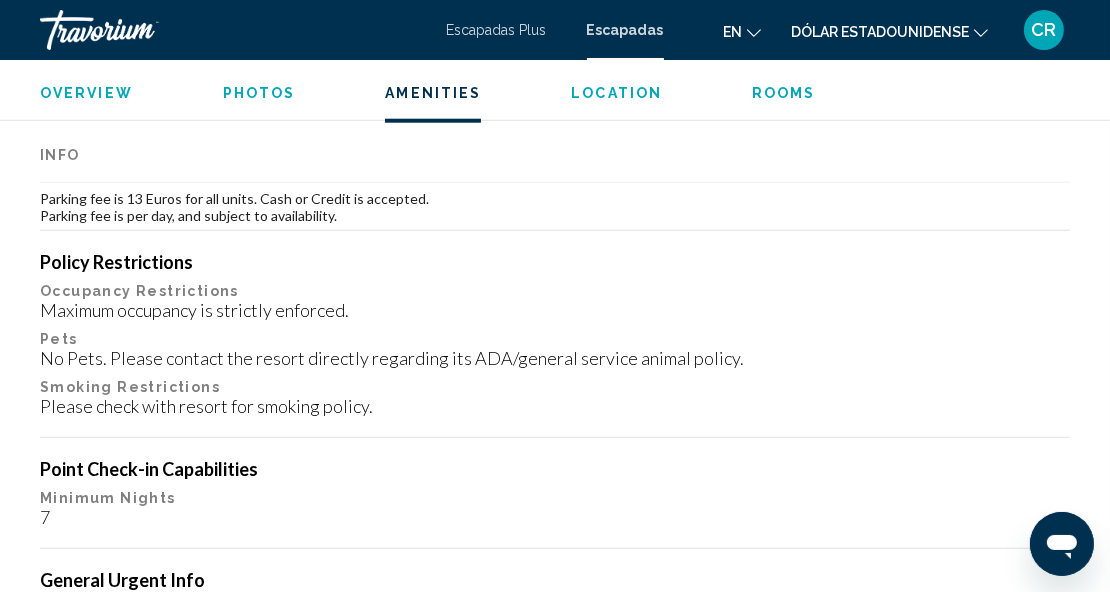 scroll, scrollTop: 2009, scrollLeft: 0, axis: vertical 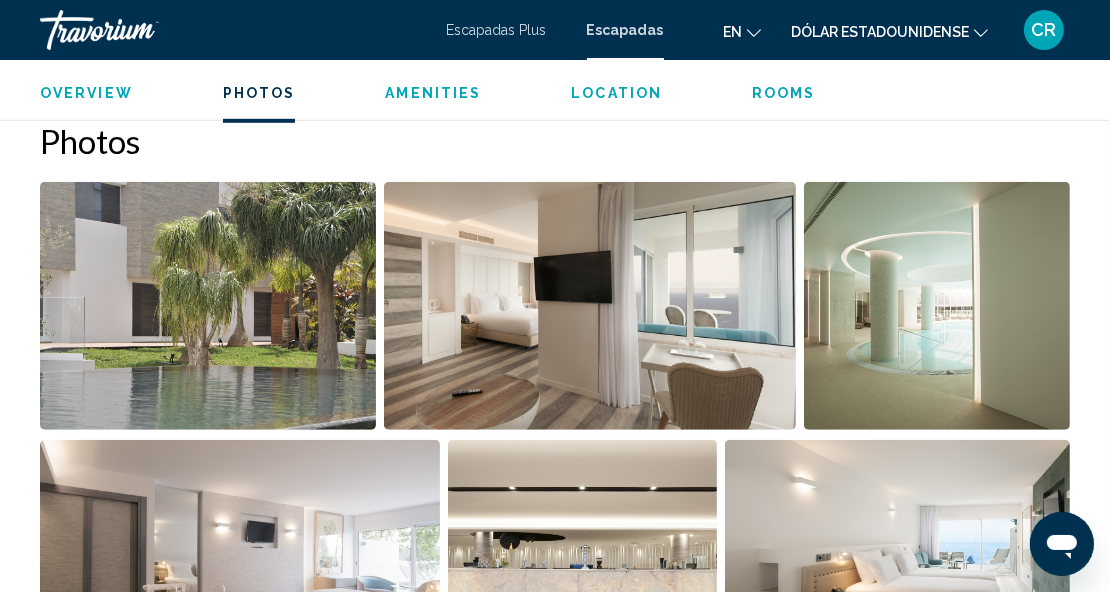 click on "Overview" at bounding box center [86, 93] 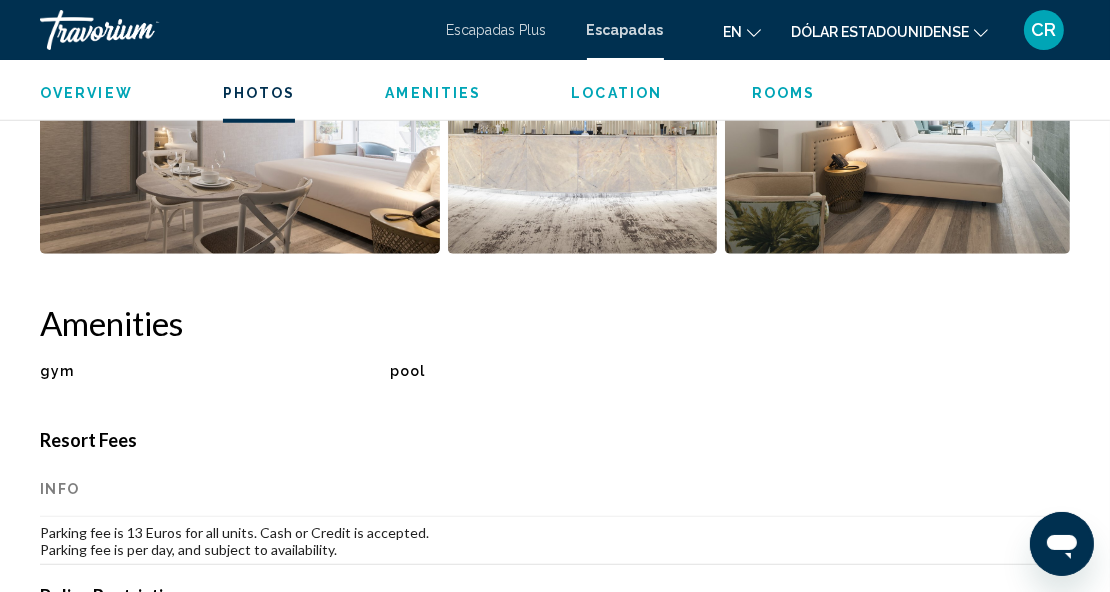 scroll, scrollTop: 1676, scrollLeft: 0, axis: vertical 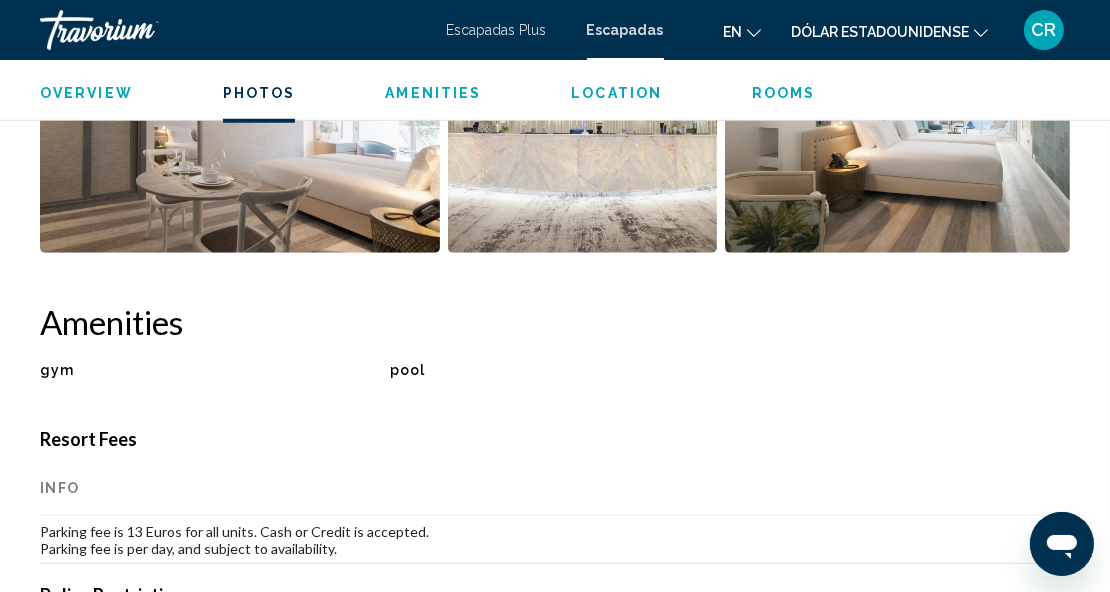 click on "Escapadas Plus" at bounding box center (497, 30) 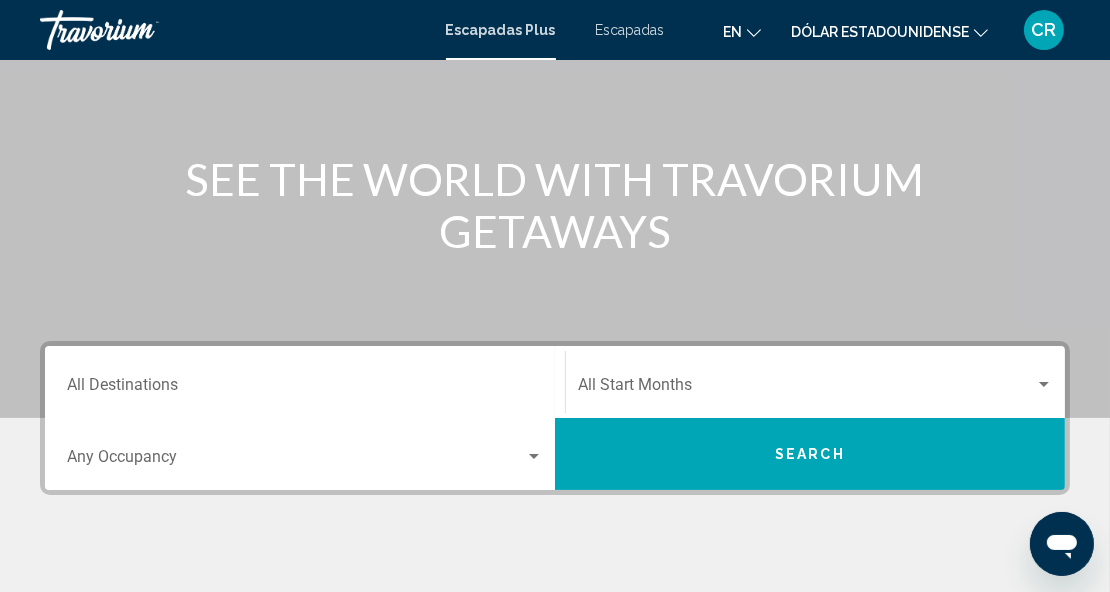 scroll, scrollTop: 201, scrollLeft: 0, axis: vertical 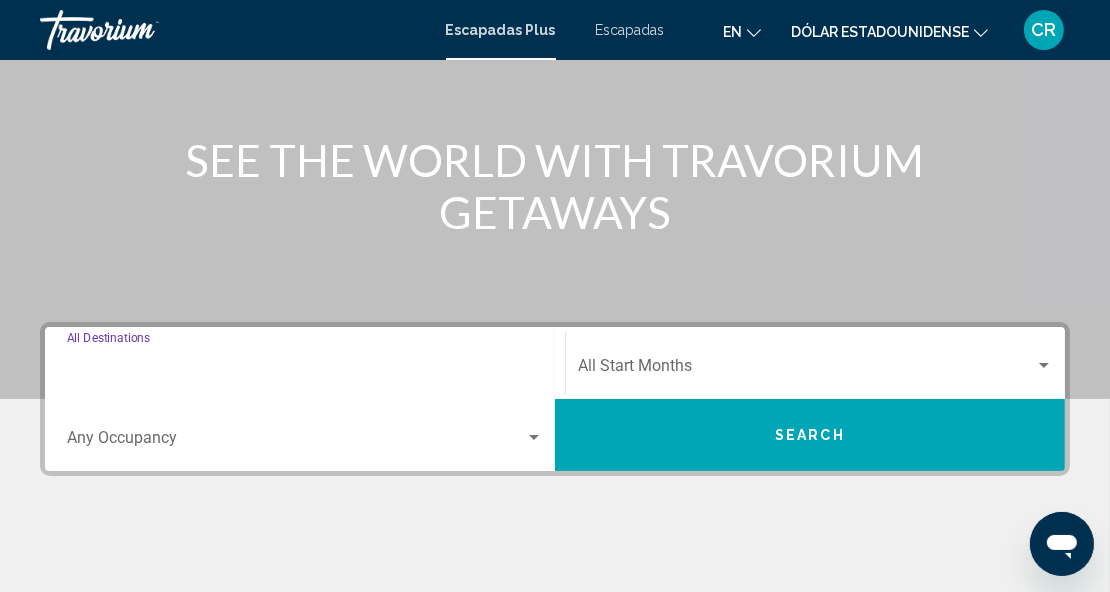 drag, startPoint x: 453, startPoint y: 371, endPoint x: 250, endPoint y: 375, distance: 203.0394 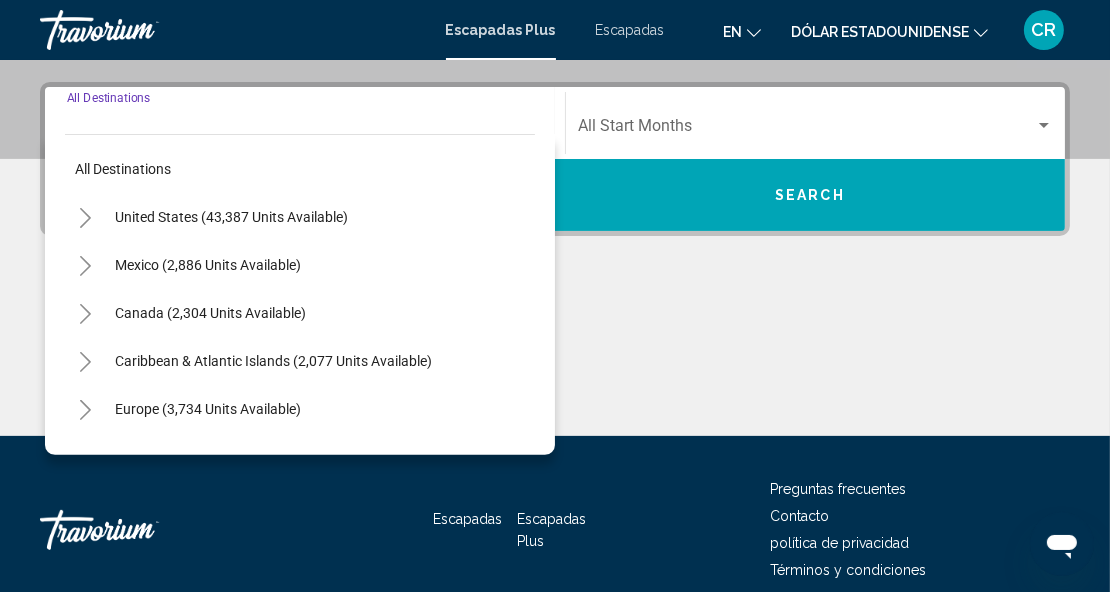 scroll, scrollTop: 457, scrollLeft: 0, axis: vertical 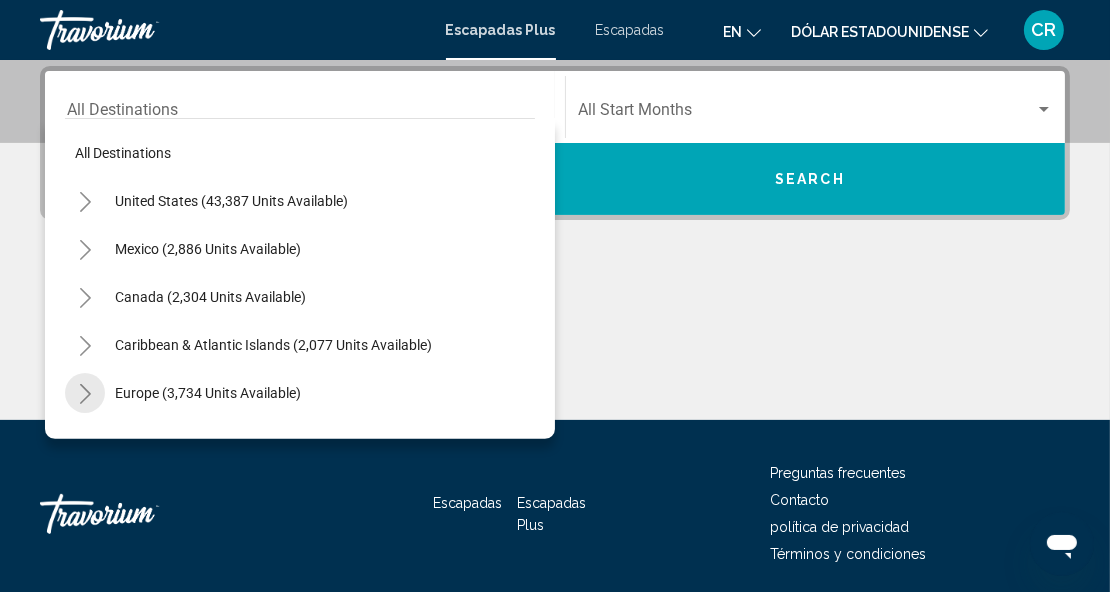 click 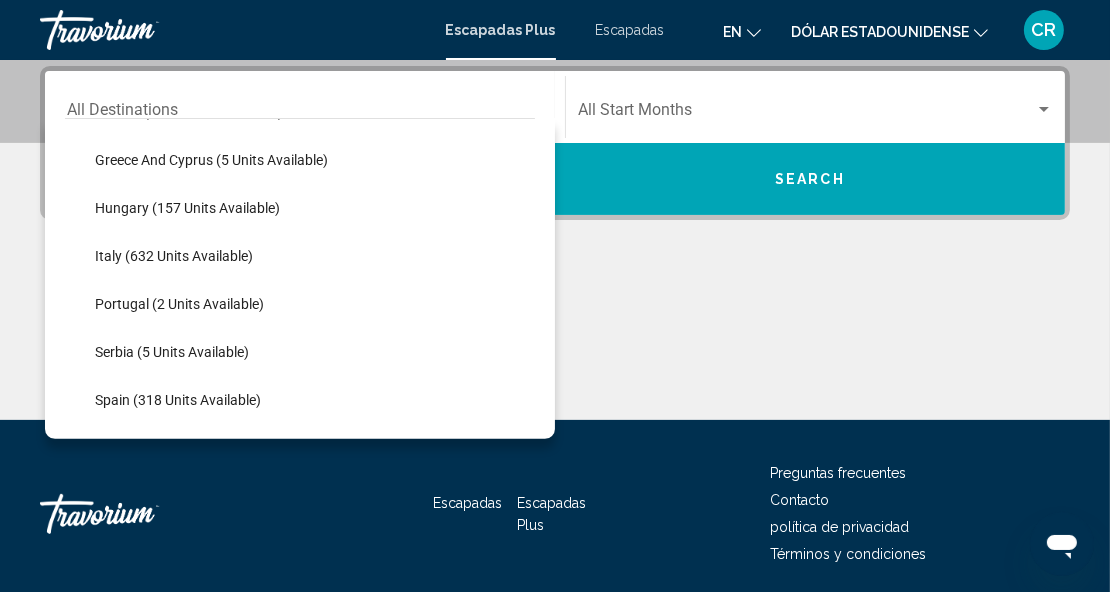 scroll, scrollTop: 523, scrollLeft: 0, axis: vertical 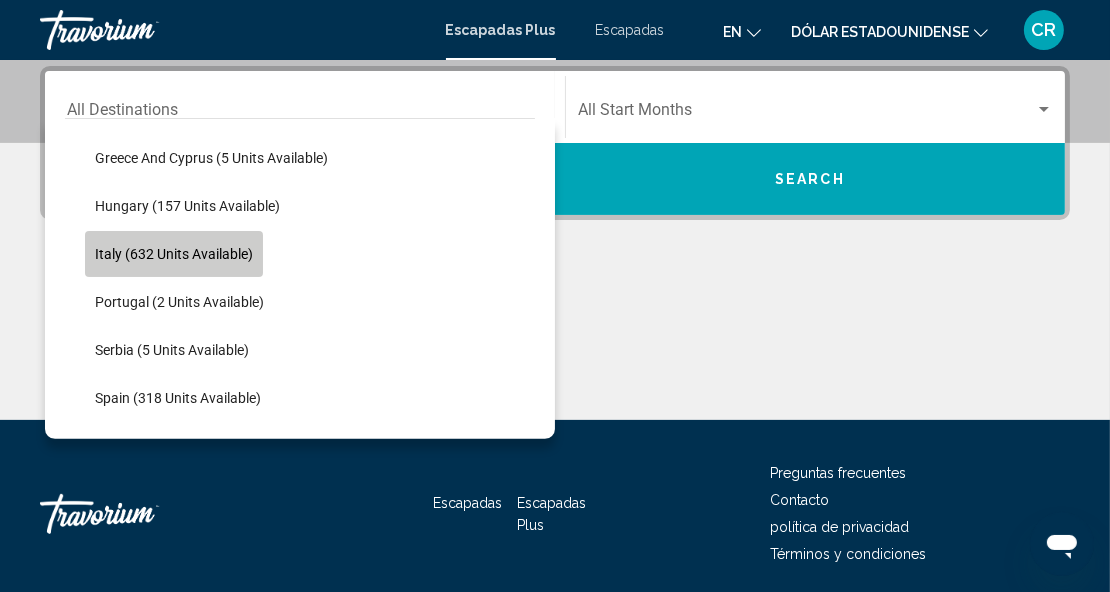 click on "Italy (632 units available)" 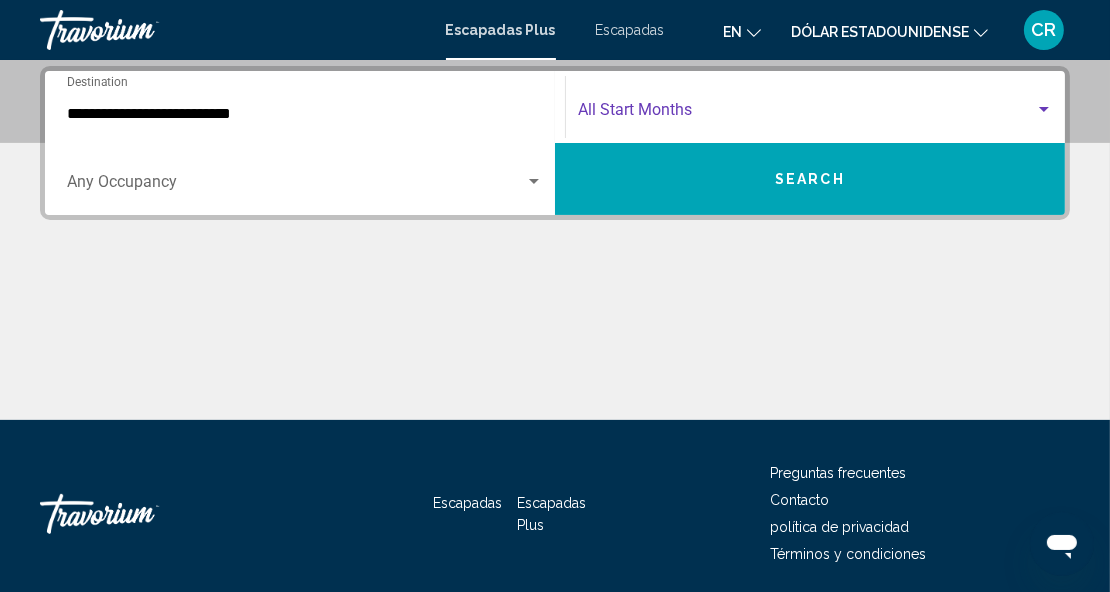 click at bounding box center (1044, 110) 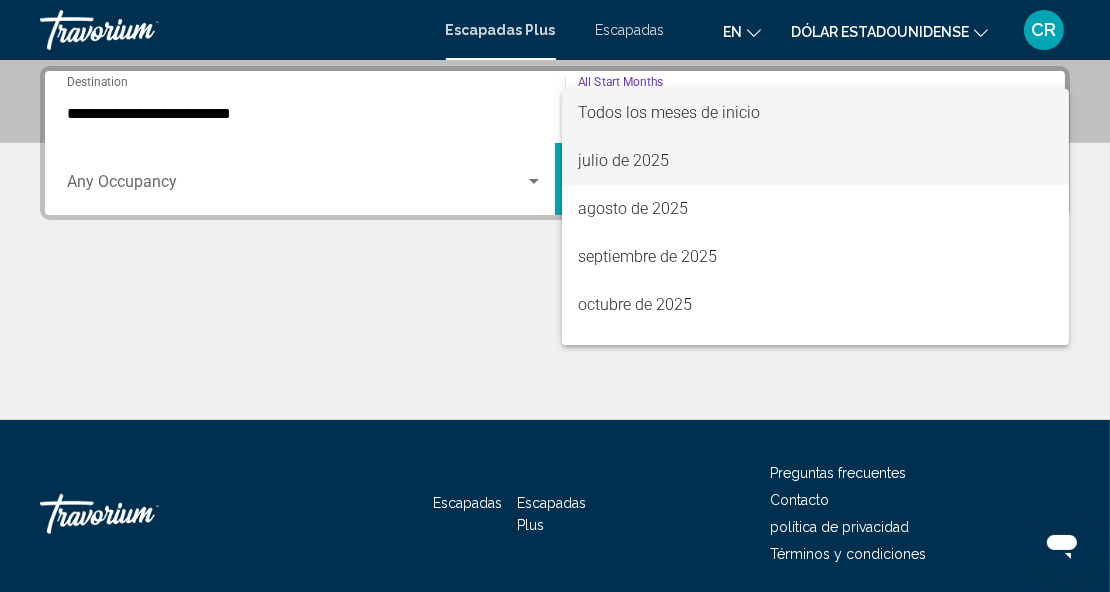 click on "julio de 2025" at bounding box center (816, 161) 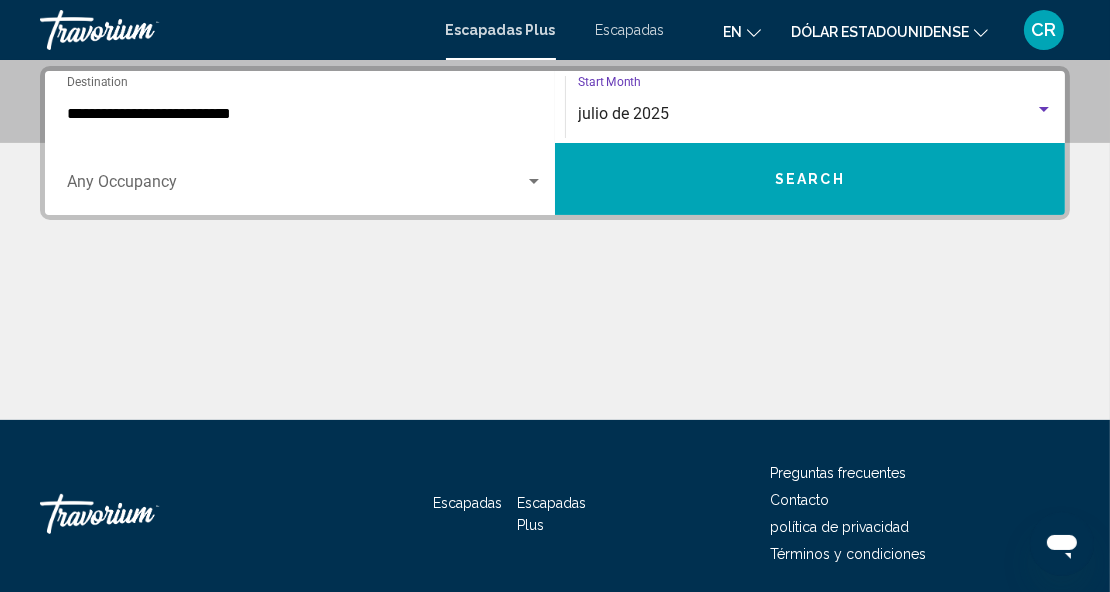 click at bounding box center [296, 186] 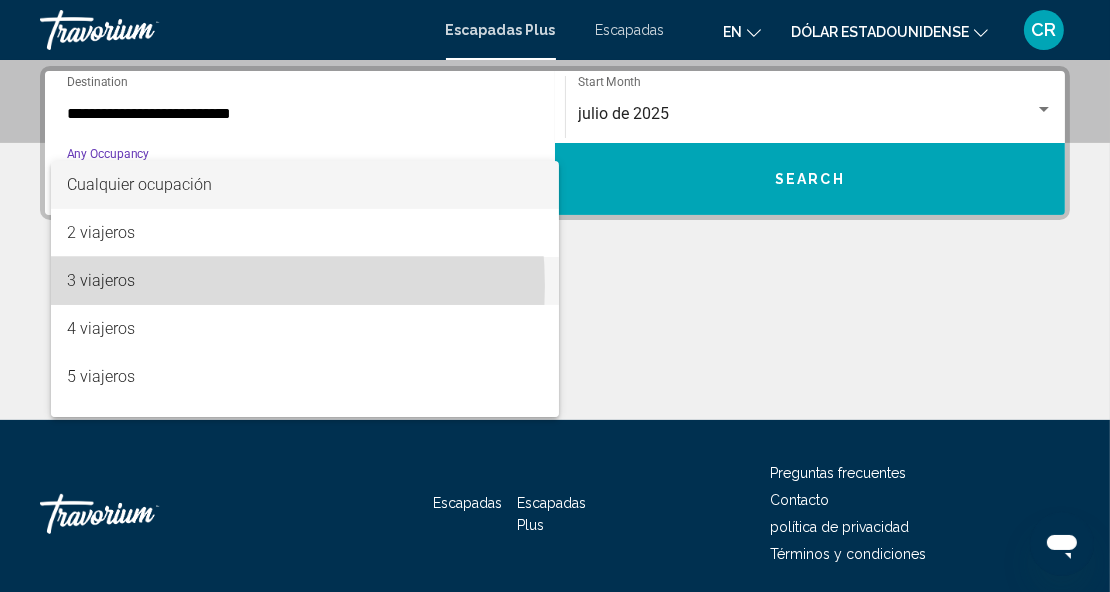 click on "3 viajeros" at bounding box center [101, 280] 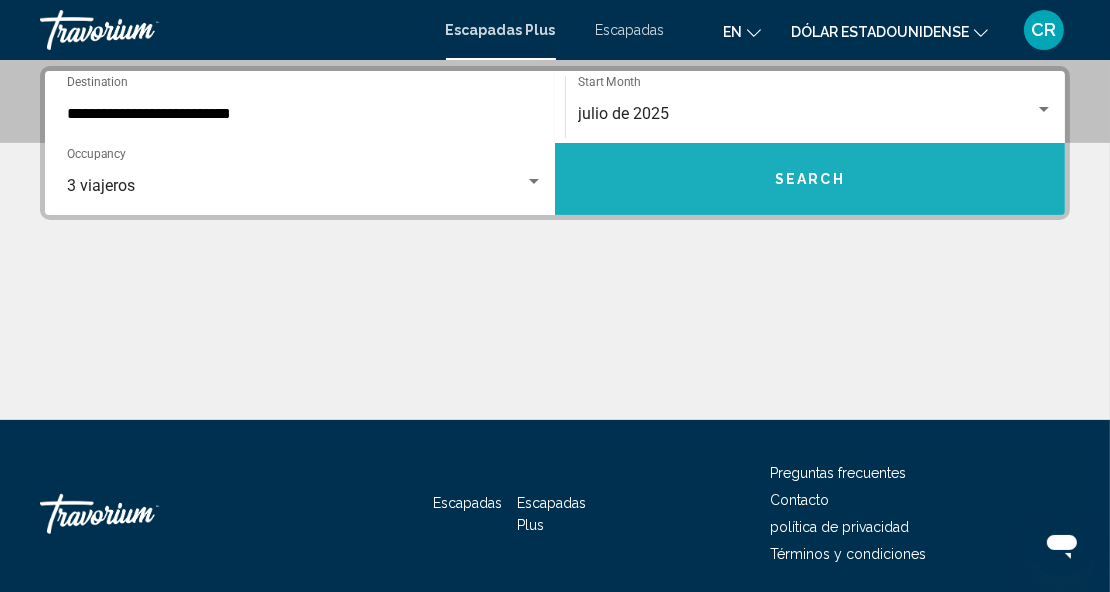 click on "Search" at bounding box center (810, 179) 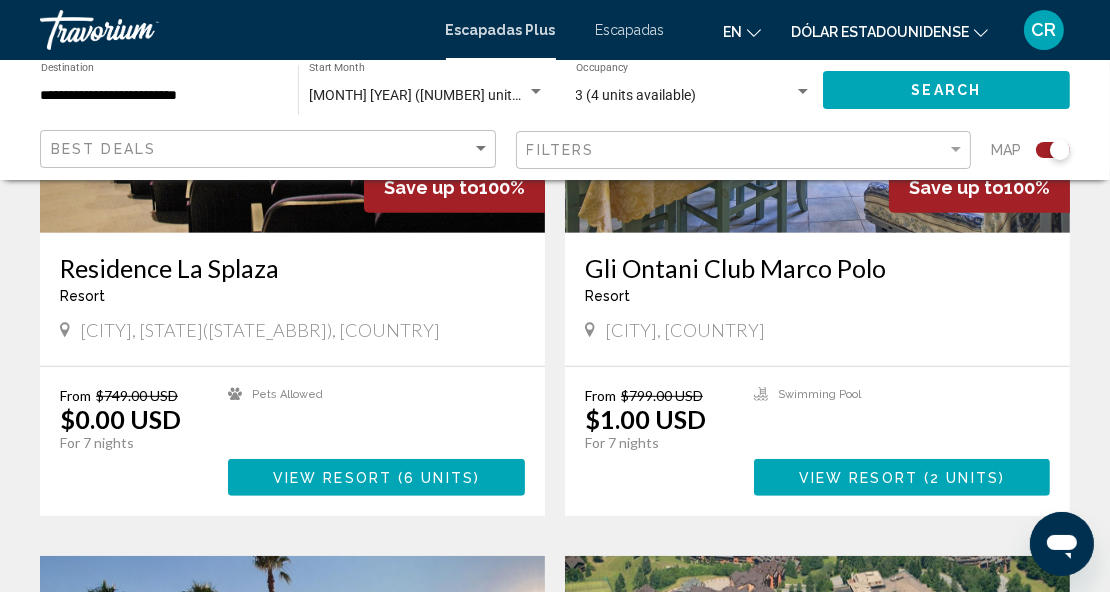 scroll, scrollTop: 976, scrollLeft: 0, axis: vertical 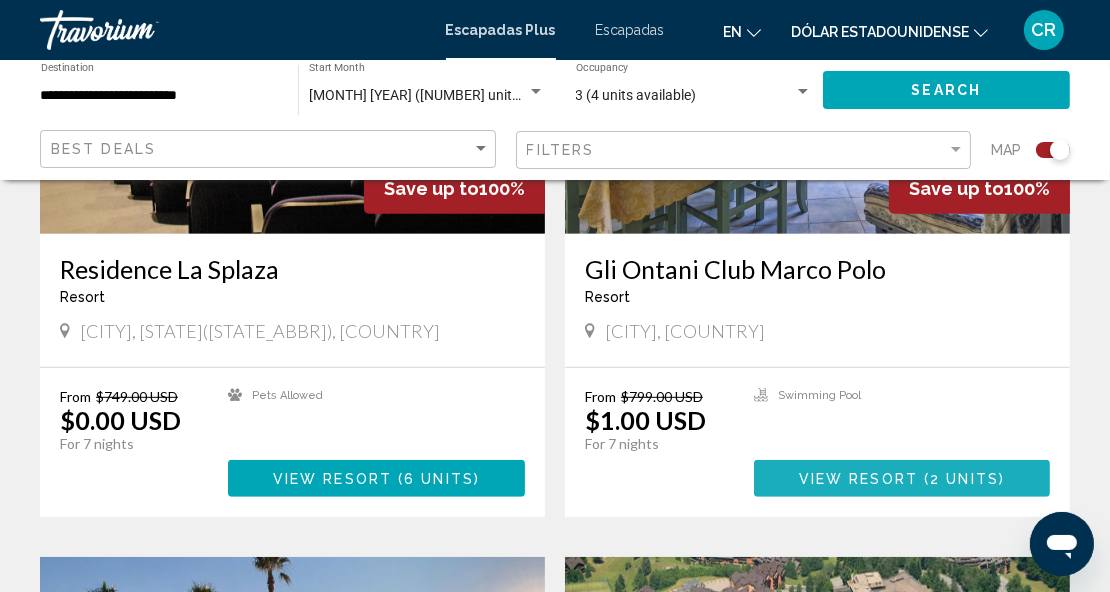 click on "View Resort" at bounding box center (858, 479) 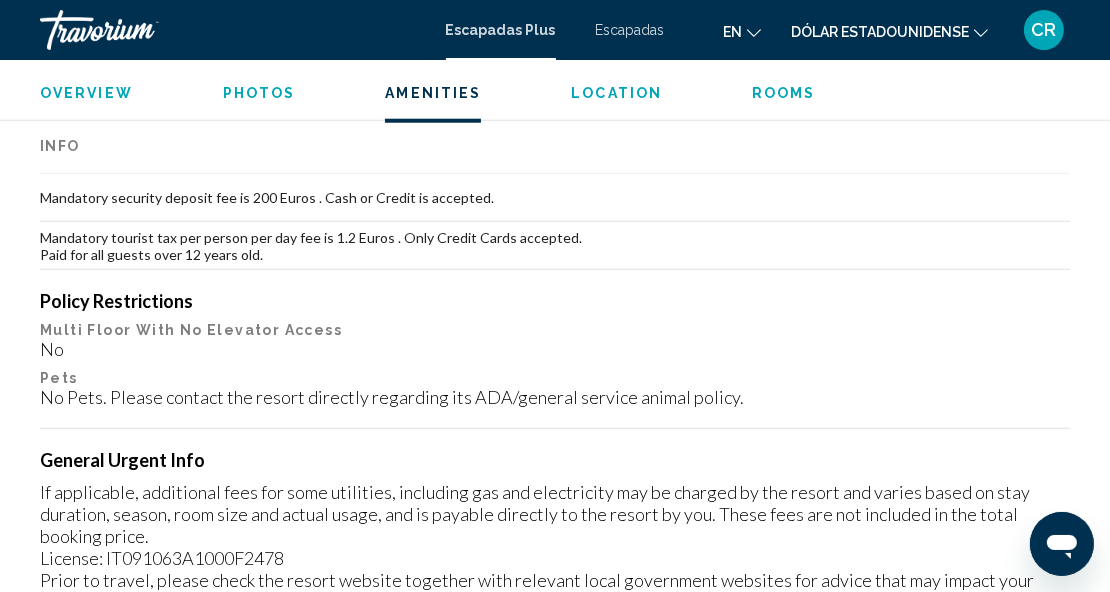 scroll, scrollTop: 1942, scrollLeft: 0, axis: vertical 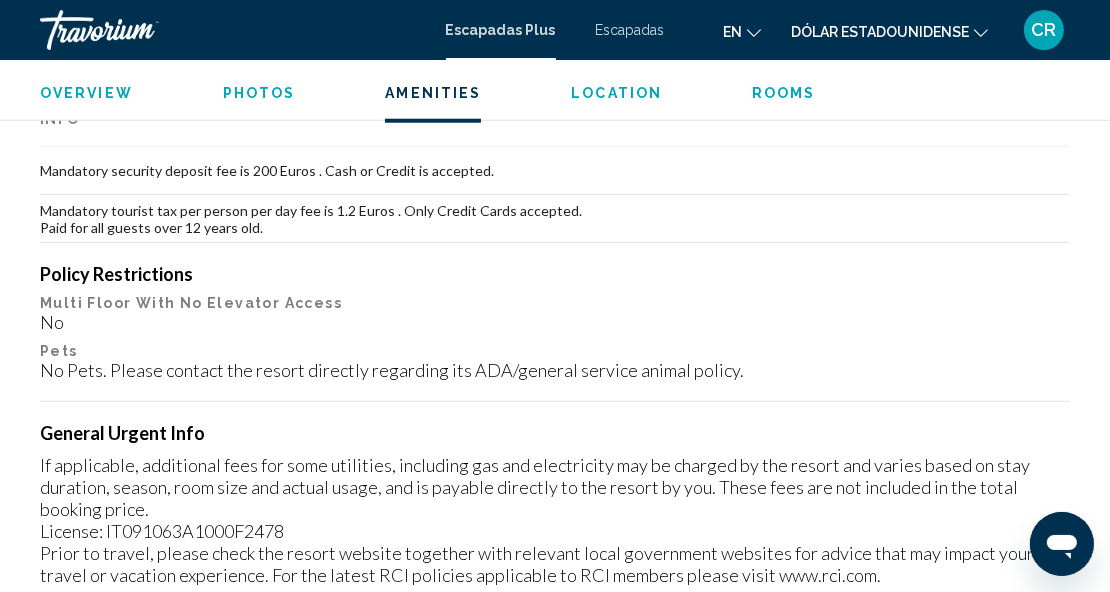 click on "Location" at bounding box center [616, 93] 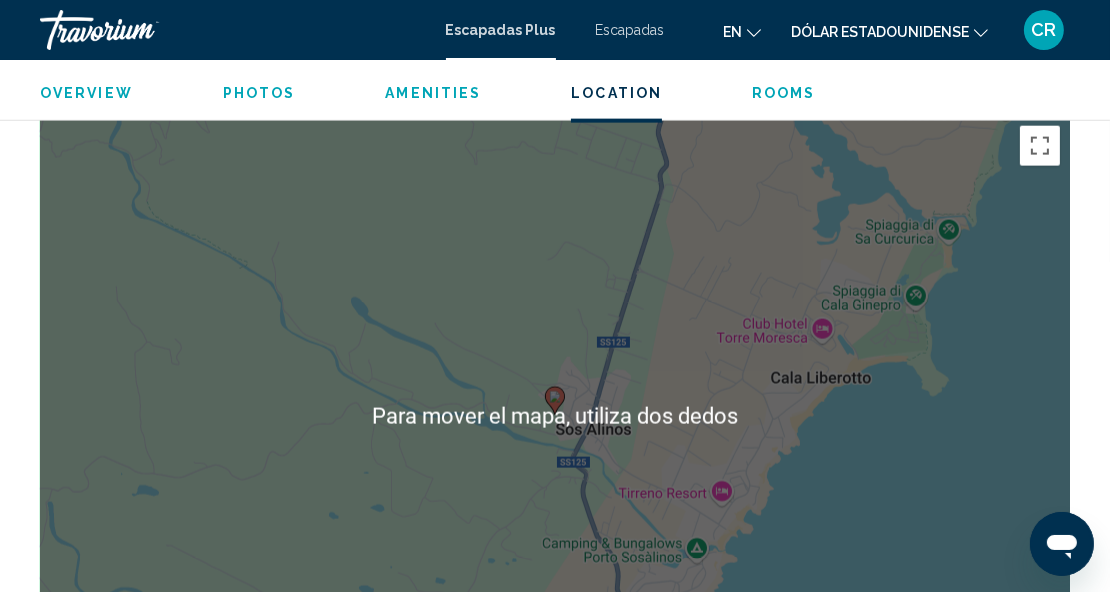 scroll, scrollTop: 2530, scrollLeft: 0, axis: vertical 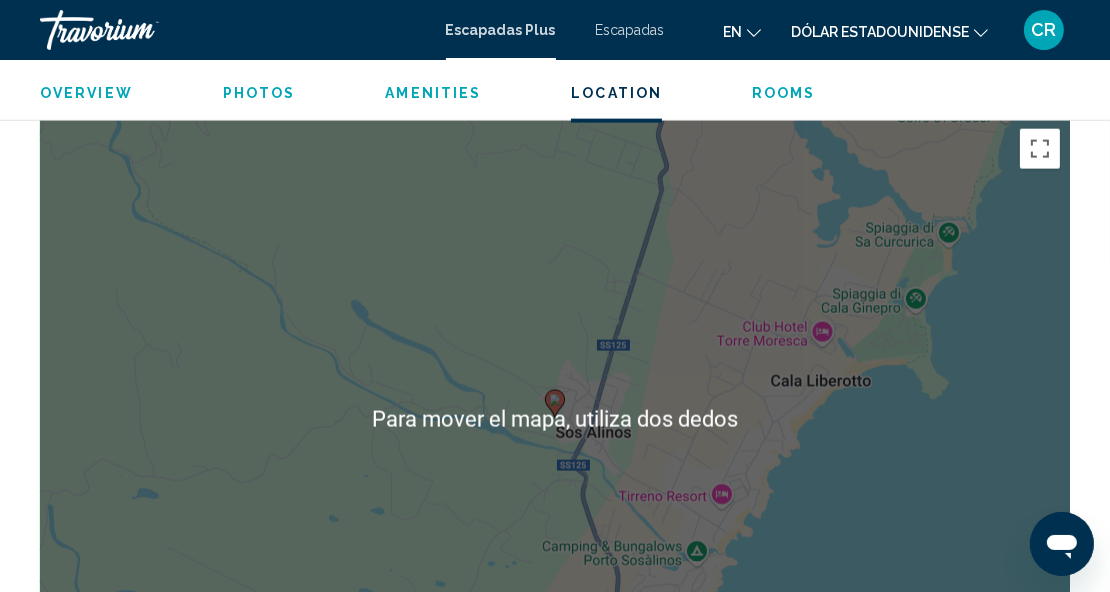 click on "Para activar la función de arrastre con el teclado, pulsa Alt + Intro. Cuando hayas habilitado esa función, usa las teclas de flecha para mover el marcador. Para completar el arrastre, pulsa Intro. Para cancelar, pulsa Escape." at bounding box center [555, 419] 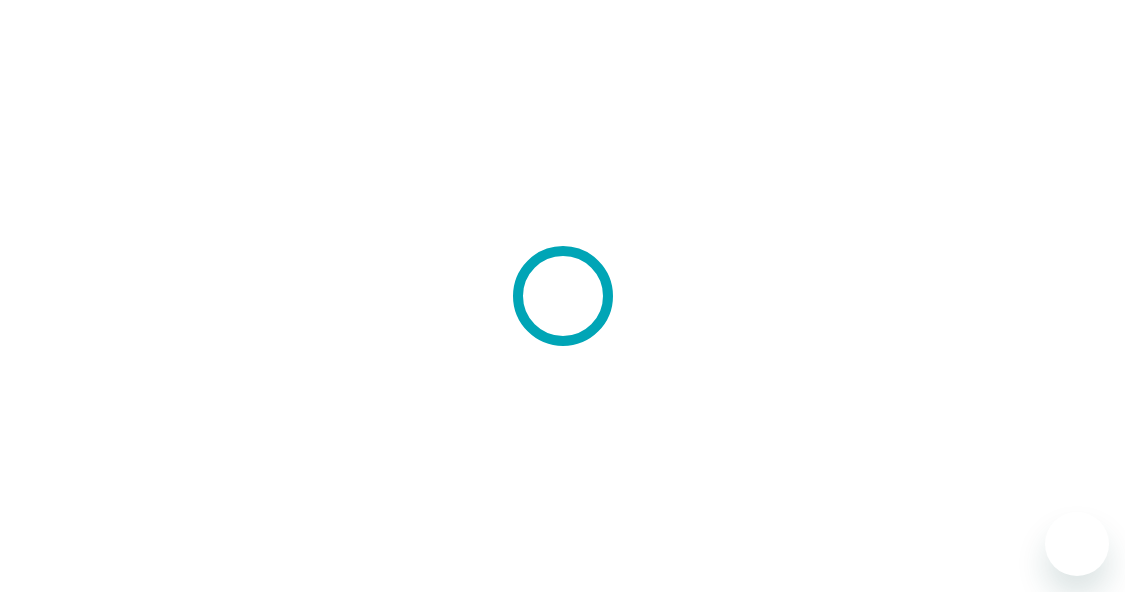 scroll, scrollTop: 0, scrollLeft: 0, axis: both 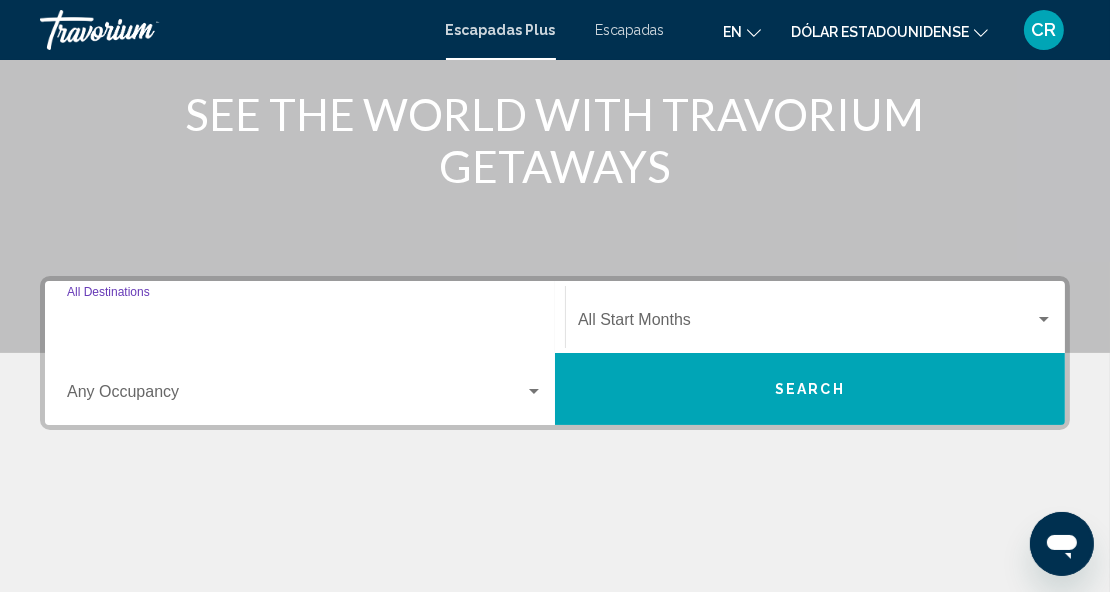 click on "Destination All Destinations" at bounding box center [305, 324] 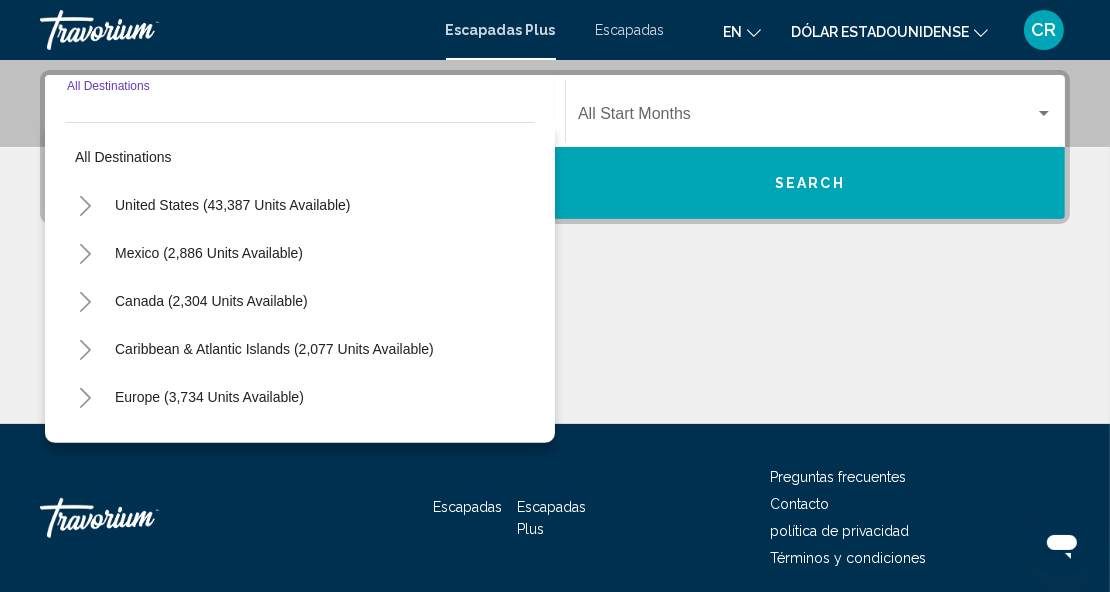 scroll, scrollTop: 457, scrollLeft: 0, axis: vertical 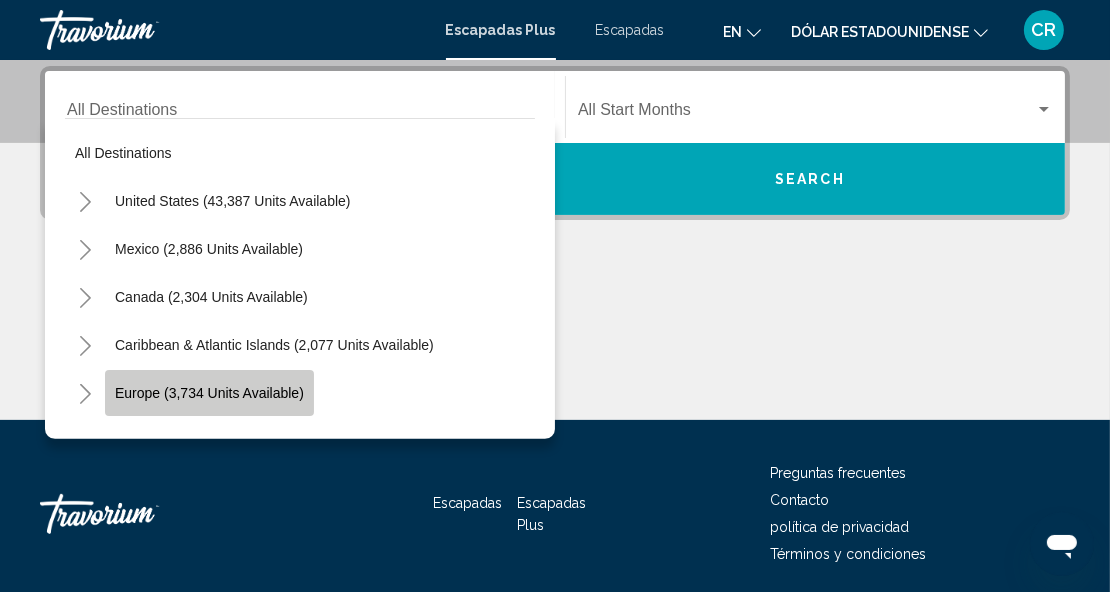click on "Europe (3,734 units available)" 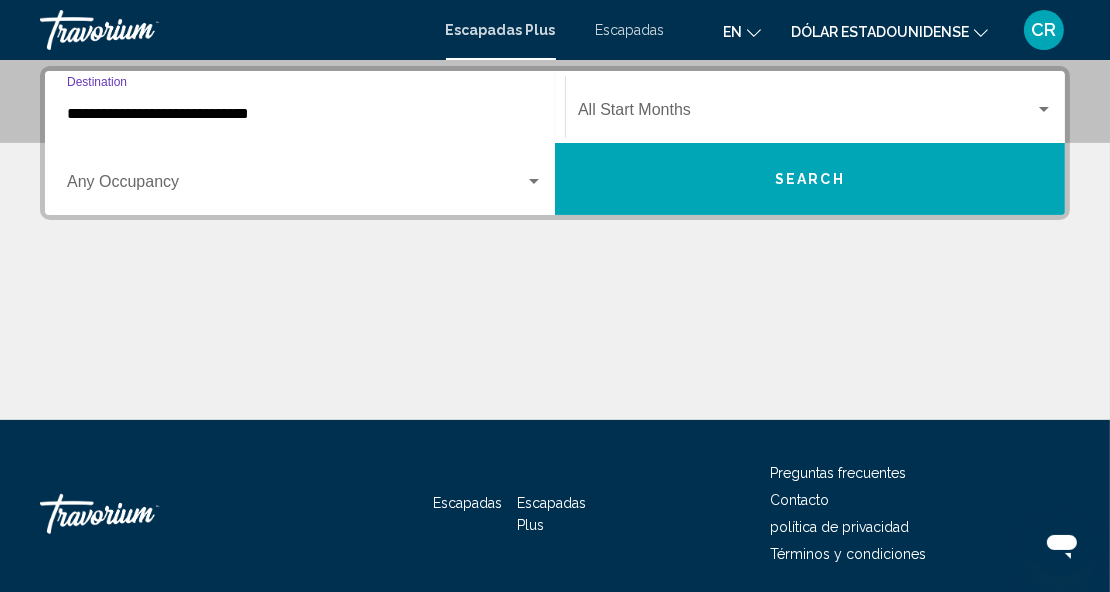 click at bounding box center (534, 181) 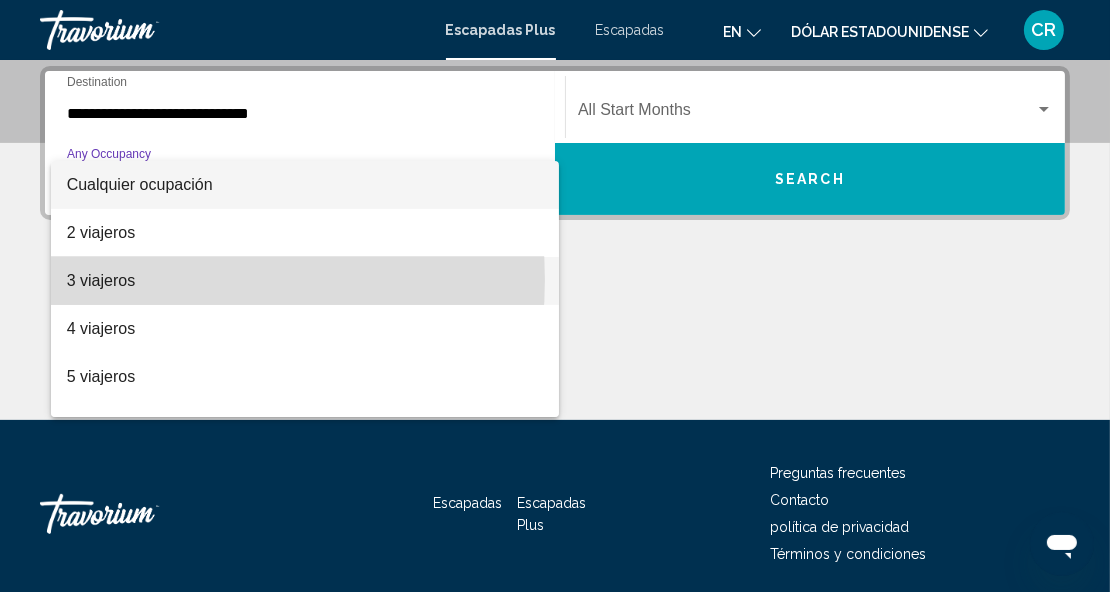 click on "3 viajeros" at bounding box center [101, 280] 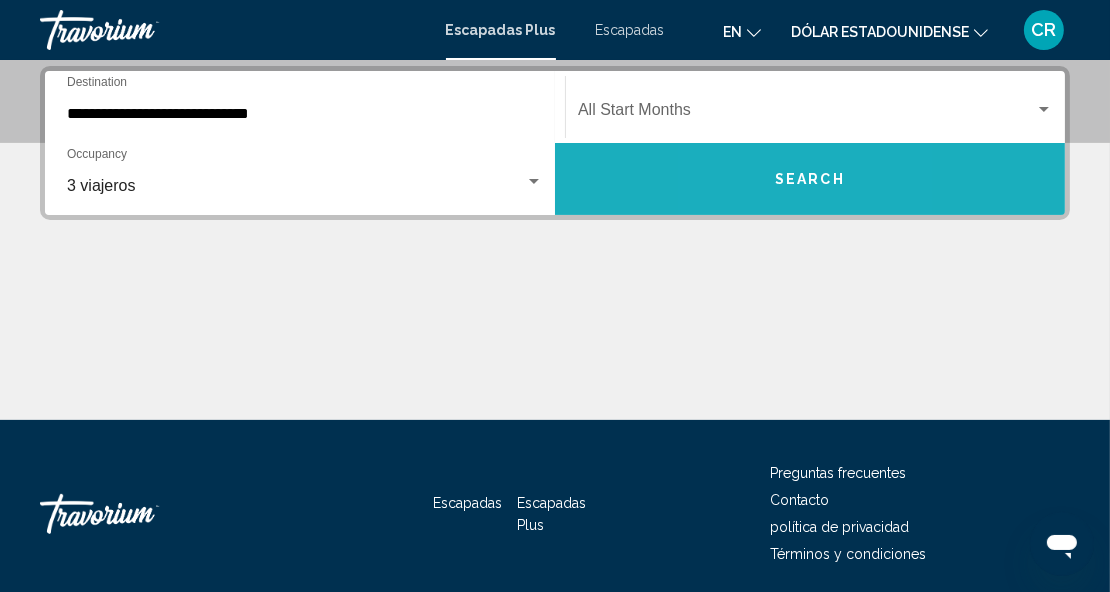 click on "Search" at bounding box center [810, 179] 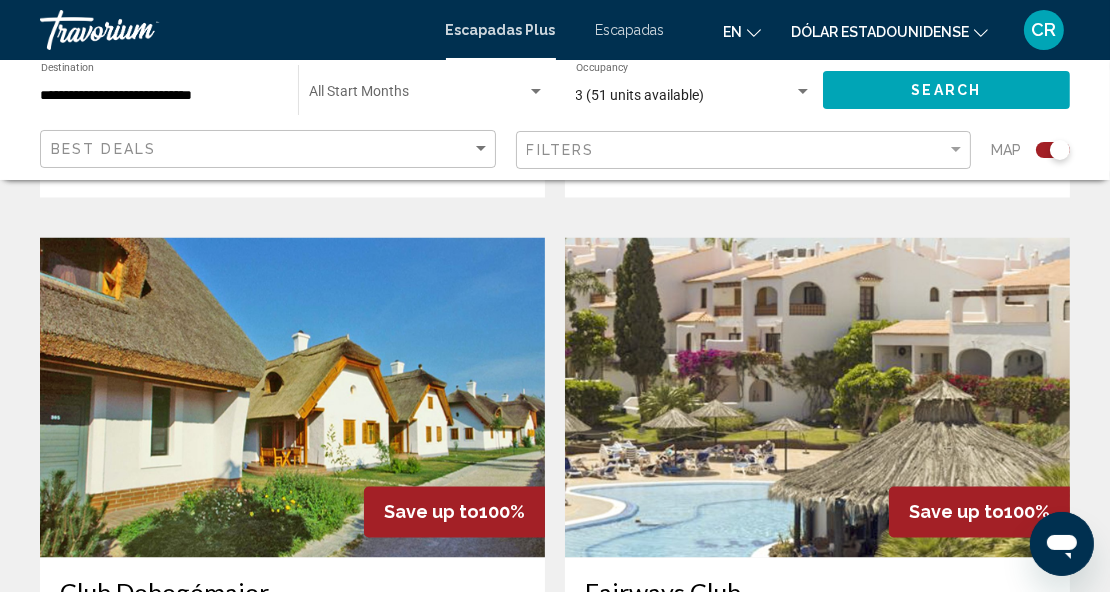 scroll, scrollTop: 3252, scrollLeft: 0, axis: vertical 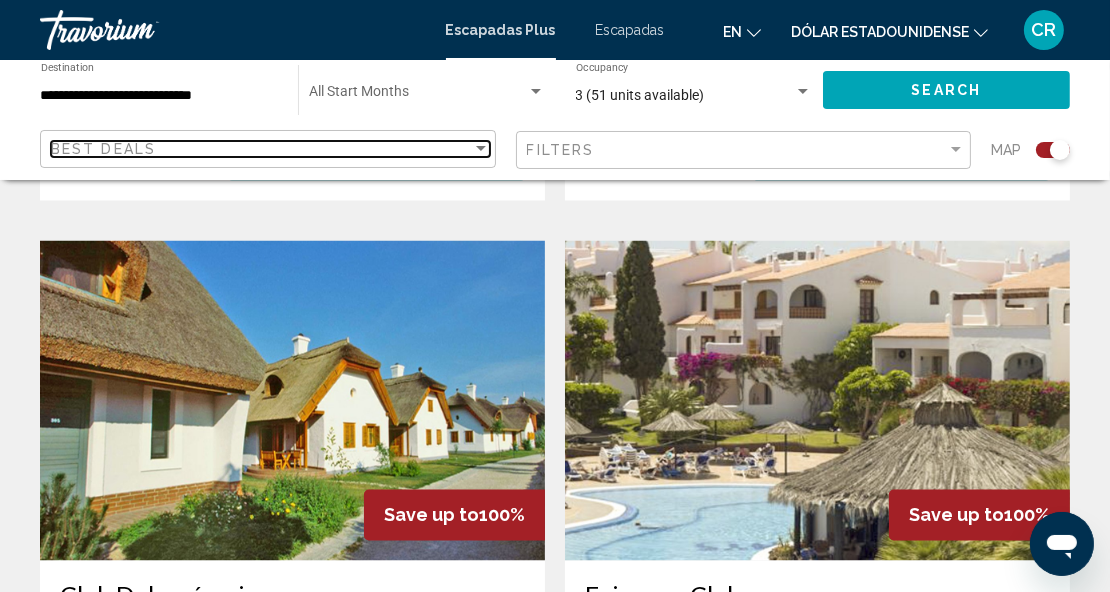 click at bounding box center [481, 148] 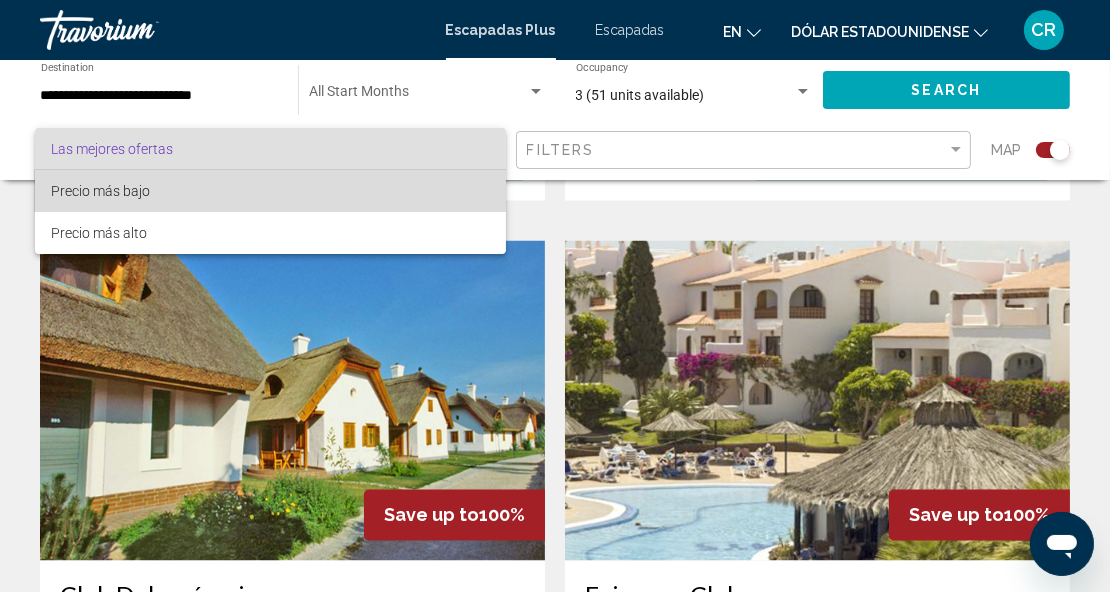click on "Precio más bajo" at bounding box center [100, 191] 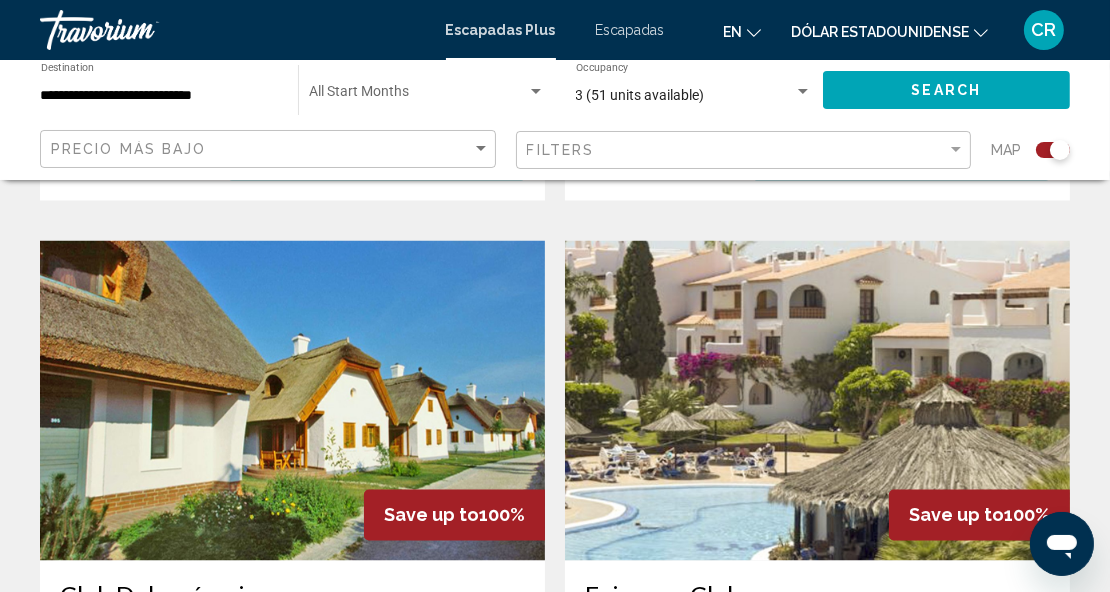 click at bounding box center (817, 401) 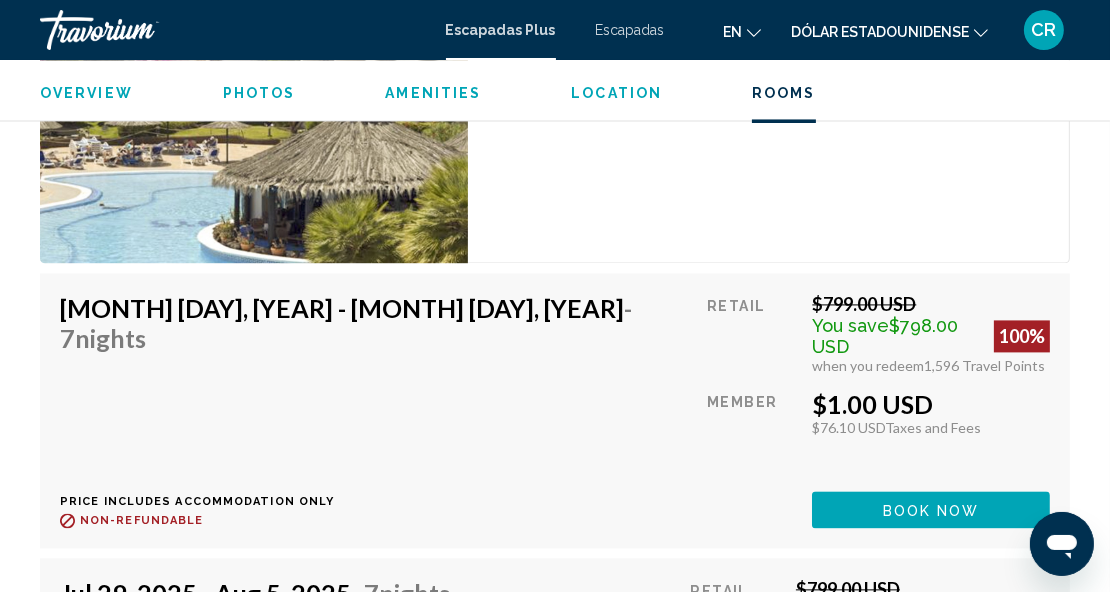 scroll, scrollTop: 3900, scrollLeft: 0, axis: vertical 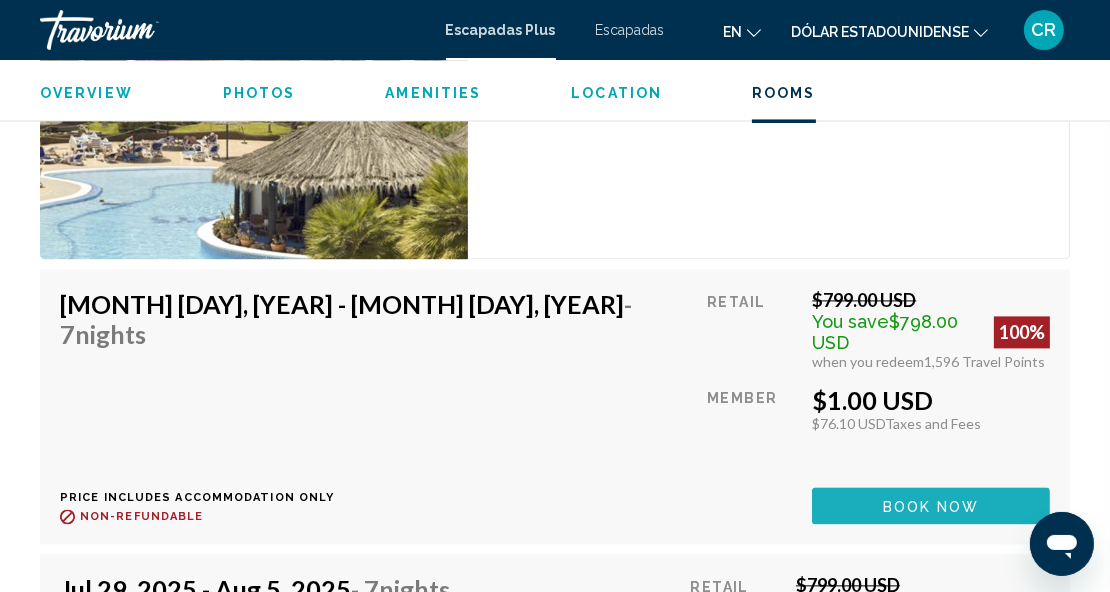 click on "Book now" at bounding box center [931, 506] 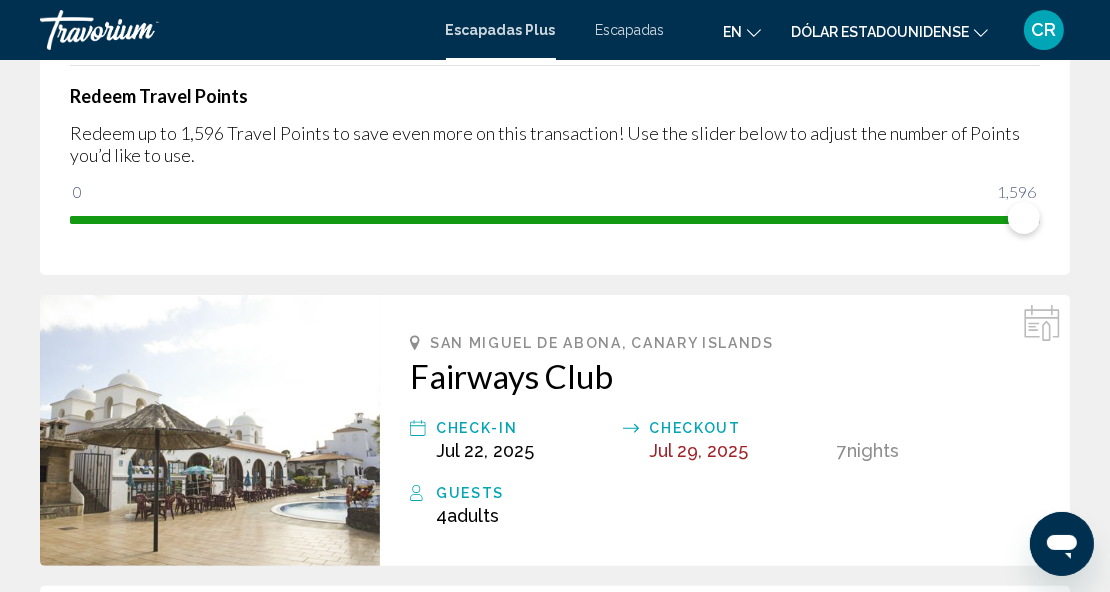 scroll, scrollTop: 335, scrollLeft: 0, axis: vertical 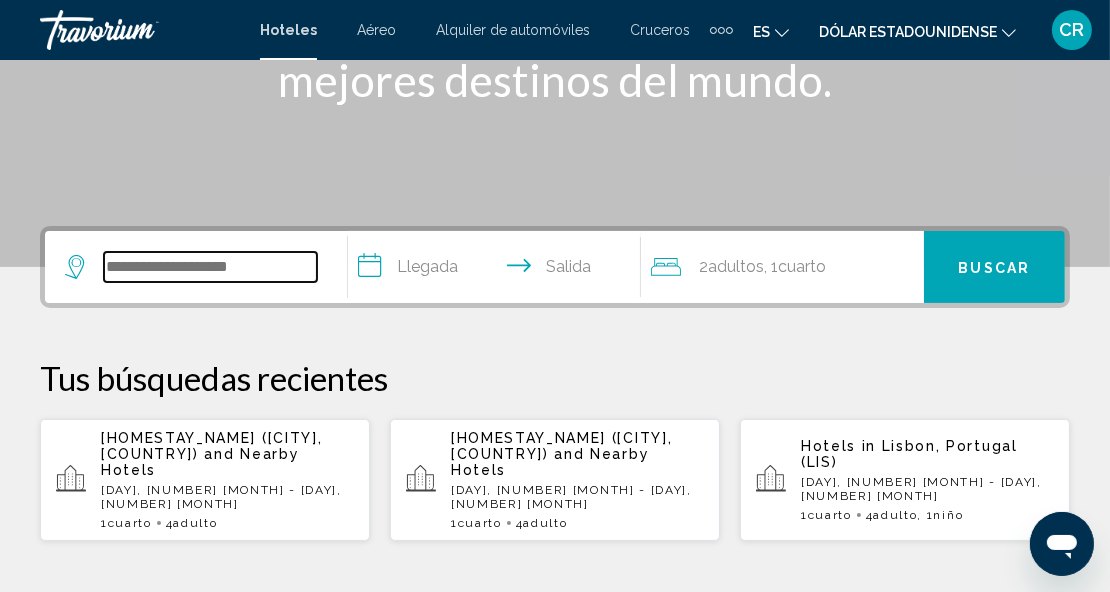 click at bounding box center [210, 267] 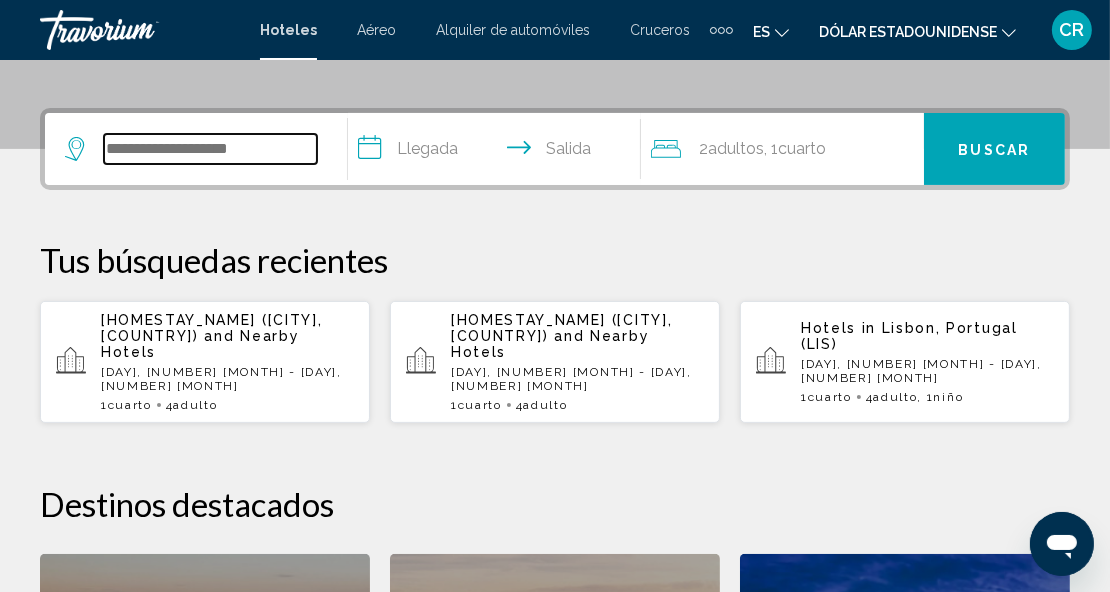scroll, scrollTop: 493, scrollLeft: 0, axis: vertical 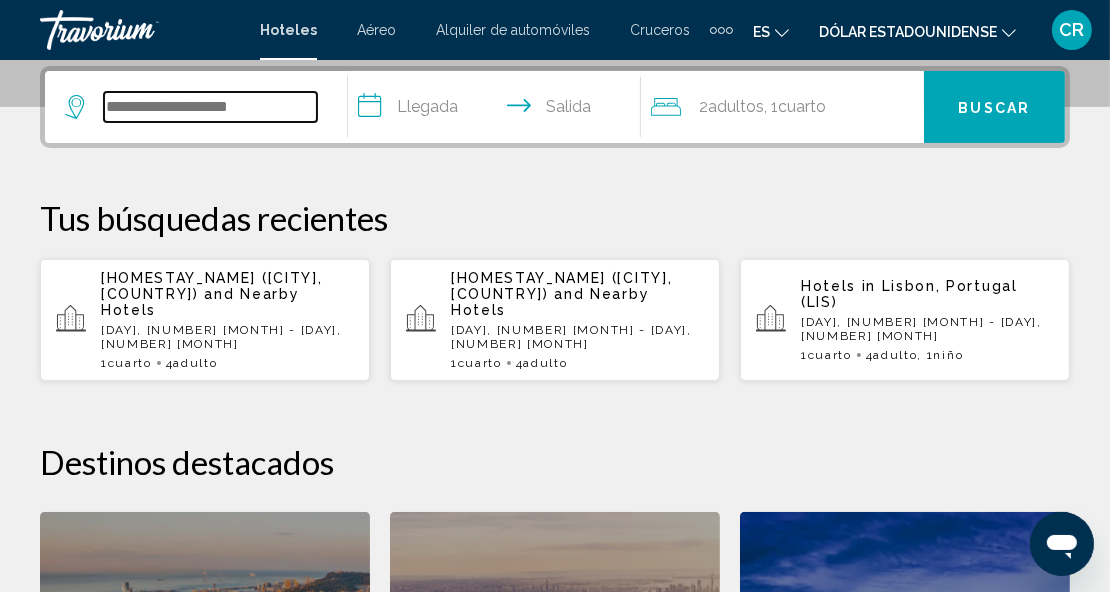 click at bounding box center [210, 107] 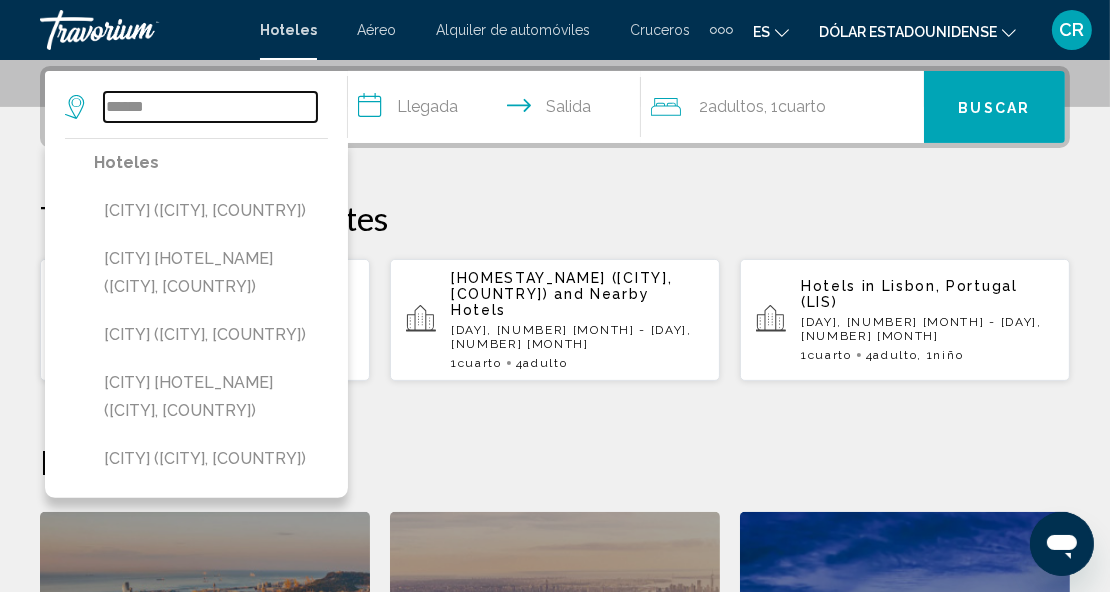 click on "******" at bounding box center [210, 107] 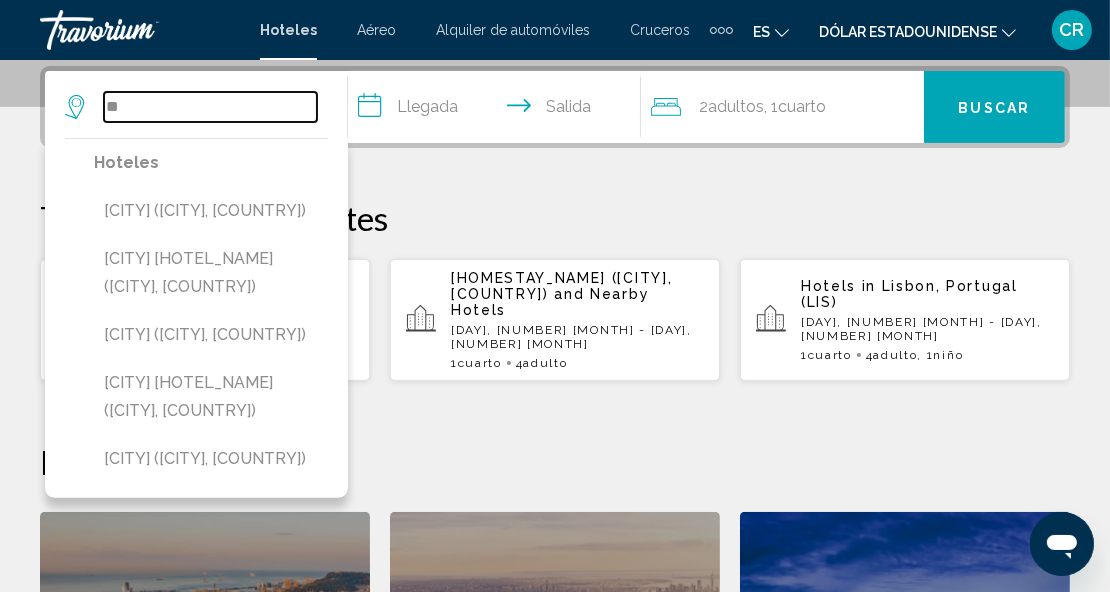 type on "*" 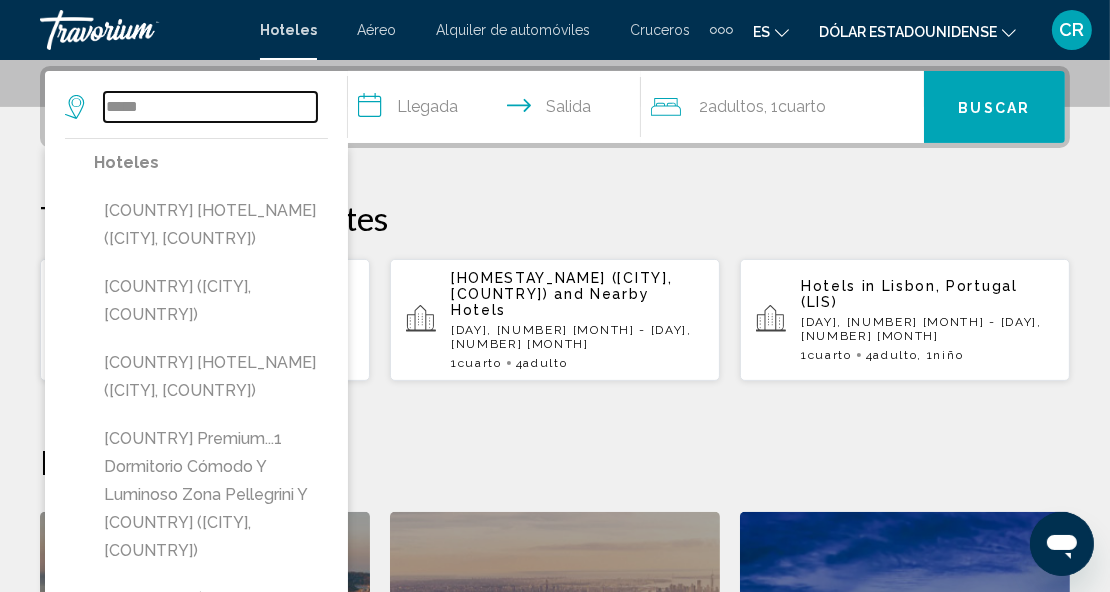 type on "*****" 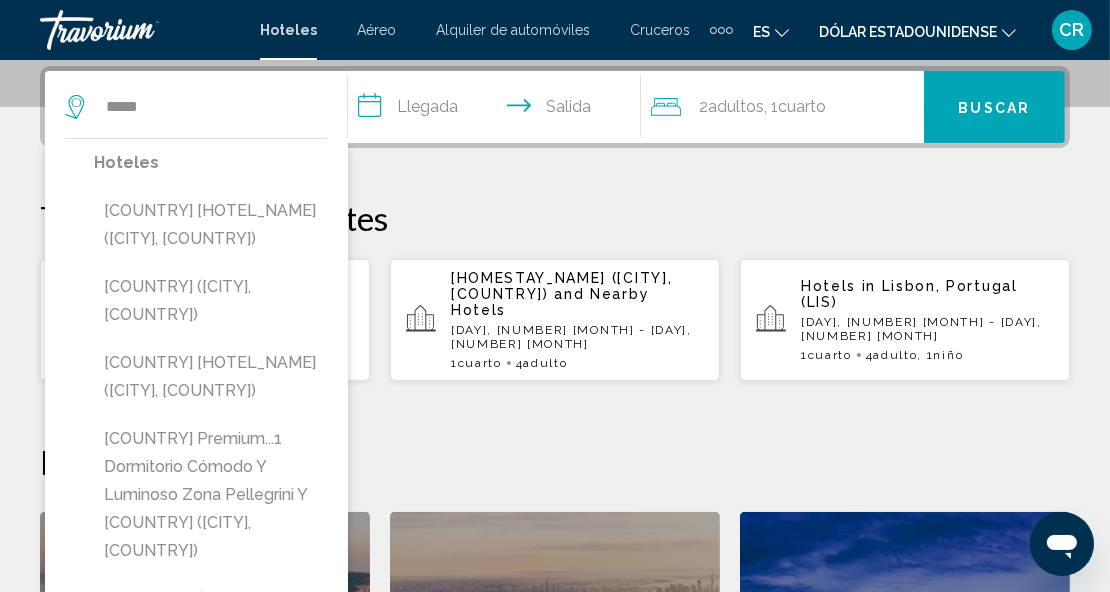 click on "**********" at bounding box center [555, 516] 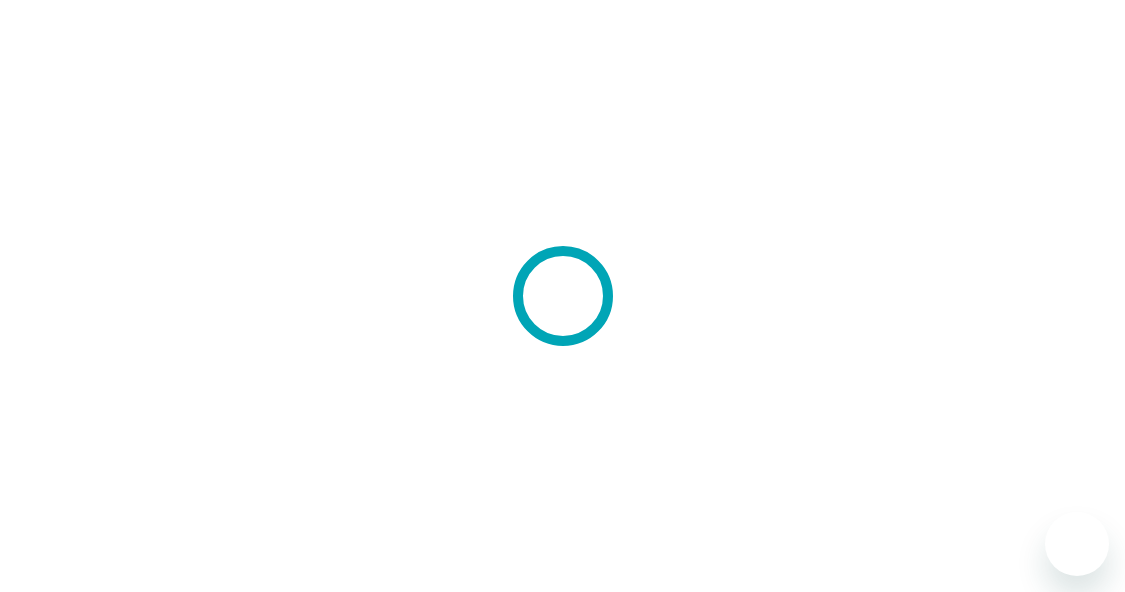 scroll, scrollTop: 0, scrollLeft: 0, axis: both 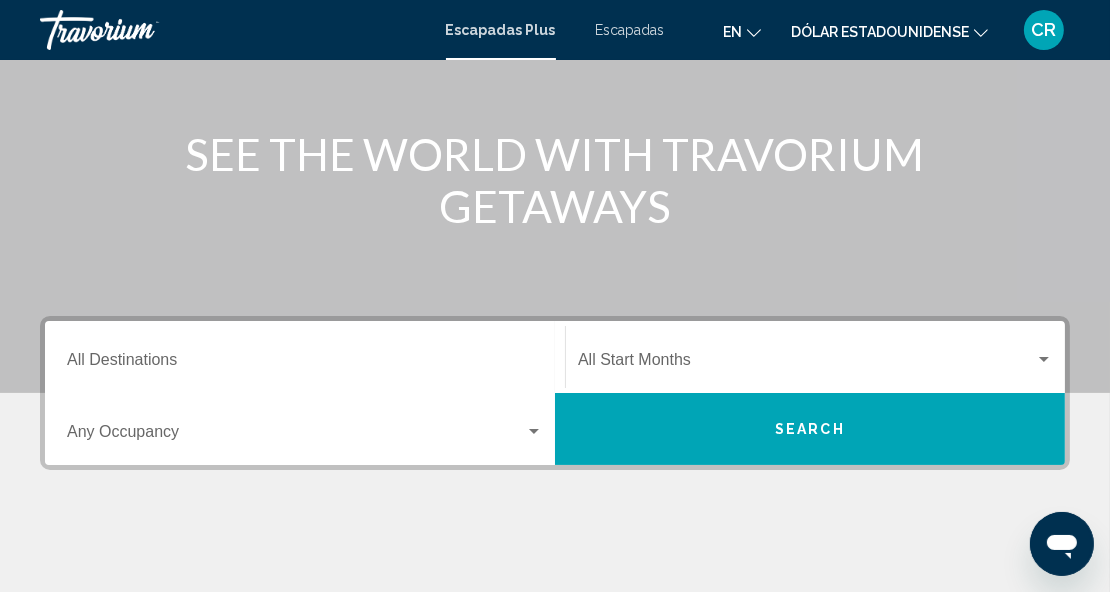 click on "Destination All Destinations" at bounding box center [305, 364] 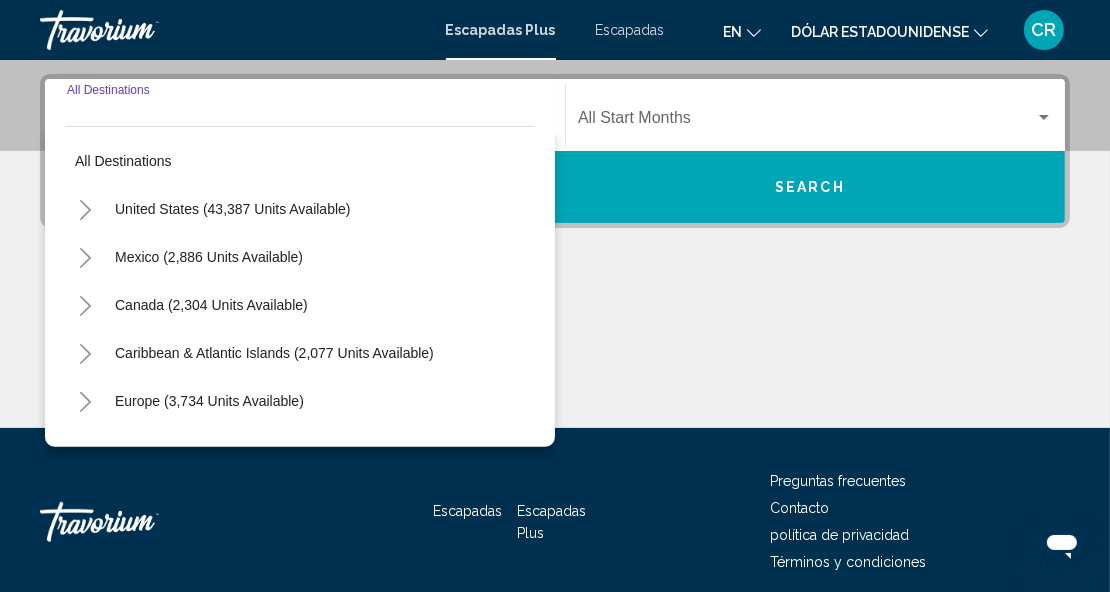 scroll, scrollTop: 457, scrollLeft: 0, axis: vertical 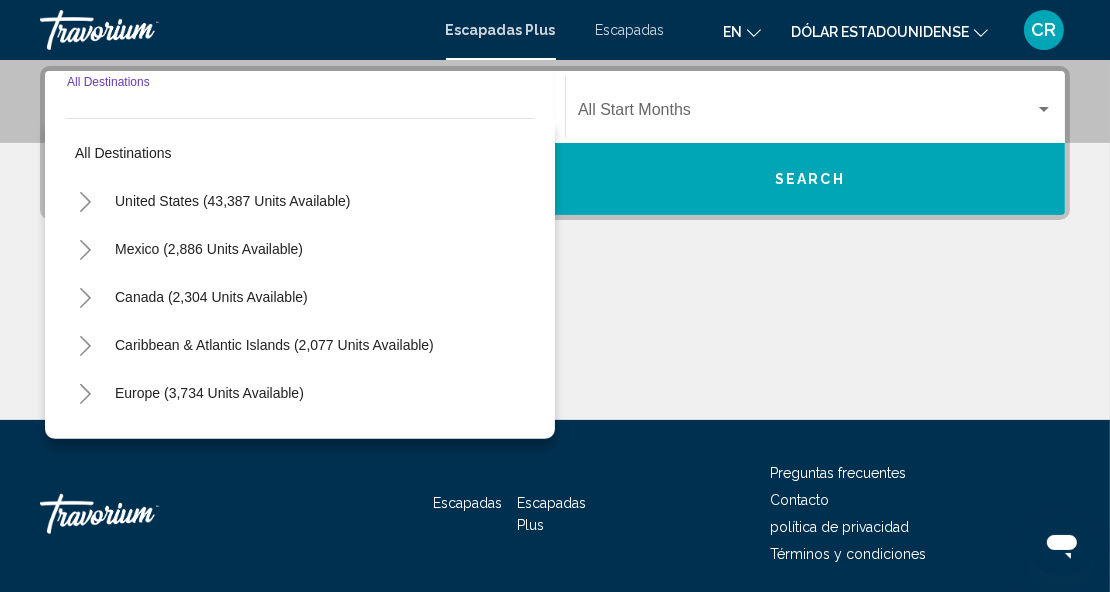 click 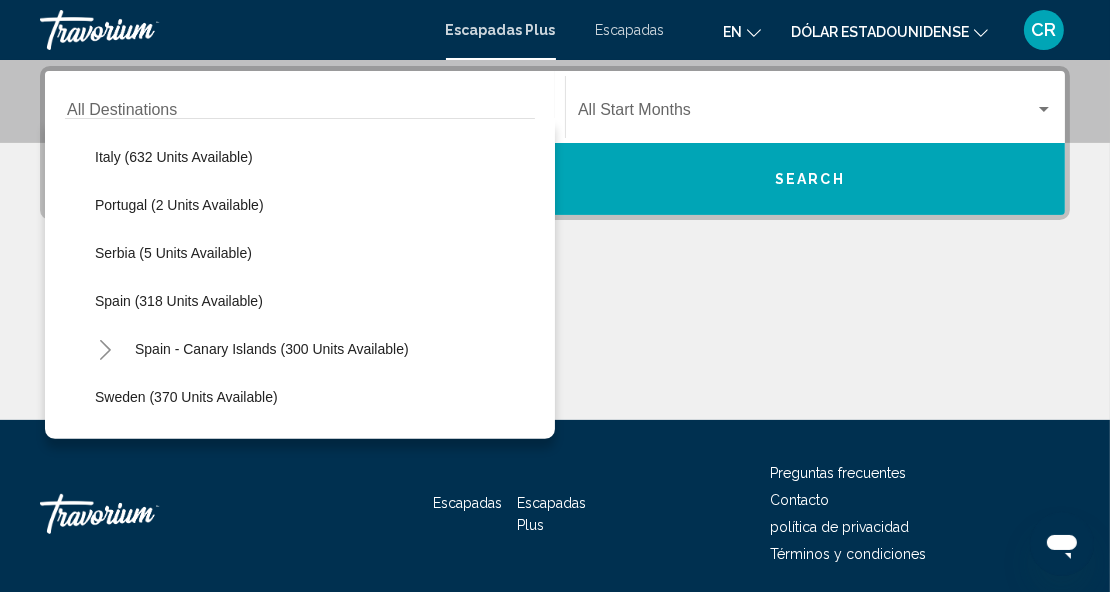 scroll, scrollTop: 642, scrollLeft: 0, axis: vertical 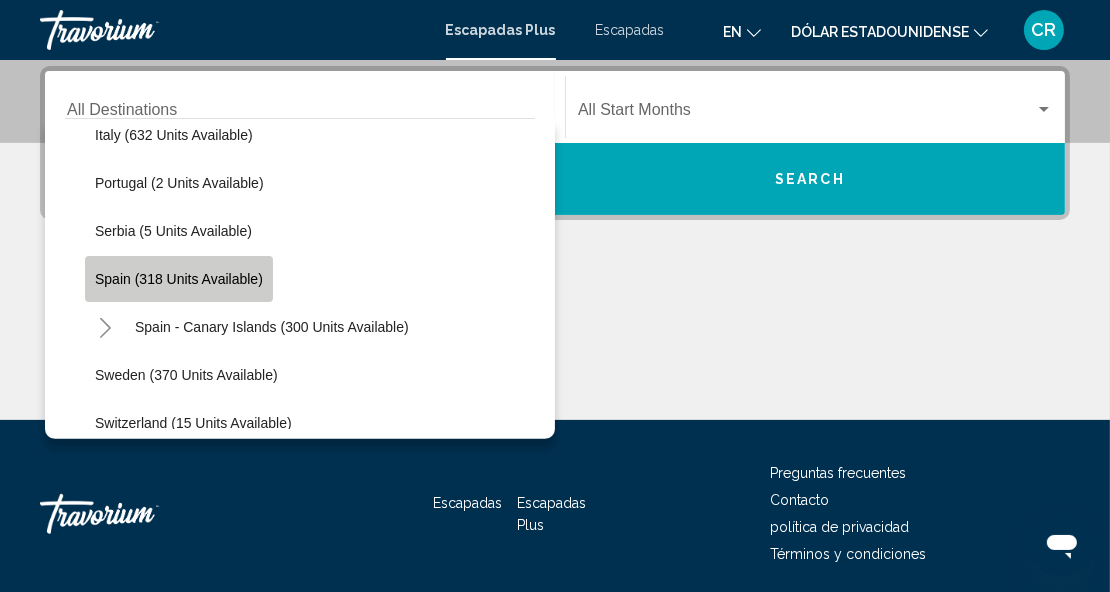 click on "Spain (318 units available)" 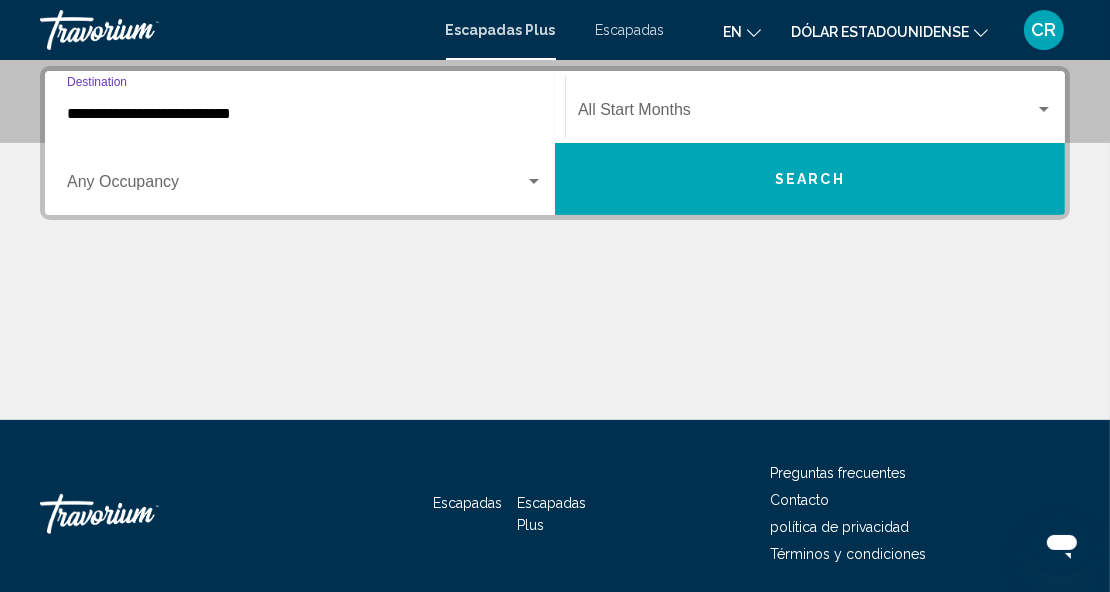 click at bounding box center (534, 181) 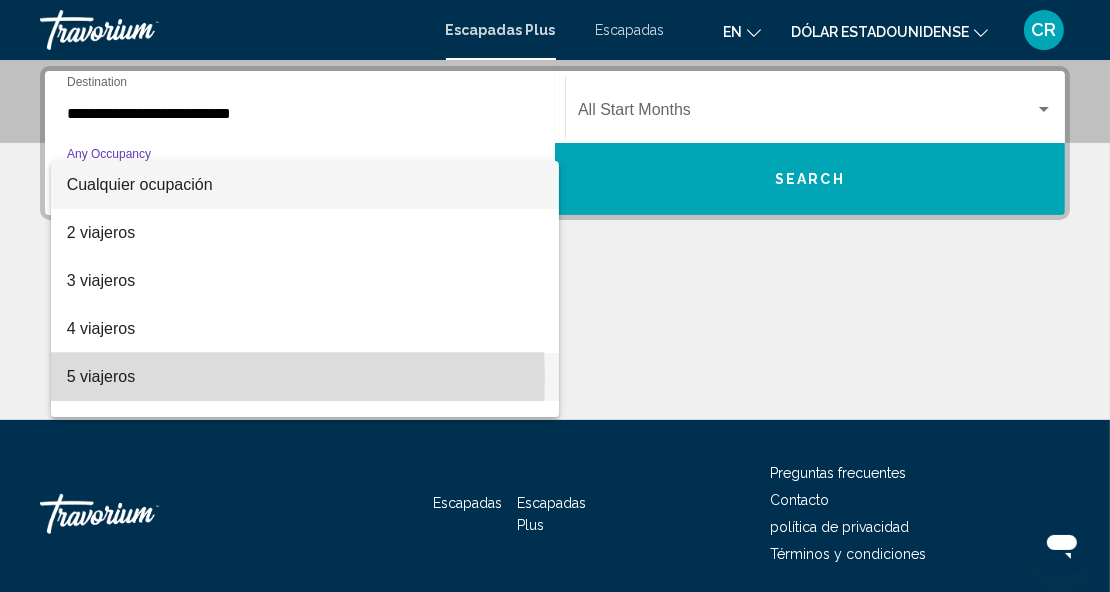 click on "5 viajeros" at bounding box center (101, 376) 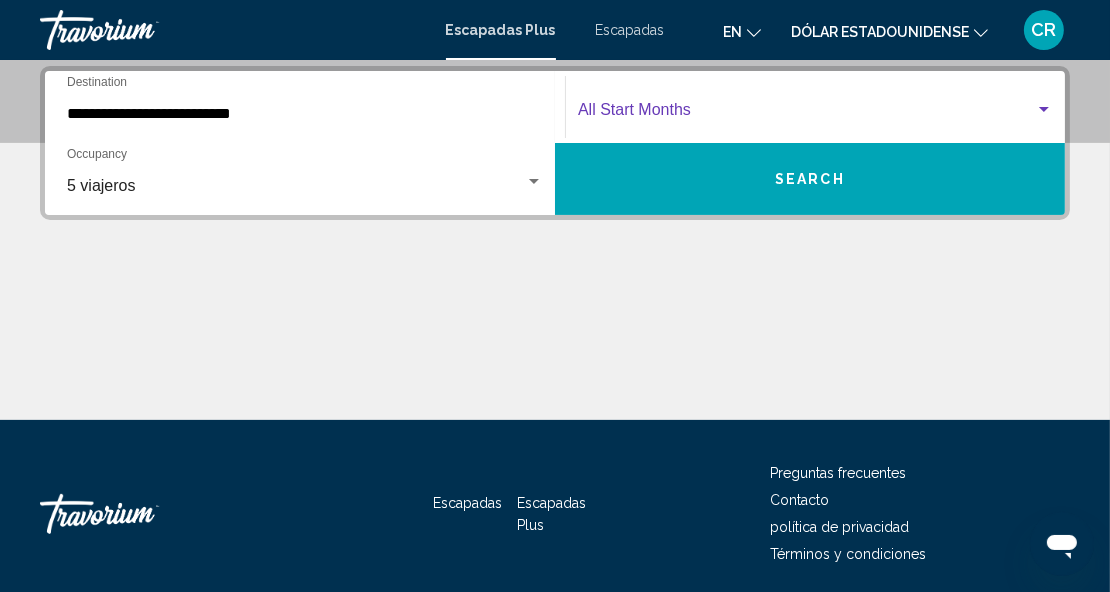 click at bounding box center (1044, 109) 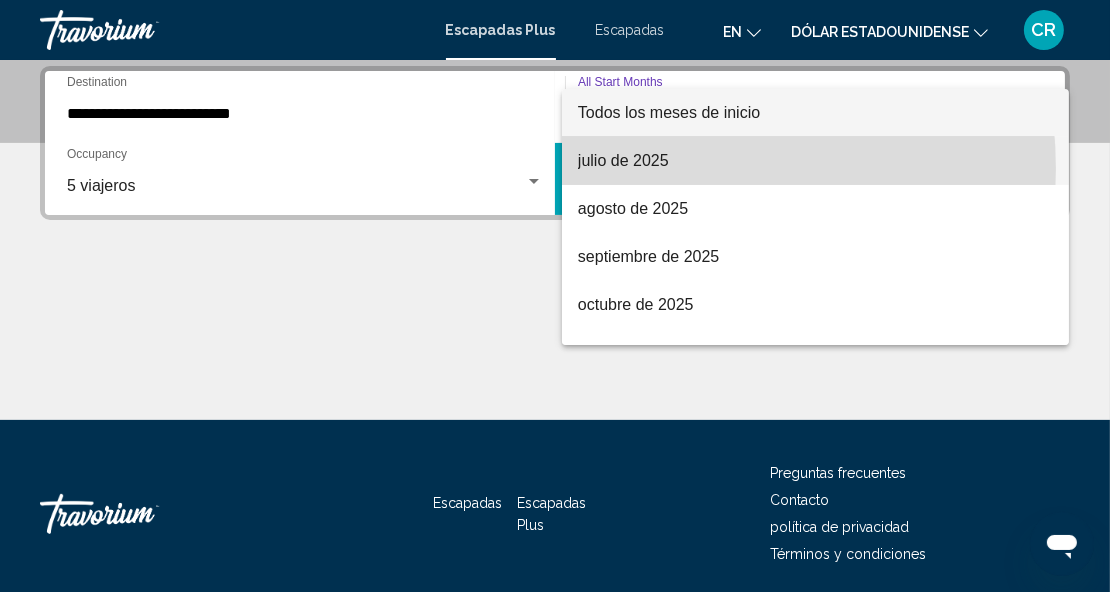 click on "julio de 2025" at bounding box center [816, 161] 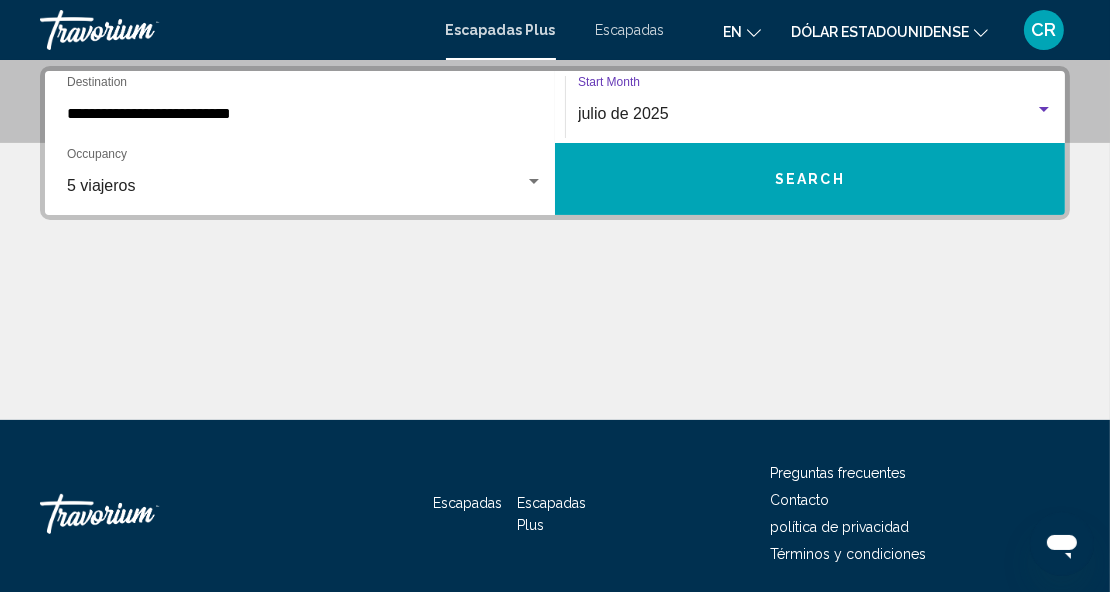 click on "Search" at bounding box center (810, 179) 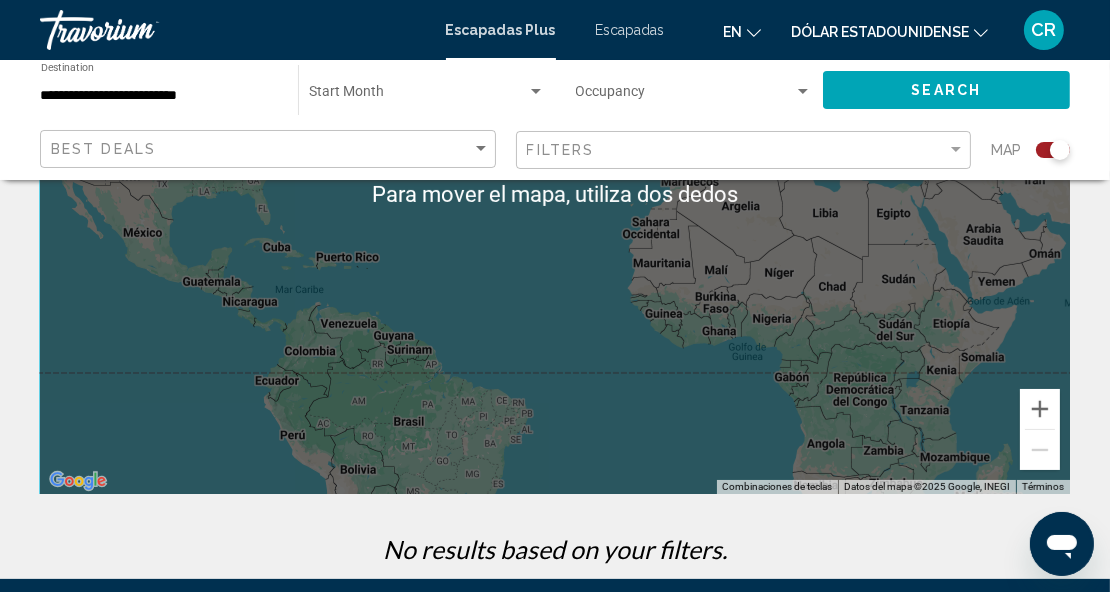 scroll, scrollTop: 0, scrollLeft: 0, axis: both 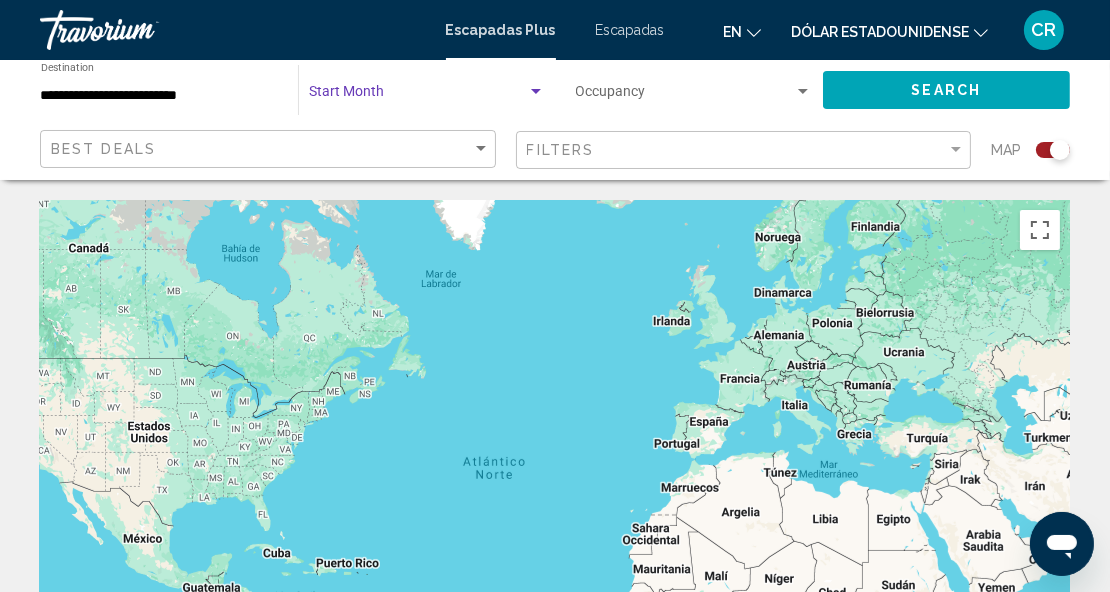 click at bounding box center (536, 91) 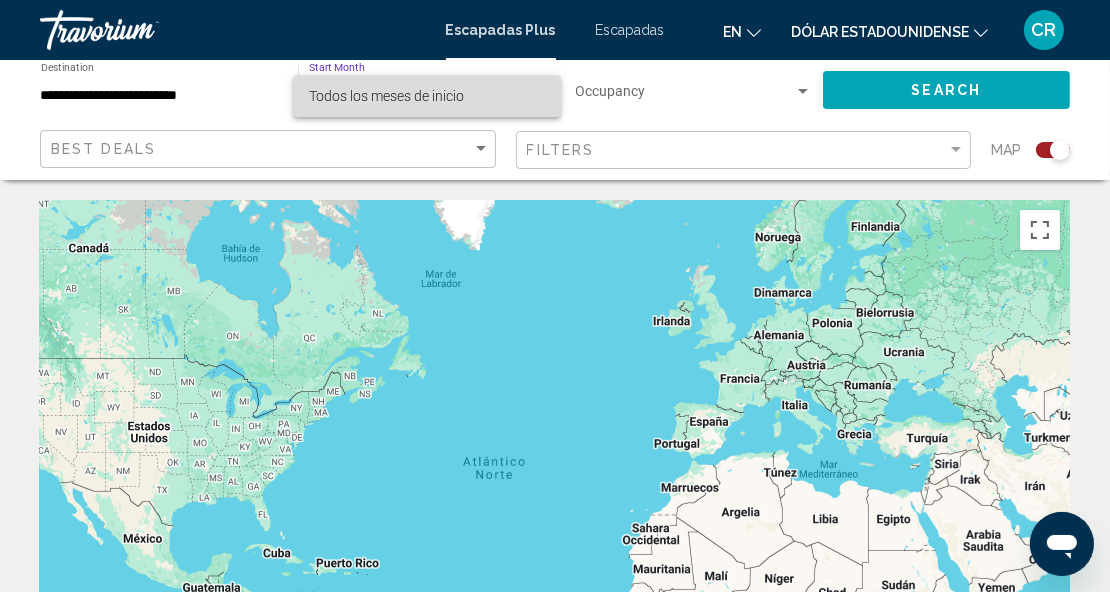 click on "Todos los meses de inicio" at bounding box center (427, 96) 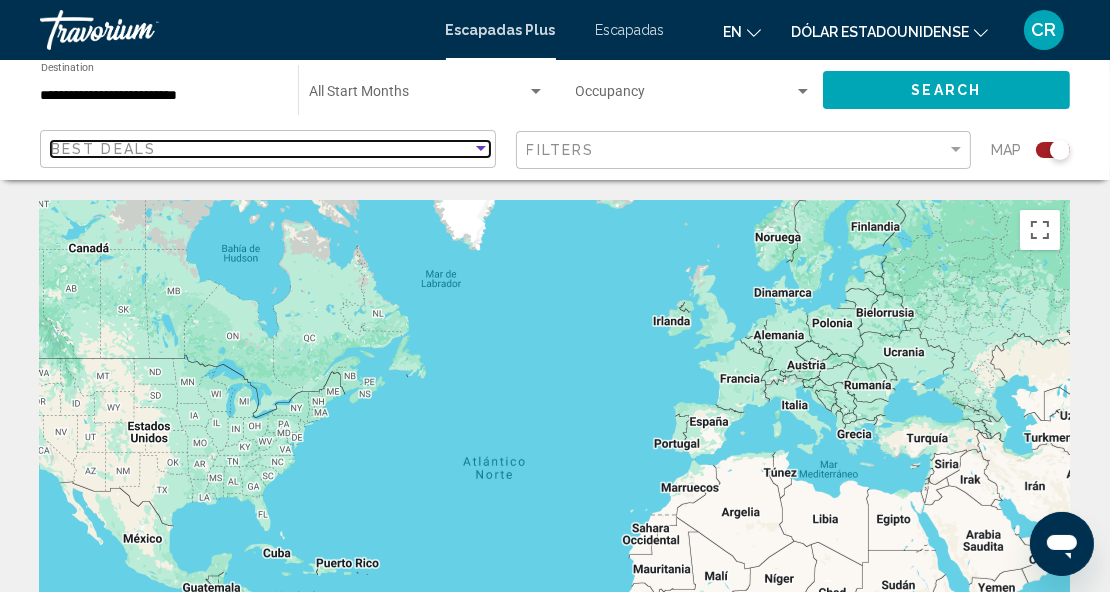 click at bounding box center (481, 148) 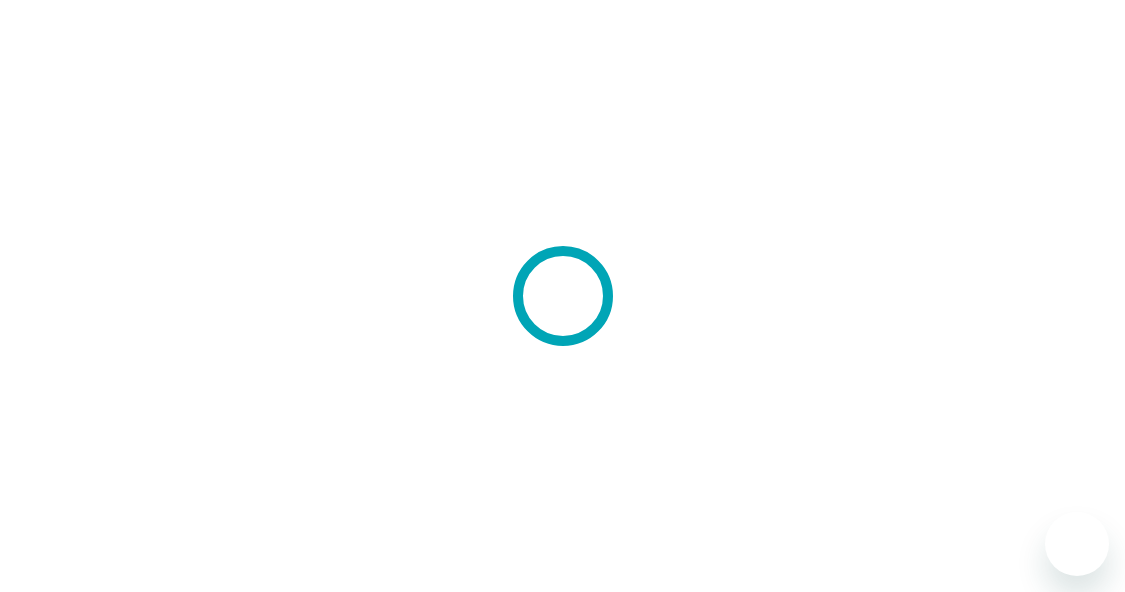 scroll, scrollTop: 0, scrollLeft: 0, axis: both 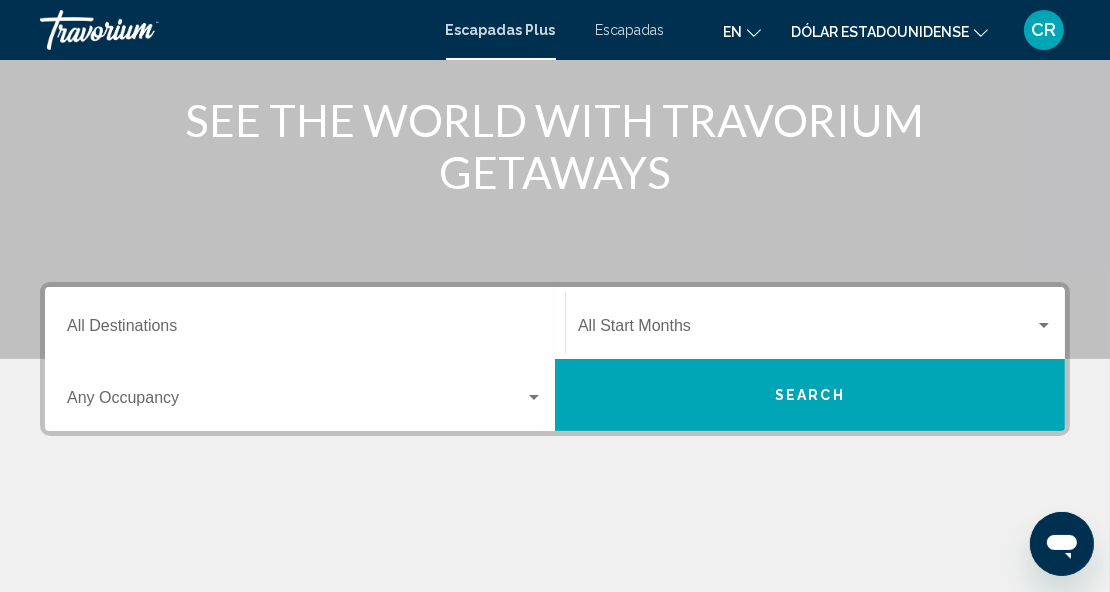 click on "Destination All Destinations" at bounding box center [305, 330] 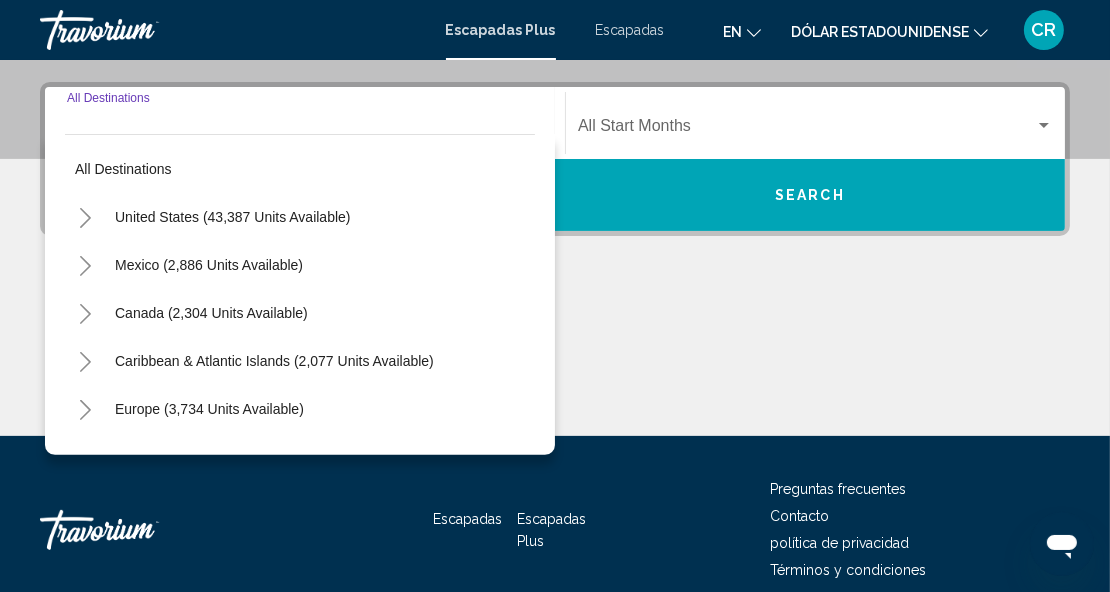 scroll, scrollTop: 457, scrollLeft: 0, axis: vertical 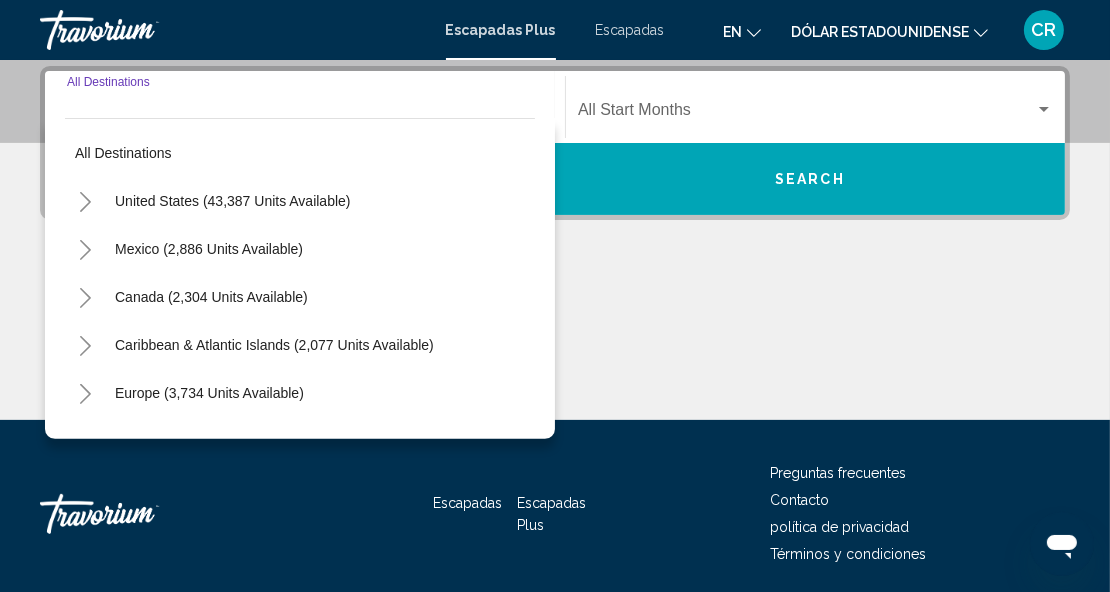 click at bounding box center (555, 345) 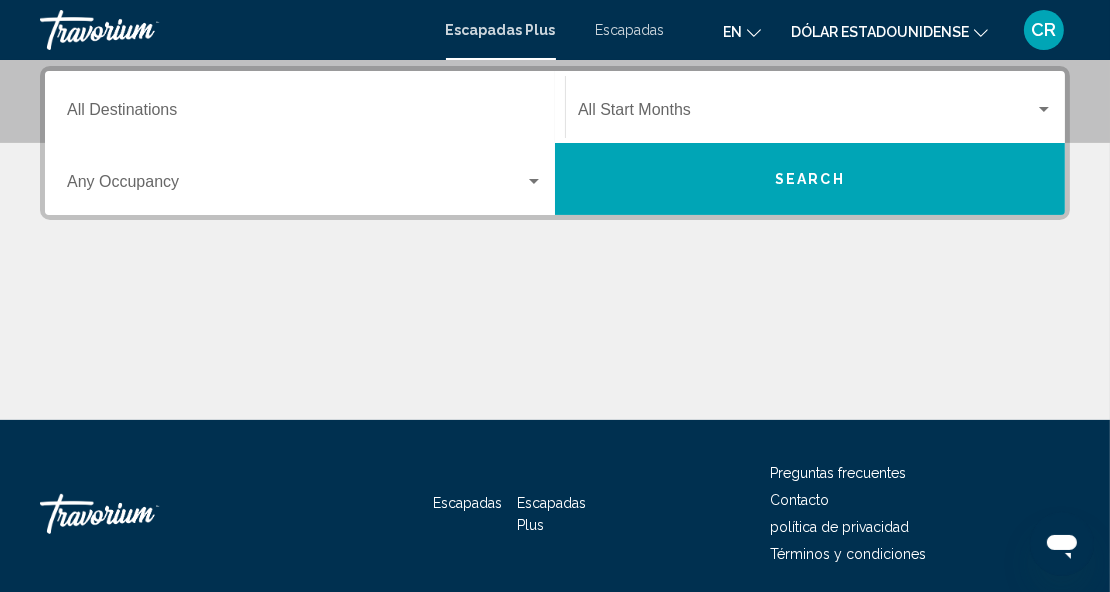 click at bounding box center (555, 345) 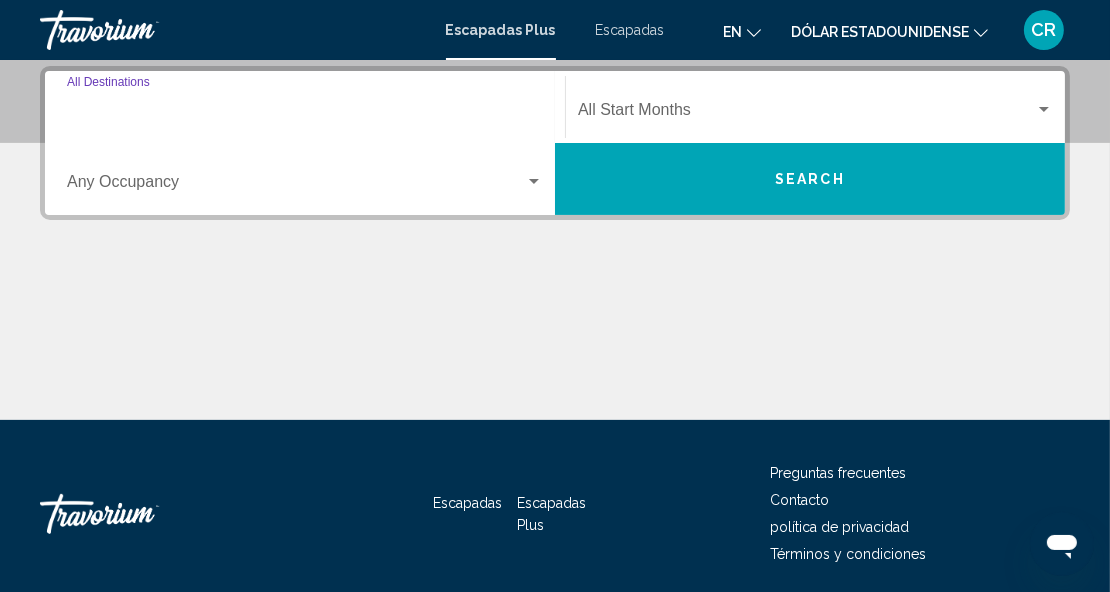 click on "Destination All Destinations" at bounding box center (305, 114) 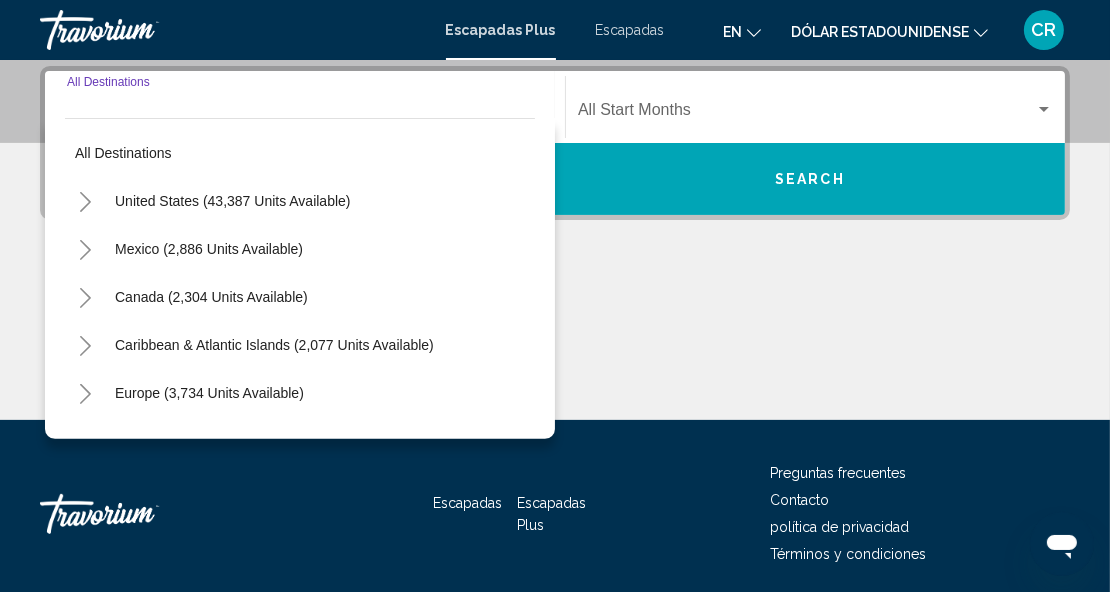 scroll, scrollTop: 271, scrollLeft: 0, axis: vertical 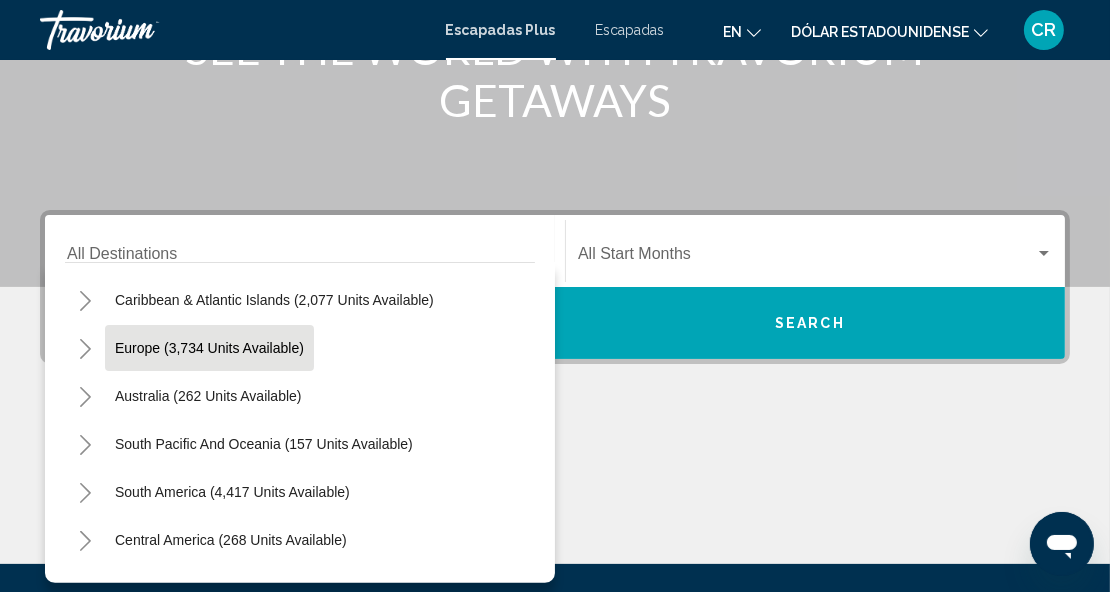 click on "Europe (3,734 units available)" at bounding box center [208, 396] 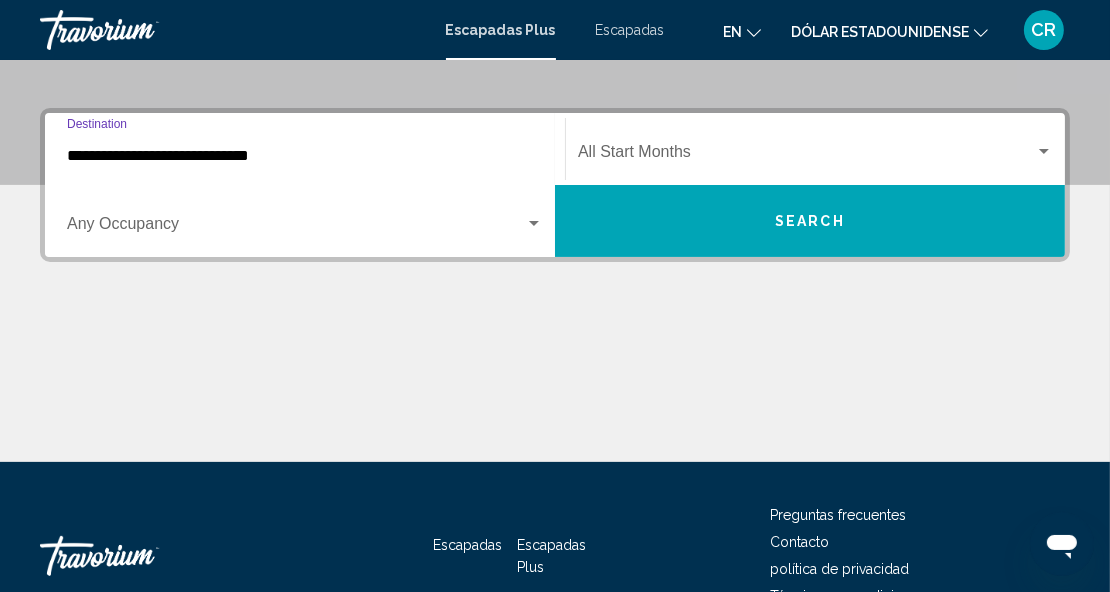 scroll, scrollTop: 457, scrollLeft: 0, axis: vertical 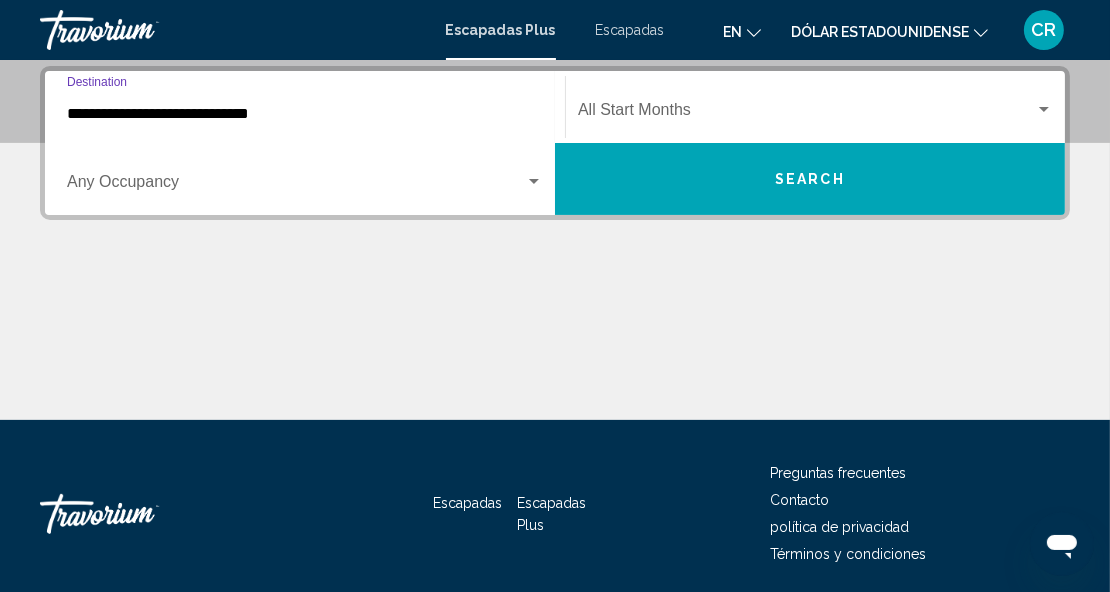 click at bounding box center [534, 182] 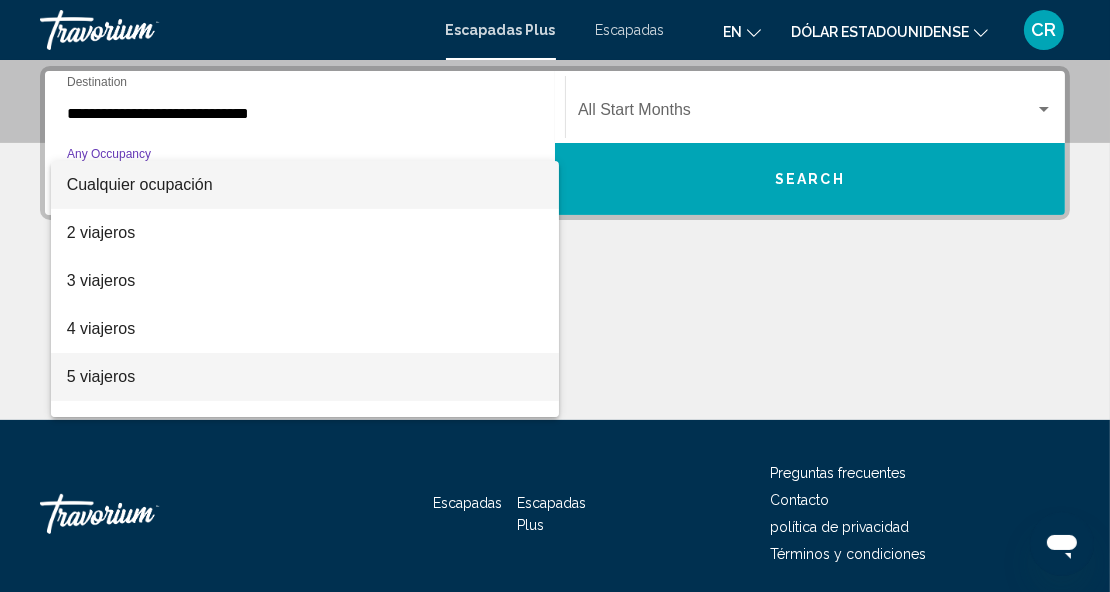 click on "5 viajeros" at bounding box center [101, 376] 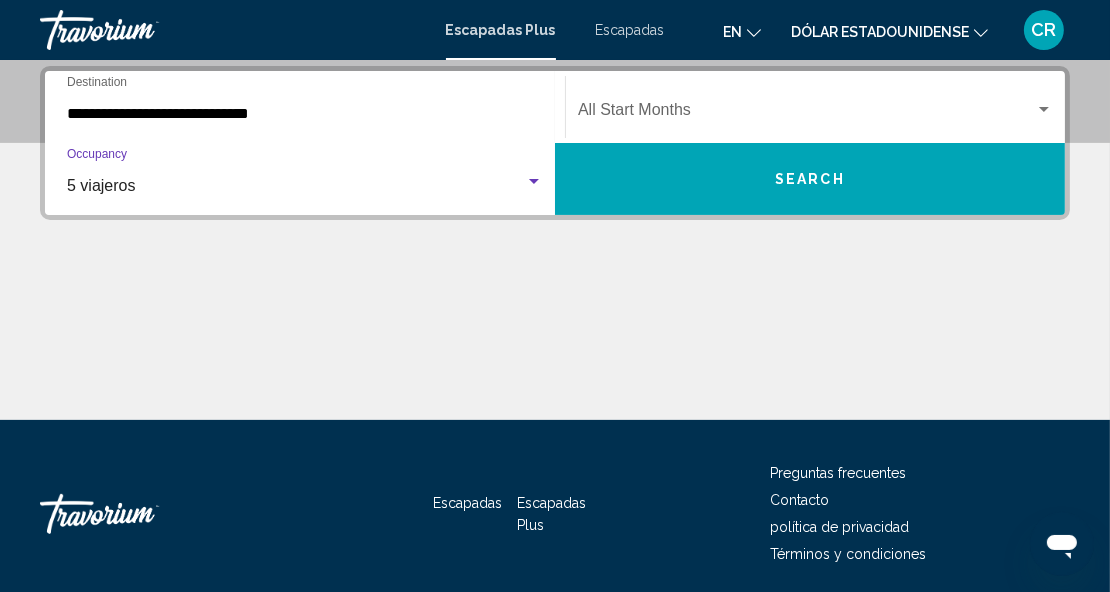 click at bounding box center [1044, 109] 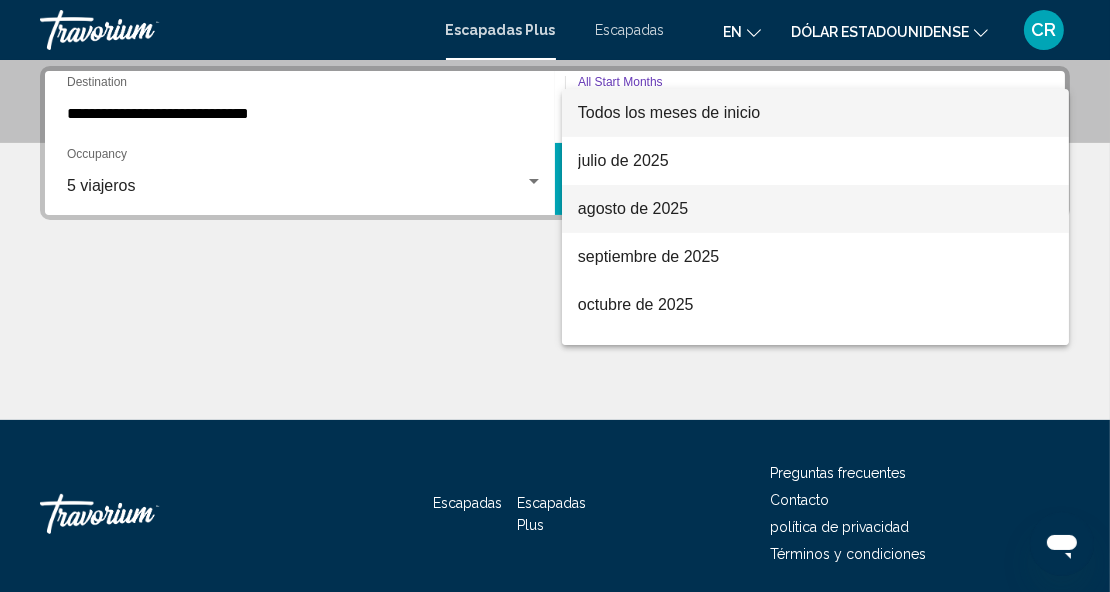 click on "agosto de 2025" at bounding box center [633, 208] 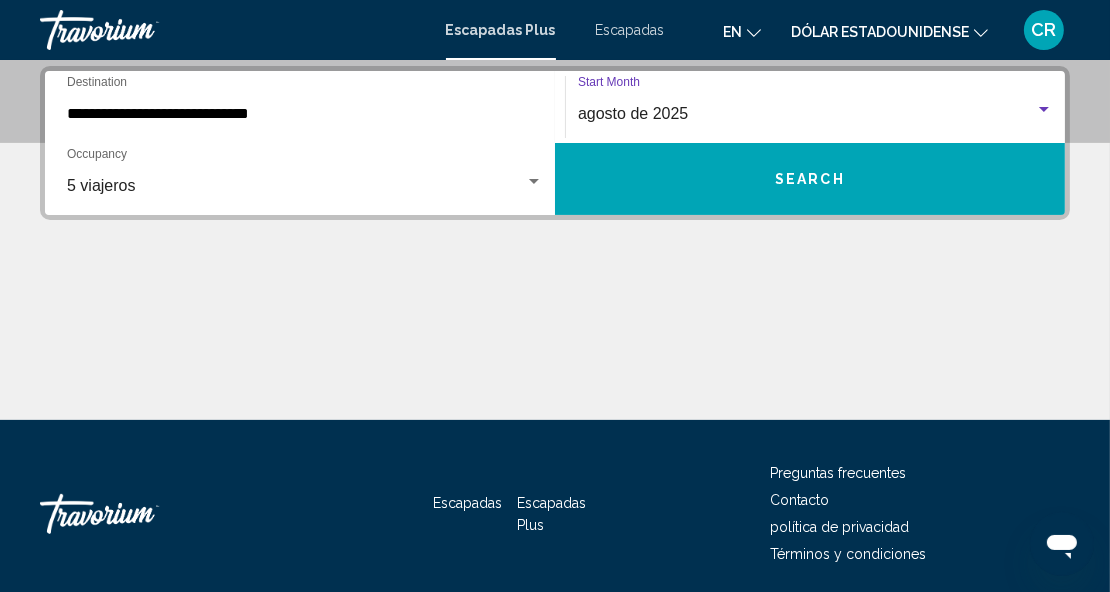click on "Search" at bounding box center (810, 180) 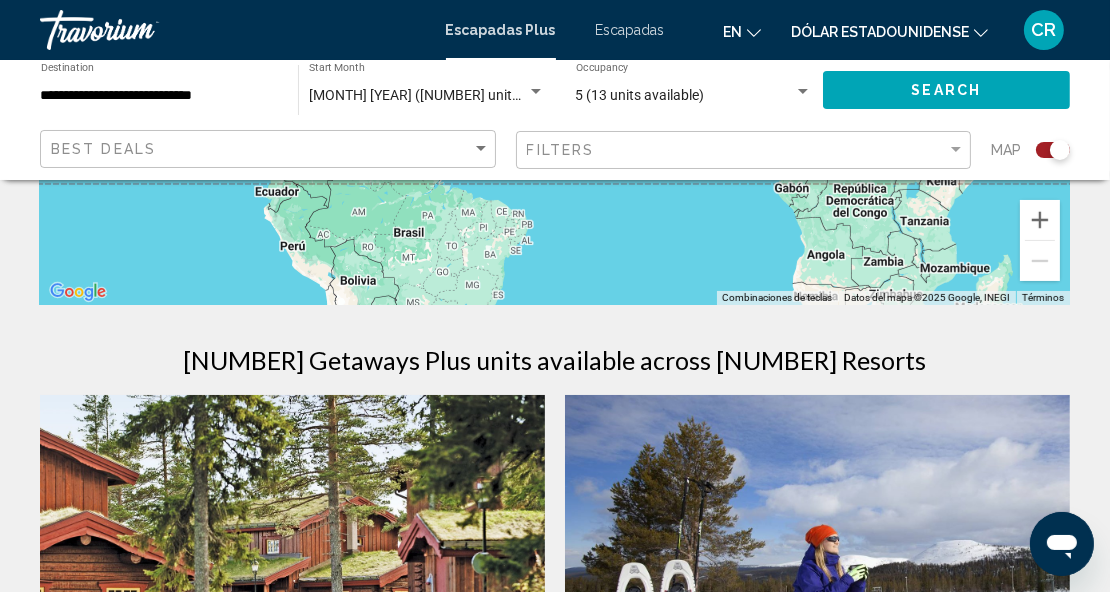 scroll, scrollTop: 0, scrollLeft: 0, axis: both 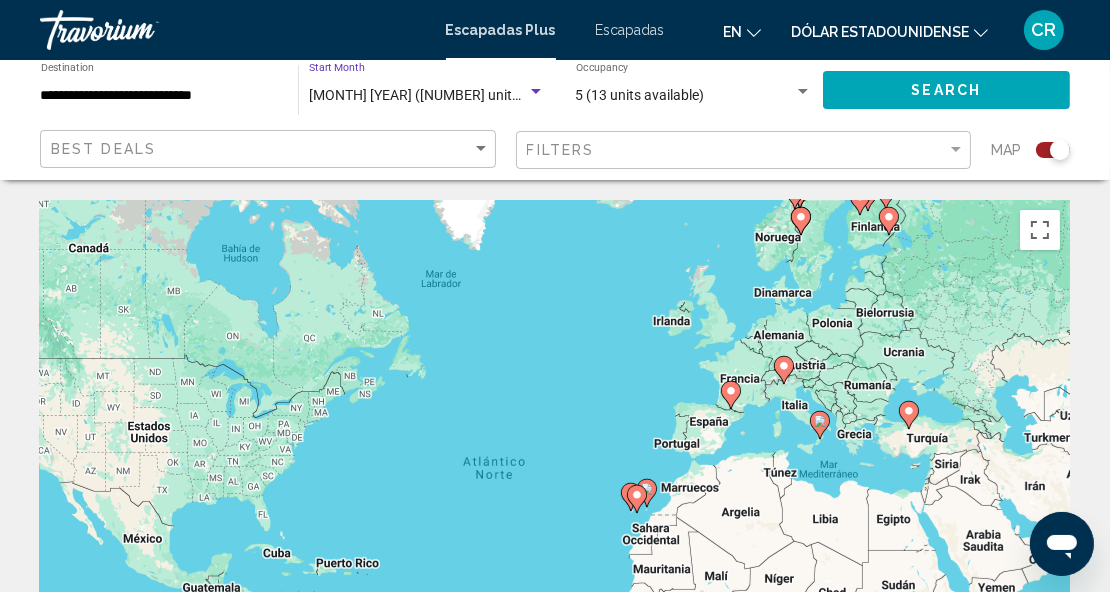click at bounding box center (536, 91) 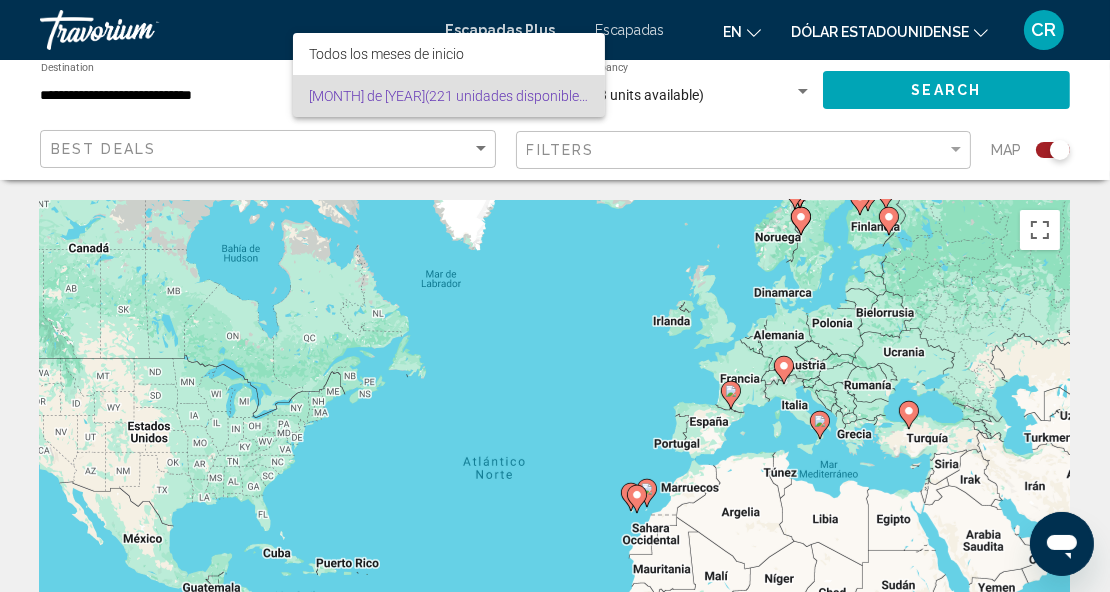 click at bounding box center [555, 296] 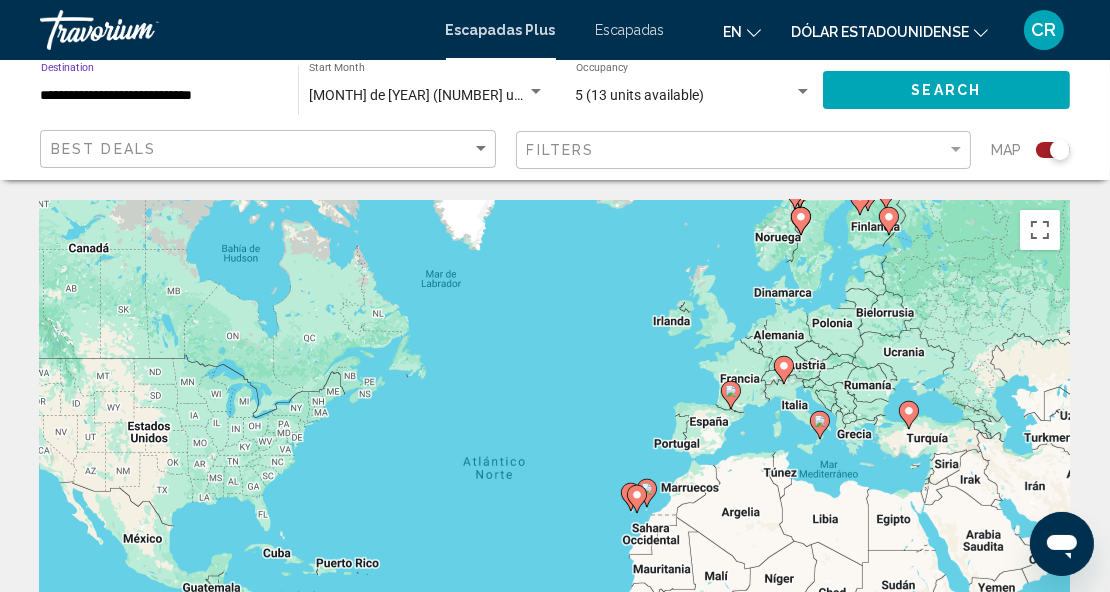 click on "**********" at bounding box center [159, 96] 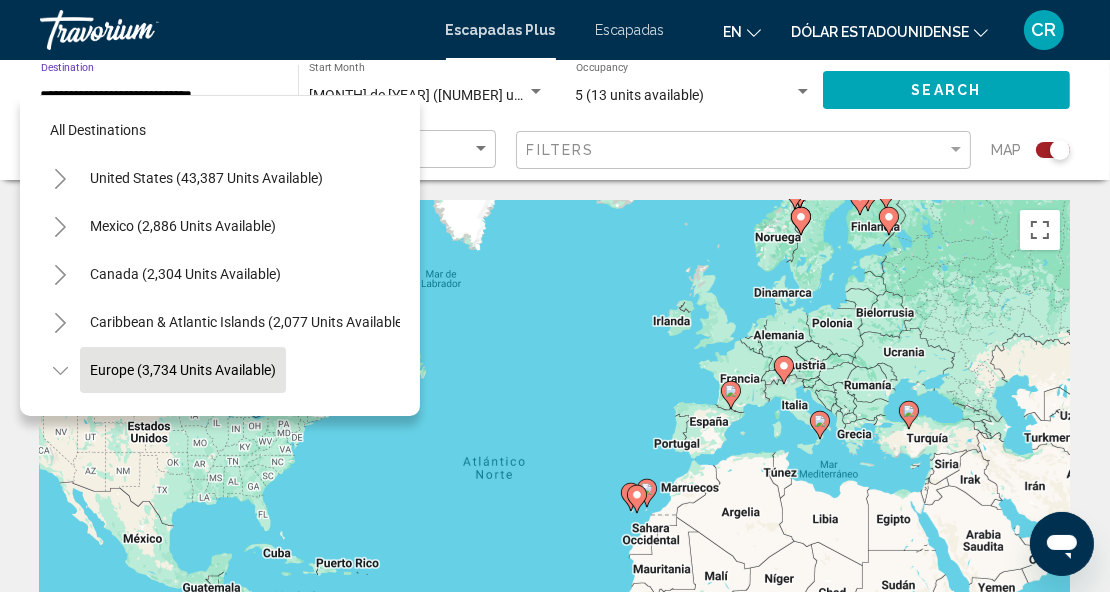 scroll, scrollTop: 126, scrollLeft: 0, axis: vertical 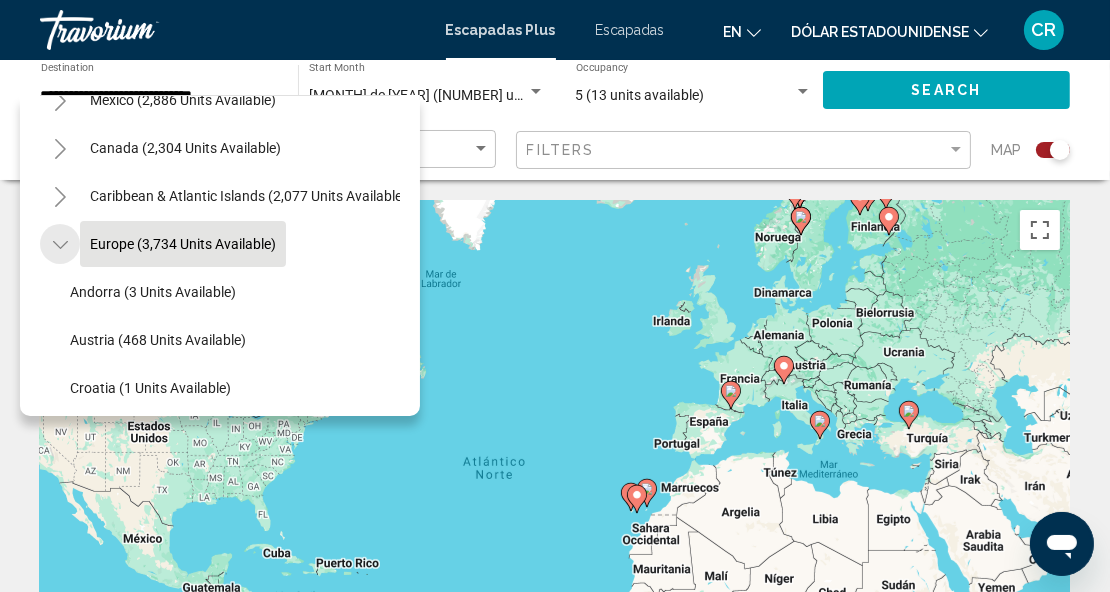 click 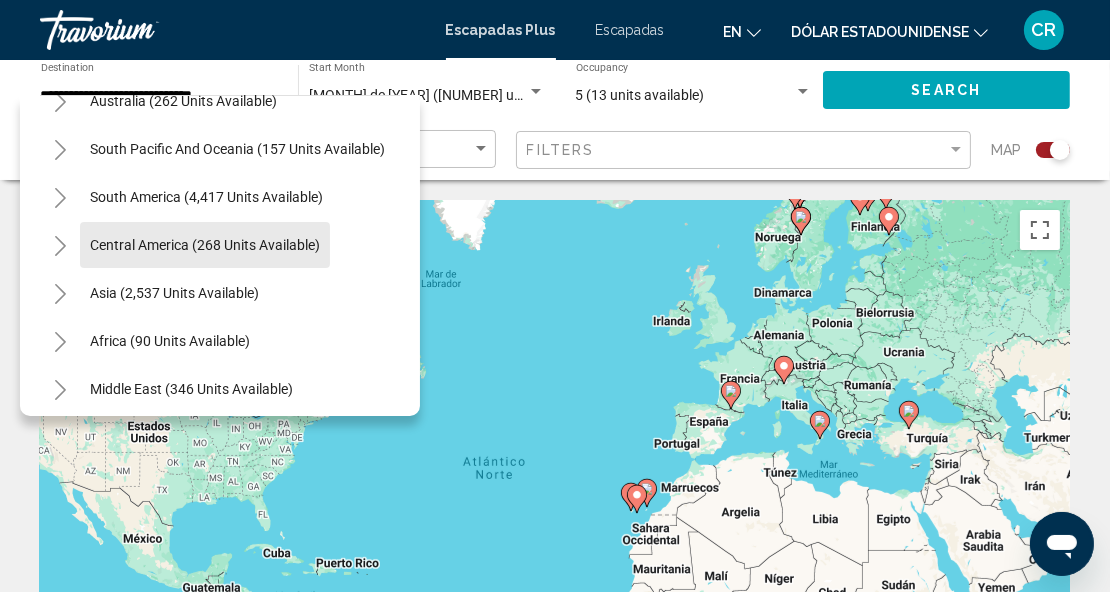 scroll, scrollTop: 338, scrollLeft: 0, axis: vertical 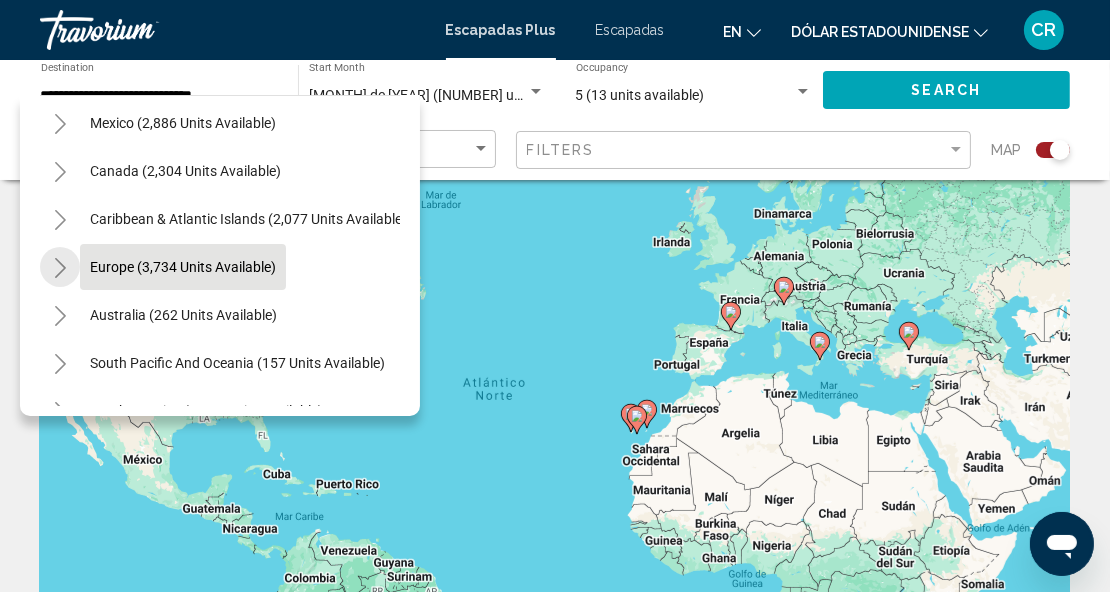 click 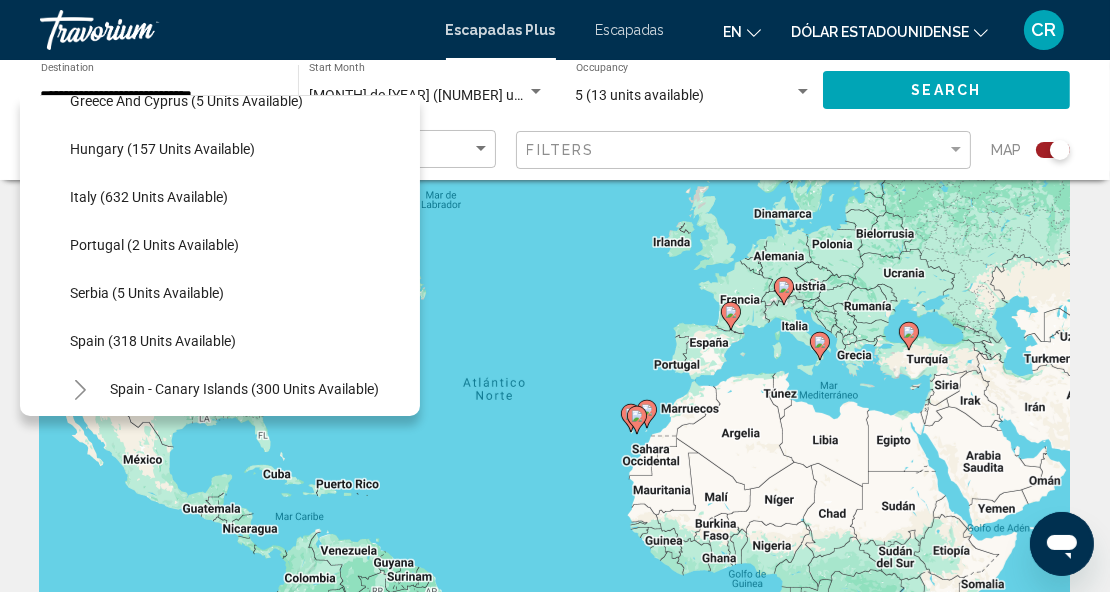 scroll, scrollTop: 559, scrollLeft: 0, axis: vertical 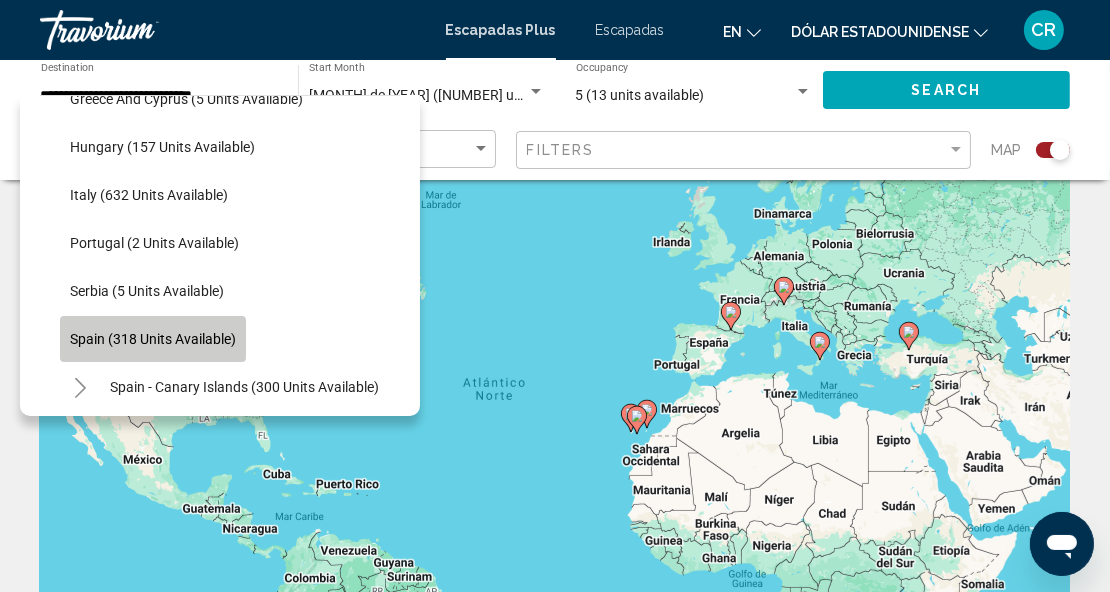click on "Spain (318 units available)" 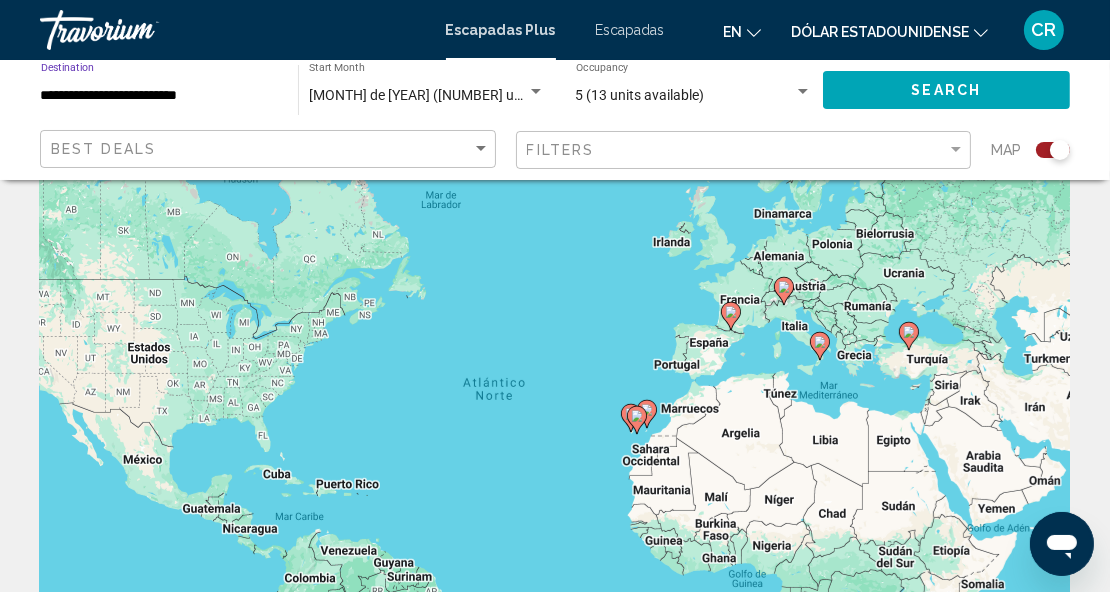 click on "Search" 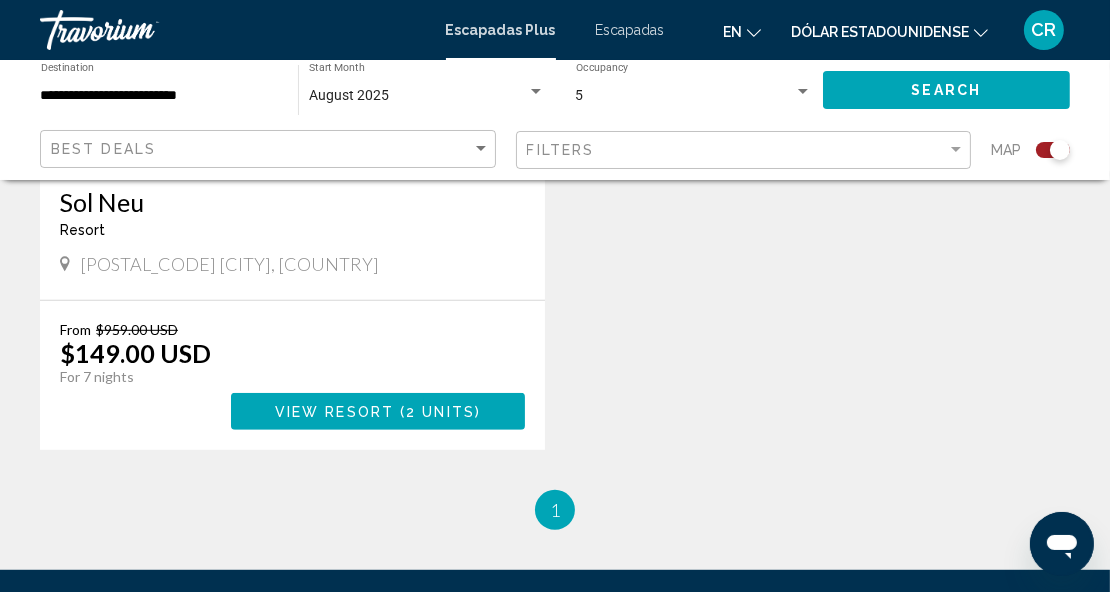 scroll, scrollTop: 1046, scrollLeft: 0, axis: vertical 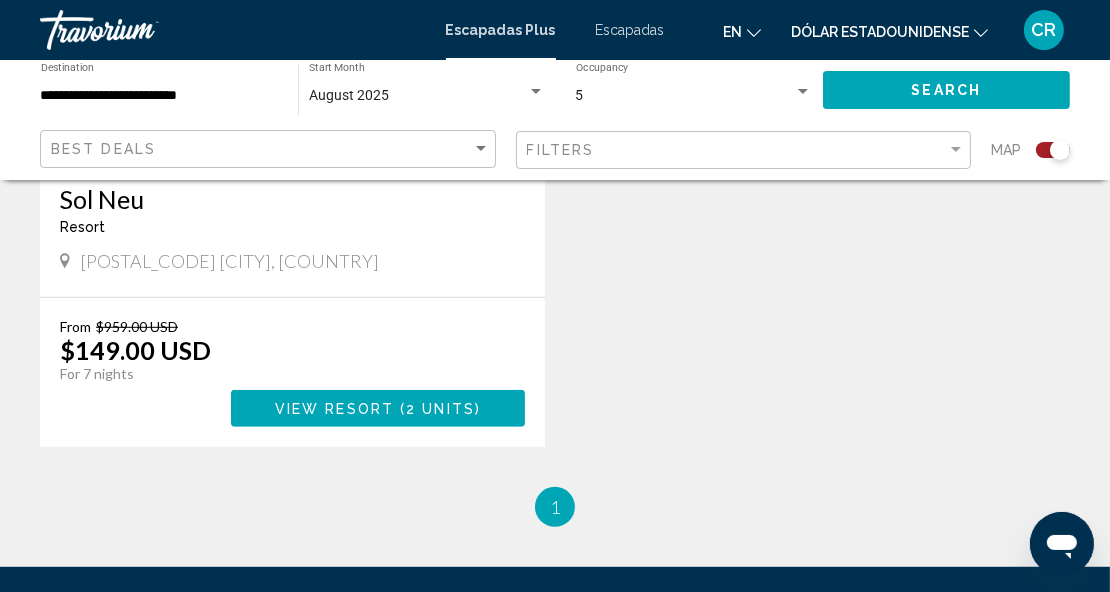 click on "Para navegar por el mapa con gestos táctiles, tócalo dos veces, mantenlo pulsado y arrástralo. ← Mover a la izquierda → Mover a la derecha ↑ Mover hacia arriba ↓ Mover hacia abajo + Ampliar - Reducir Inicio Saltar hacia la izquierda un 75 % Fin Saltar hacia la derecha un 75 % Re Pág Saltar hacia arriba un 75 % Av Pág Saltar hacia abajo un 75 % Para activar la función de arrastre con el teclado, pulsa Alt + Intro. Cuando hayas habilitado esa función, usa las teclas de flecha para mover el marcador. Para completar el arrastre, pulsa Intro. Para cancelar, pulsa Escape. Para mover el mapa, utiliza dos dedos Combinaciones de teclas Datos del mapa Datos del mapa ©[YEAR] Google, INEGI Datos del mapa ©[YEAR] Google, INEGI 1000 km  Haz clic para alternar entre unidades métricas e imperiales Términos Notificar un problema de Maps 2 Getaways Plus units available across 1 Resorts Save up to  84%   Sol Neu  Resort  -  This is an adults only resort
[POSTAL_CODE] [CITY], [COUNTRY] From You save" at bounding box center [555, -160] 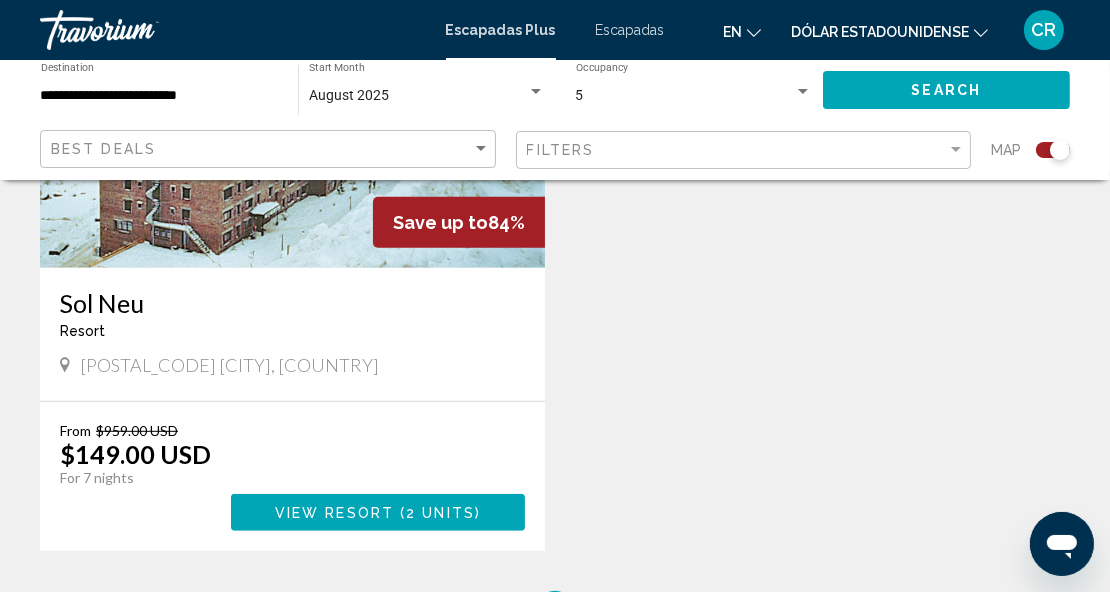 scroll, scrollTop: 924, scrollLeft: 0, axis: vertical 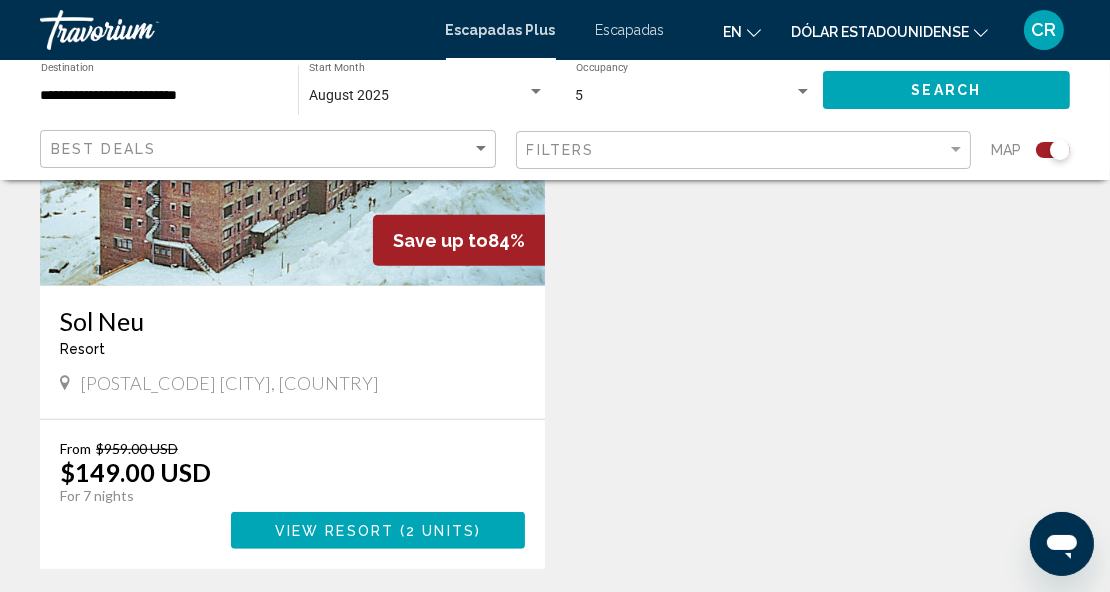 click on "[POSTAL_CODE] [CITY], [COUNTRY]" at bounding box center [292, 383] 